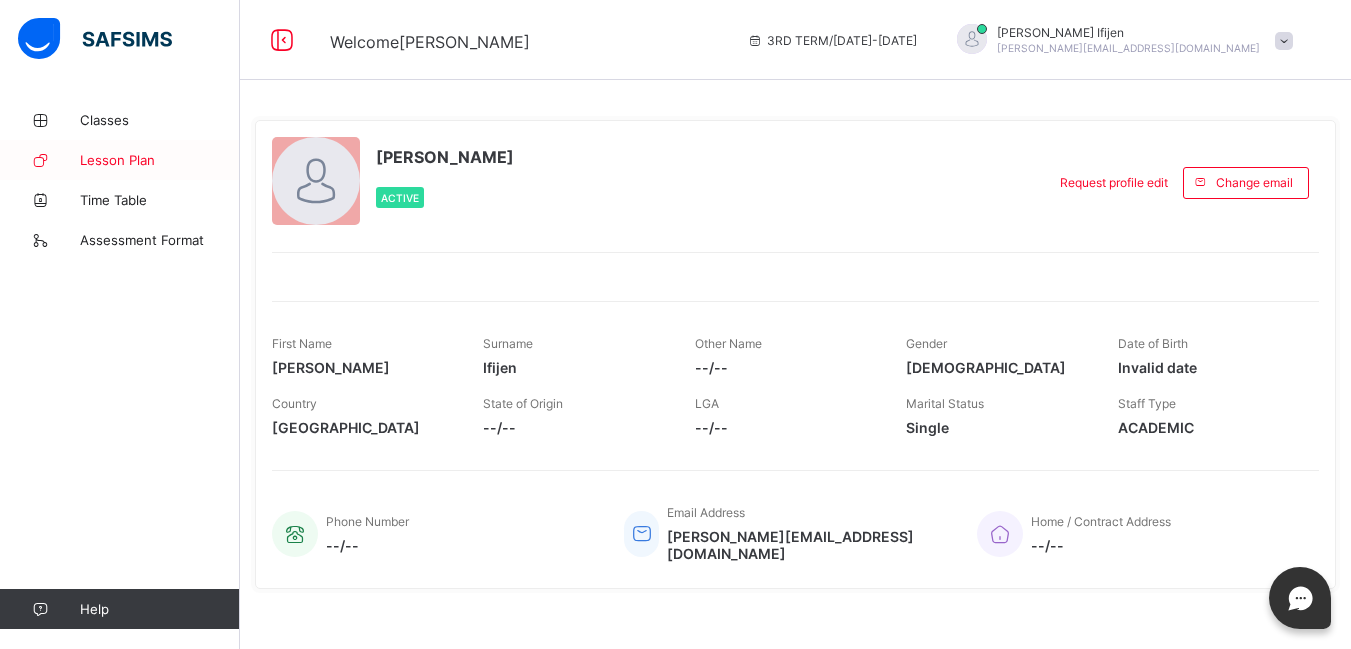 scroll, scrollTop: 0, scrollLeft: 0, axis: both 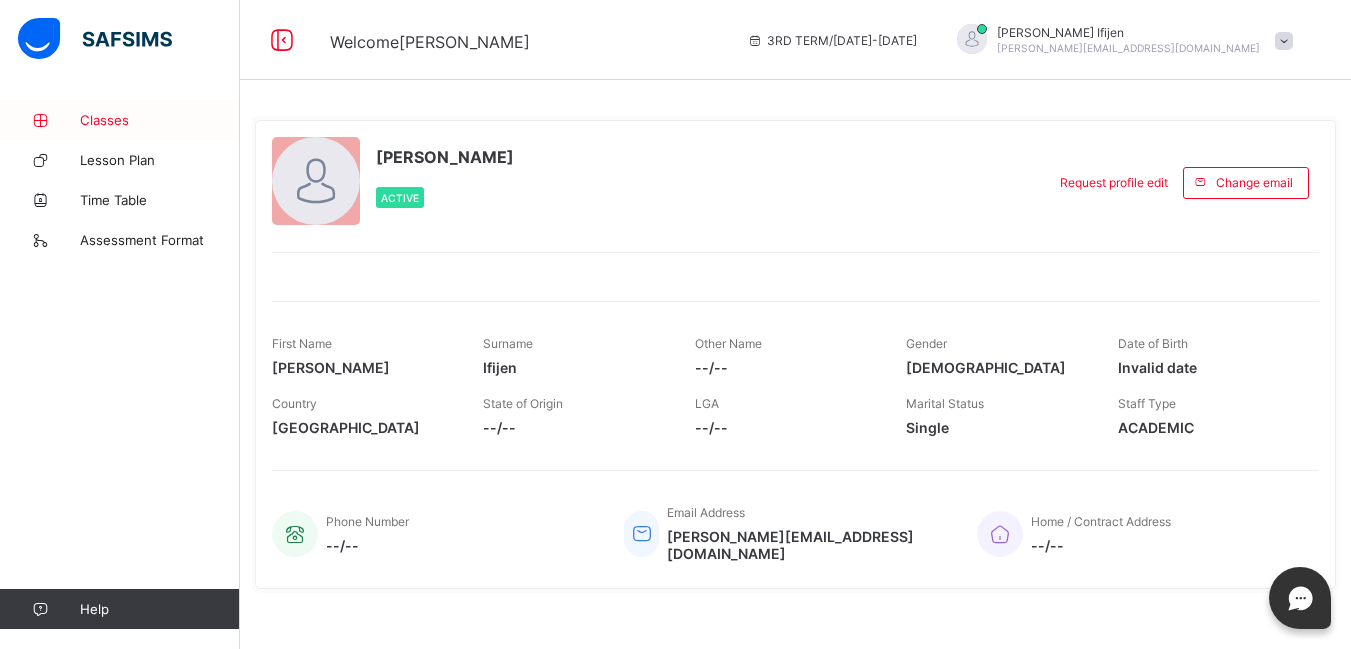 click on "Classes" at bounding box center [120, 120] 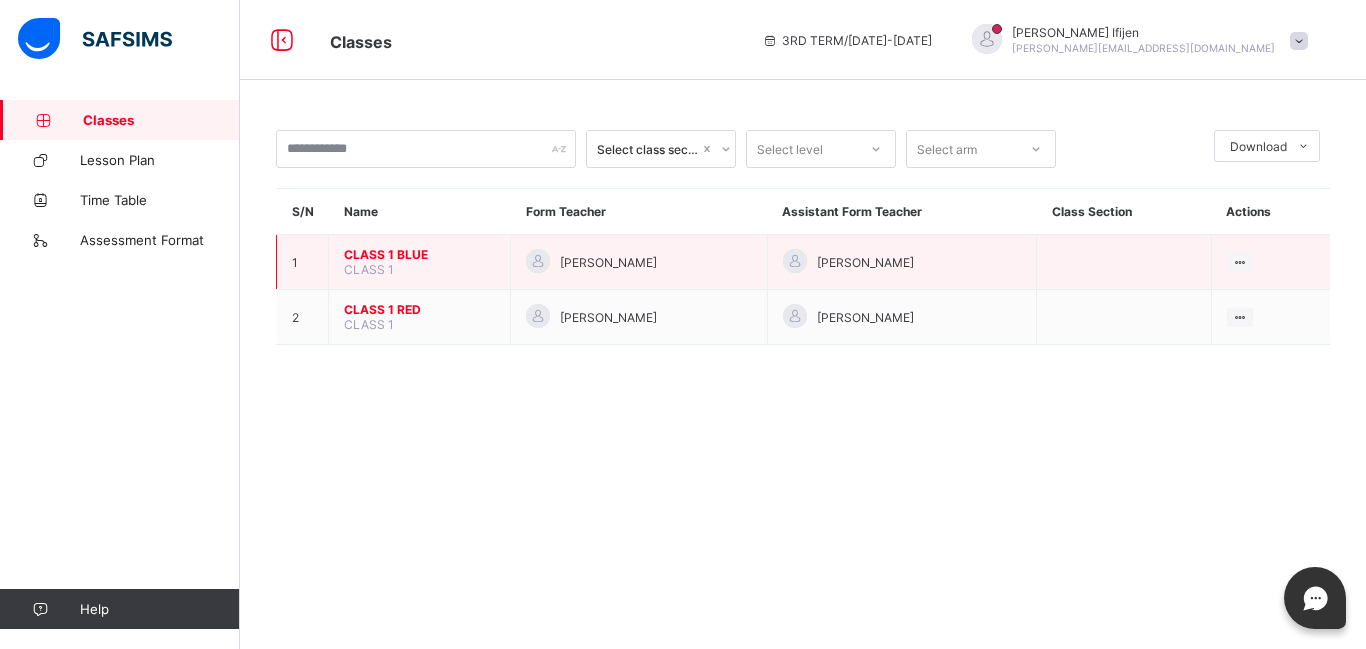 click on "CLASS 1   BLUE" at bounding box center (419, 254) 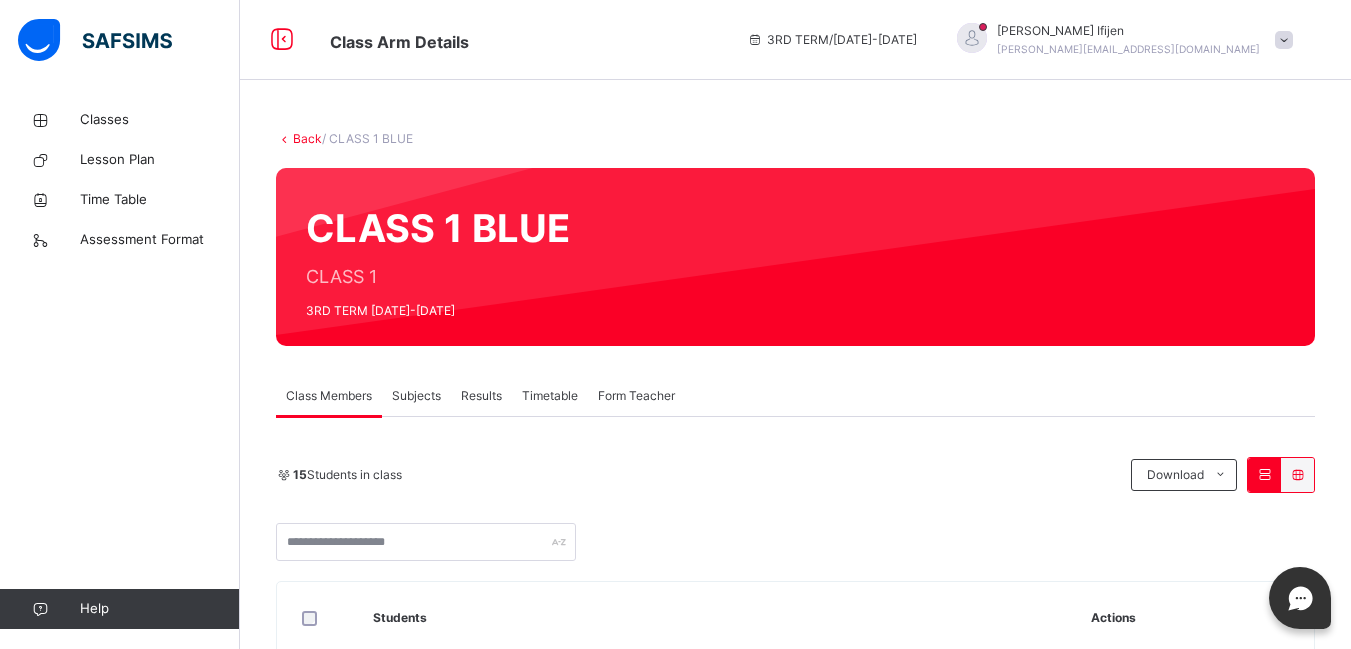 click on "Subjects" at bounding box center (416, 396) 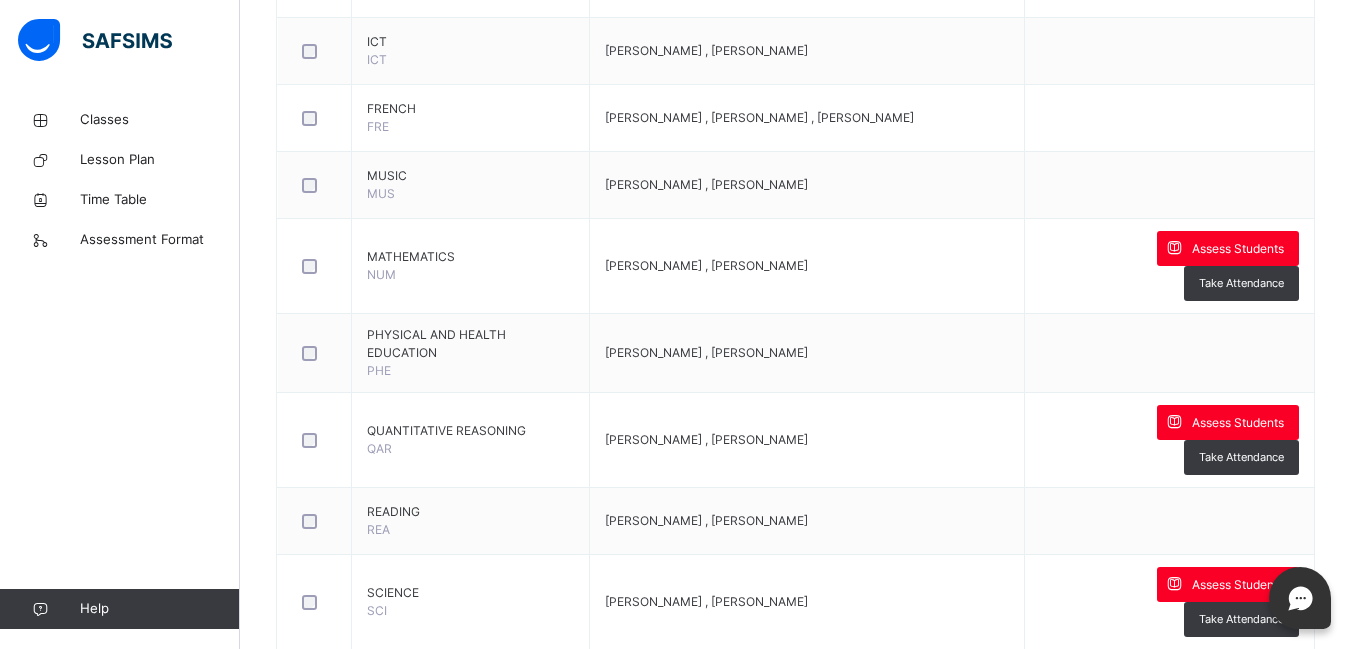 scroll, scrollTop: 893, scrollLeft: 0, axis: vertical 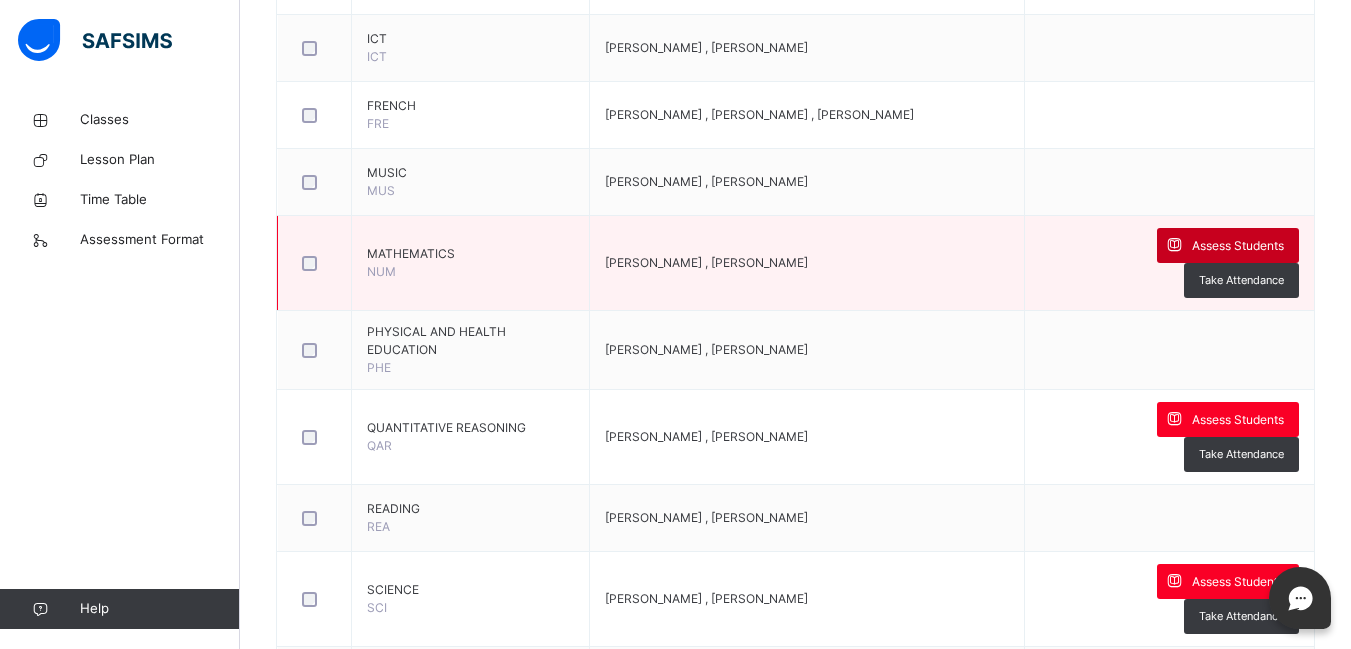 click on "Assess Students" at bounding box center (1238, 246) 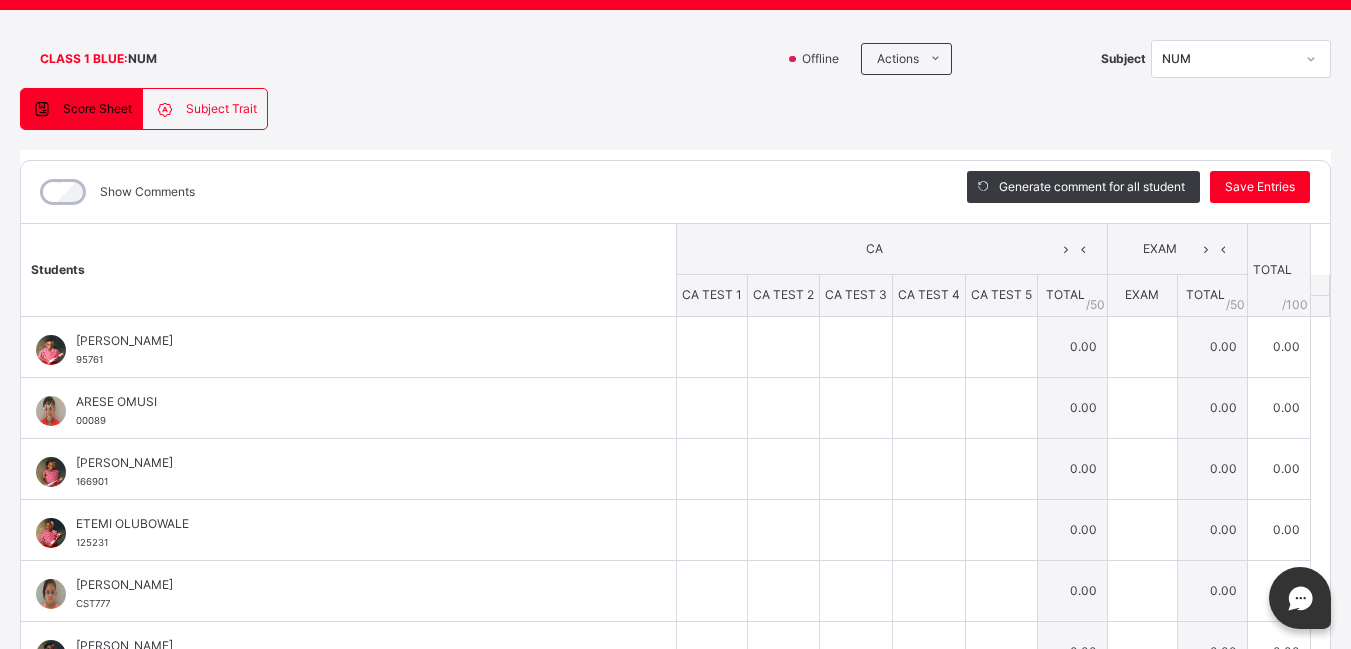 scroll, scrollTop: 123, scrollLeft: 0, axis: vertical 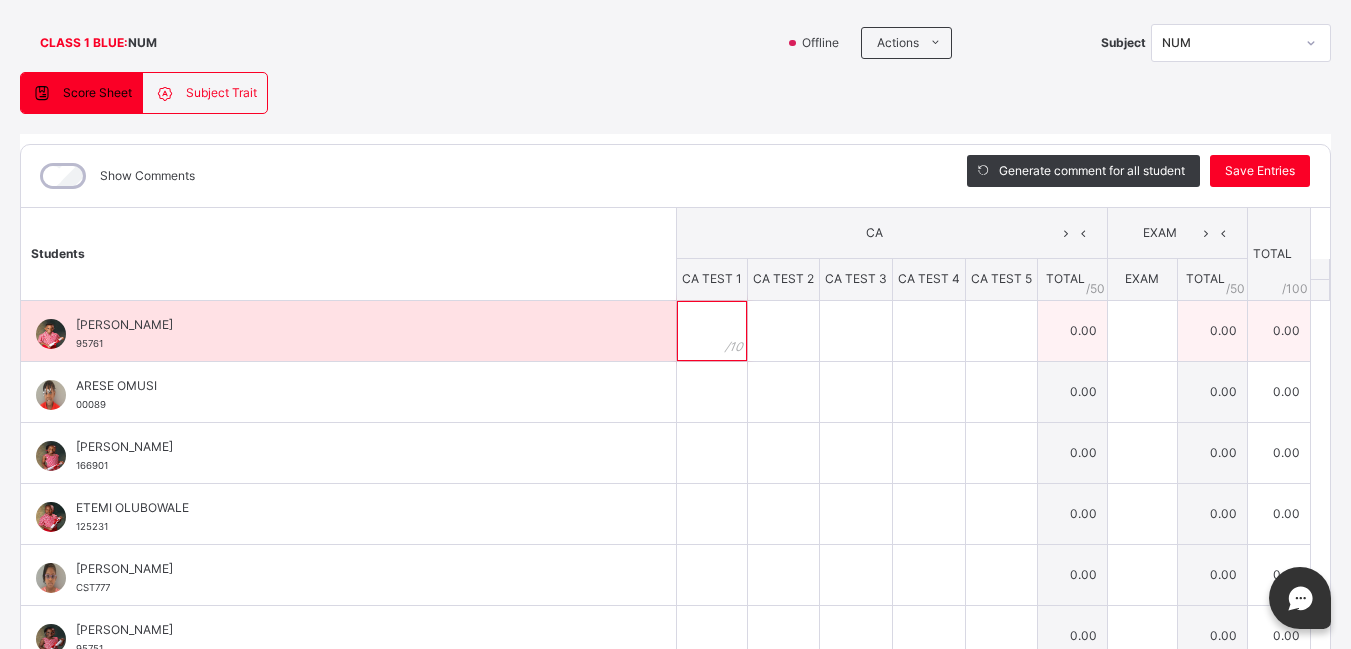 click at bounding box center [712, 331] 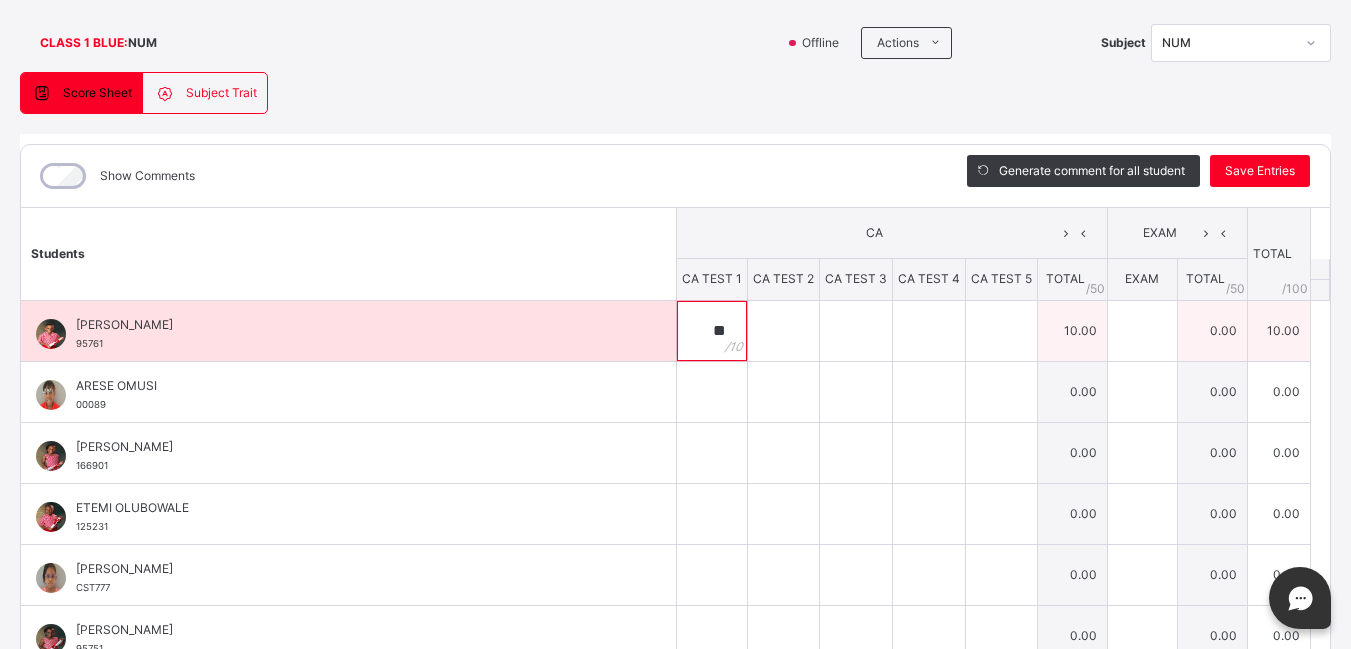 type on "**" 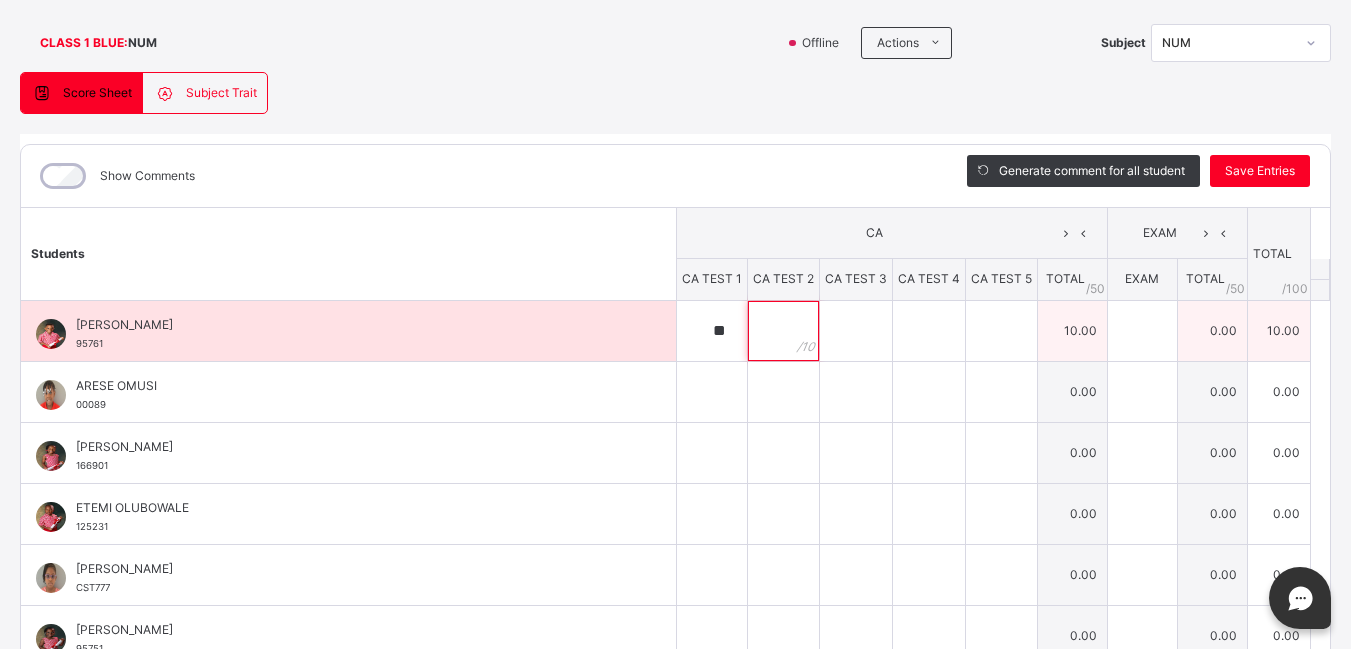 click at bounding box center (783, 331) 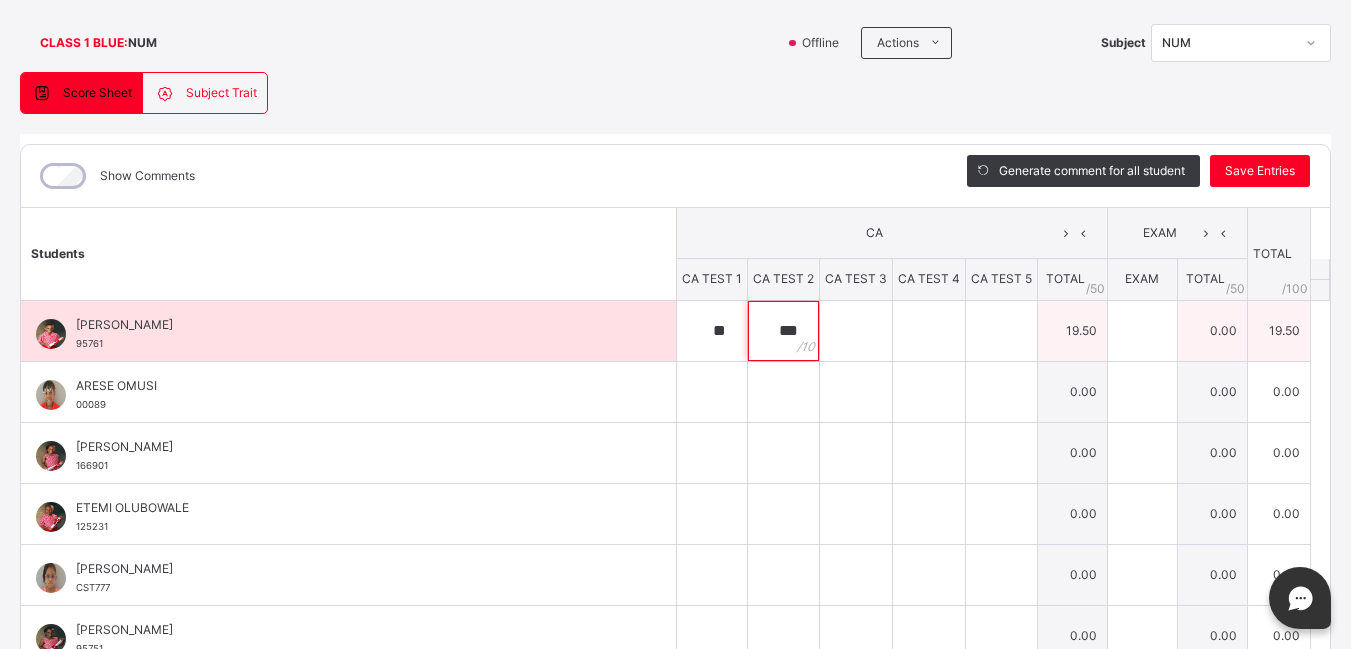 type on "***" 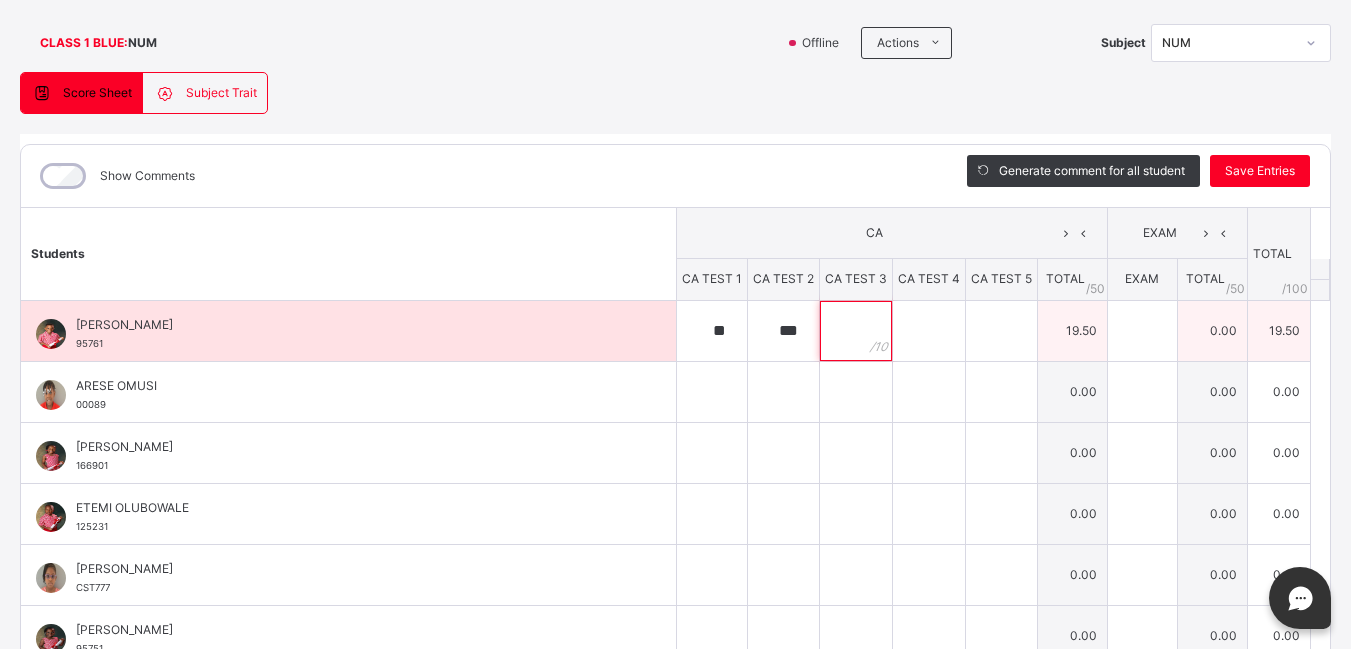 click at bounding box center [856, 331] 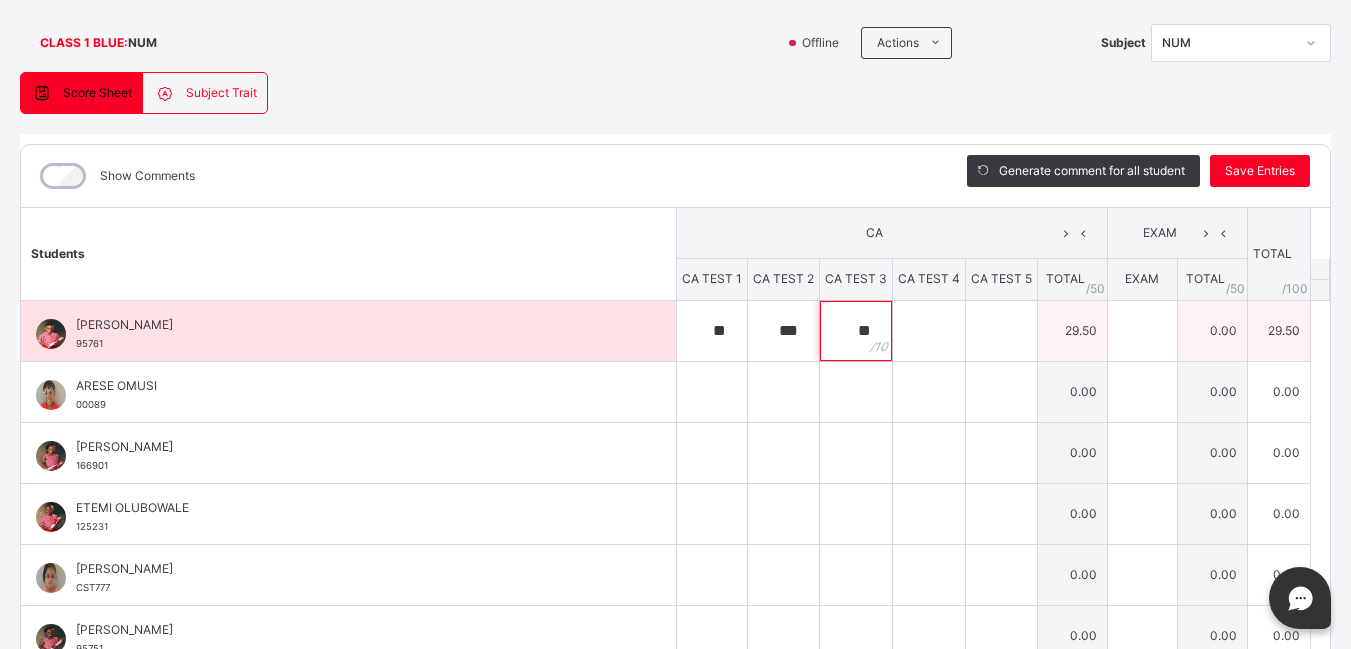 type on "**" 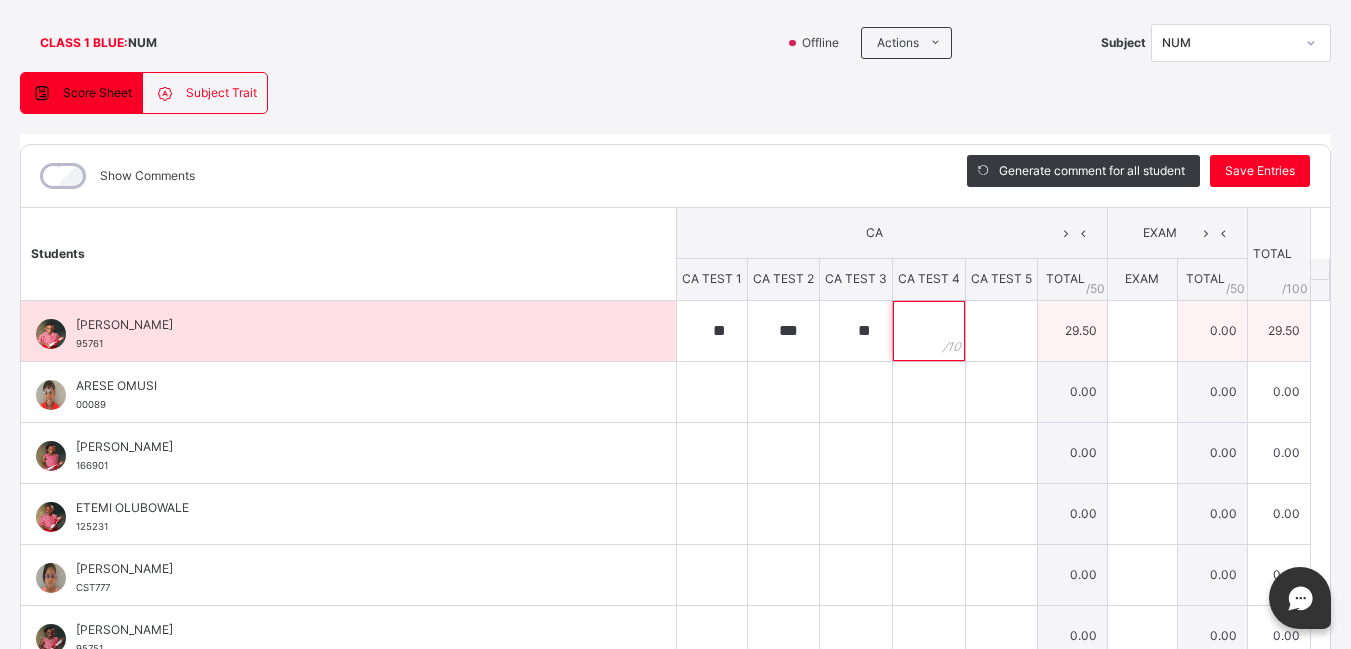 click at bounding box center [929, 331] 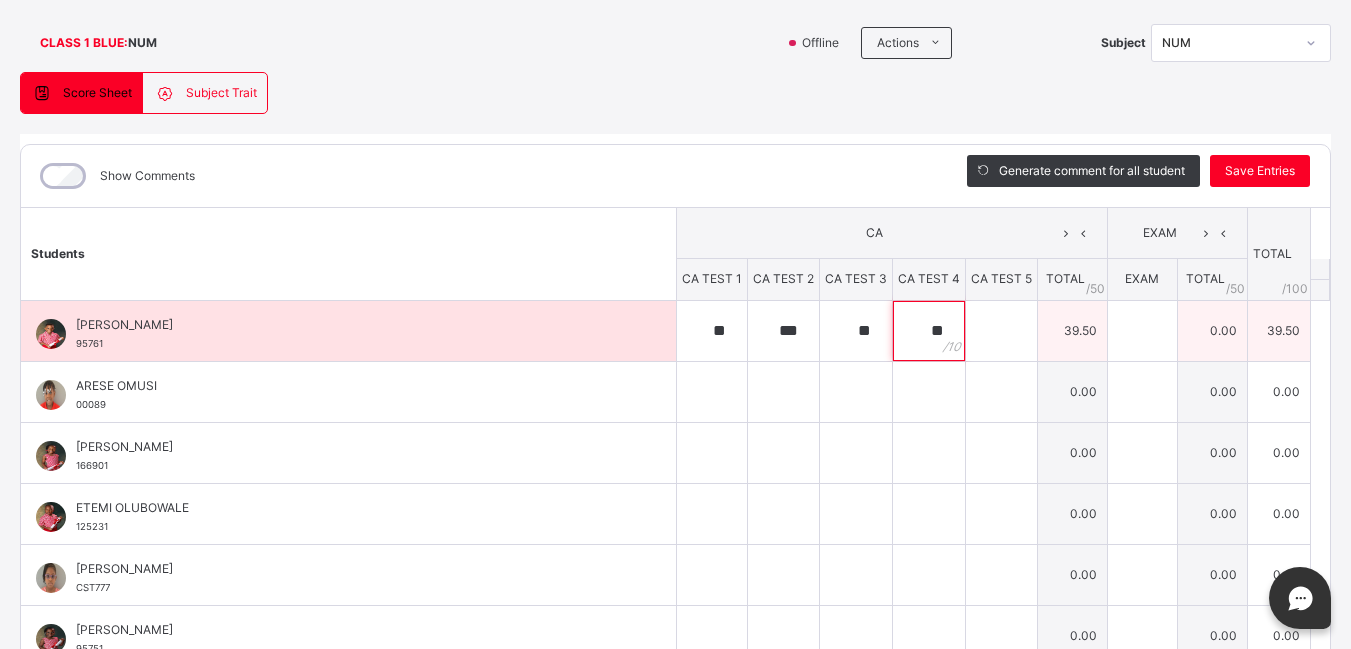 type on "**" 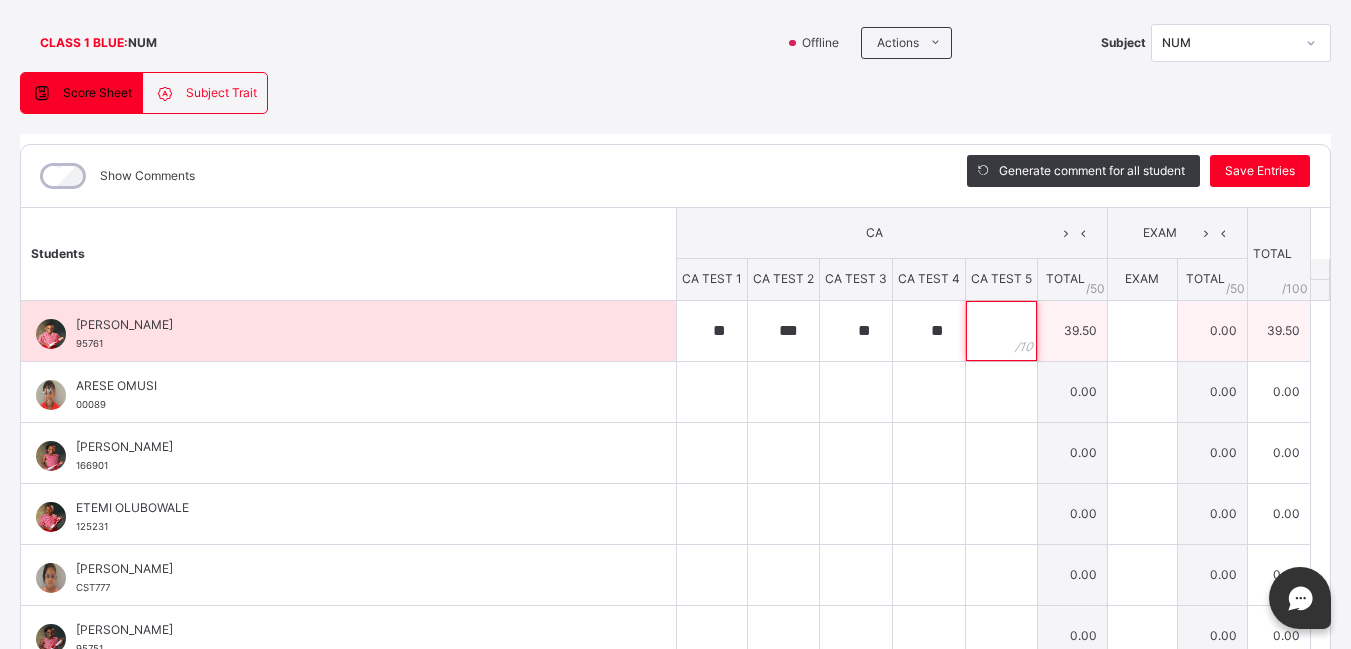 click at bounding box center [1001, 331] 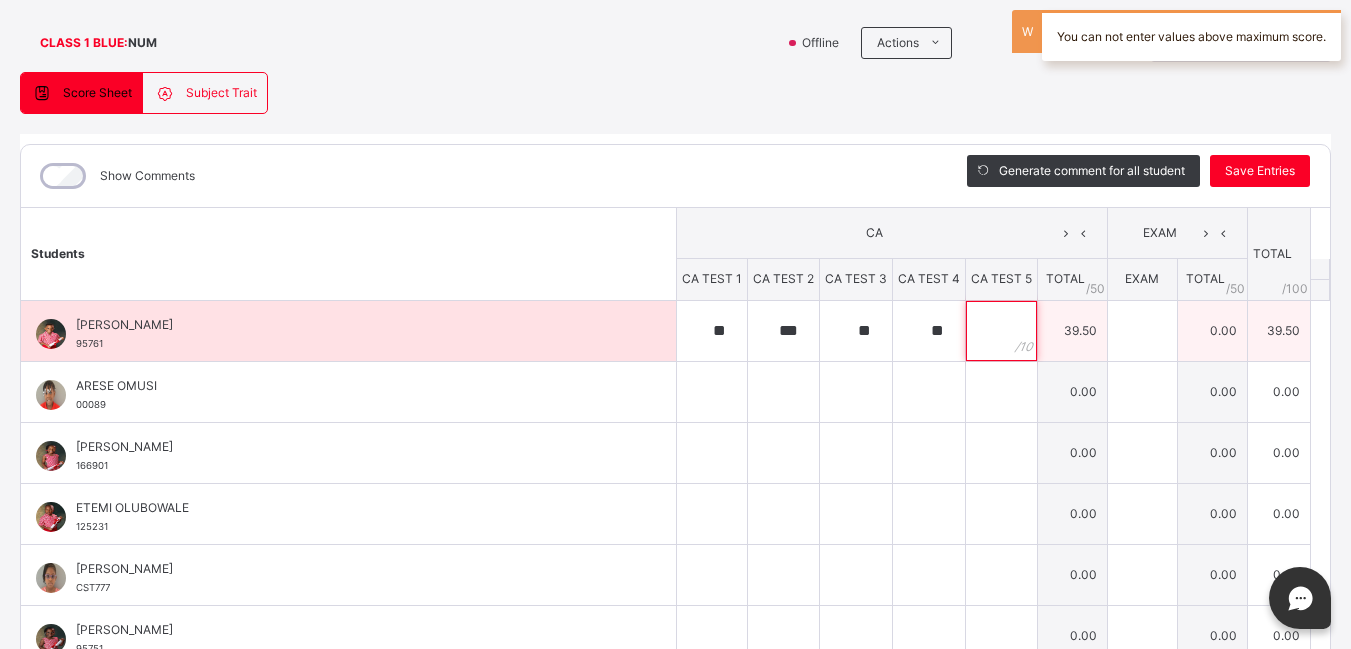 type on "*" 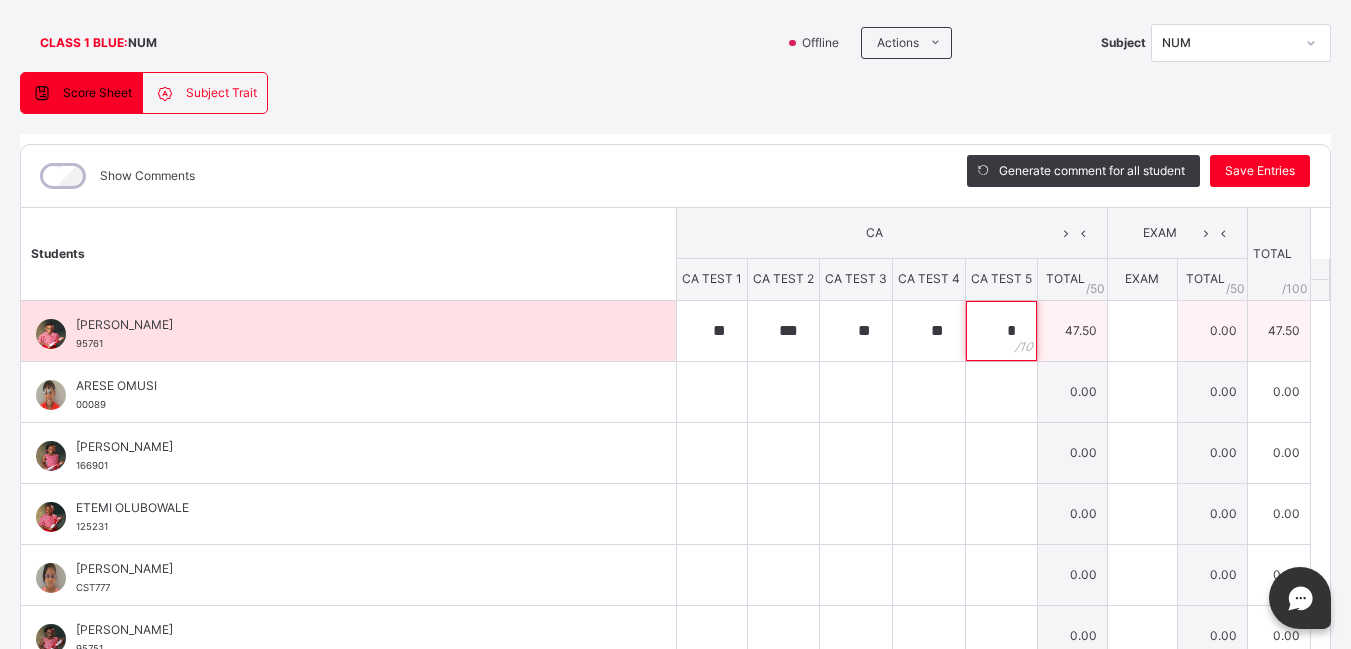 type on "*" 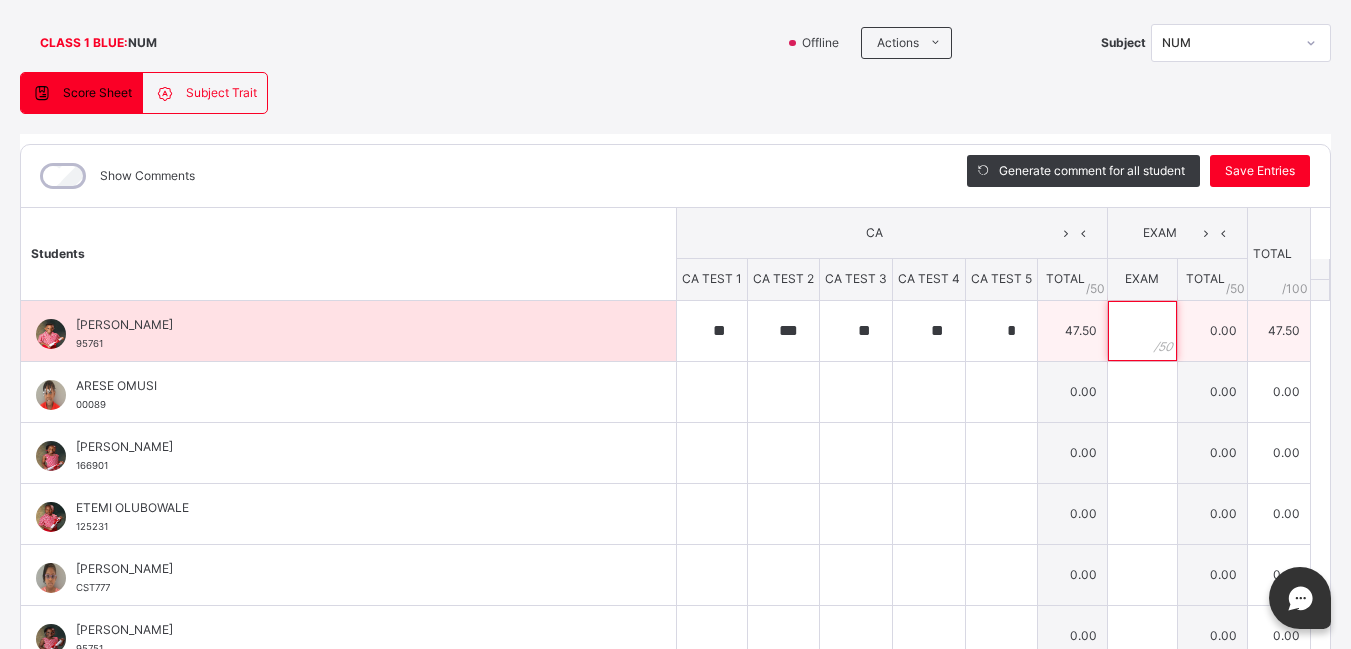 click at bounding box center [1142, 331] 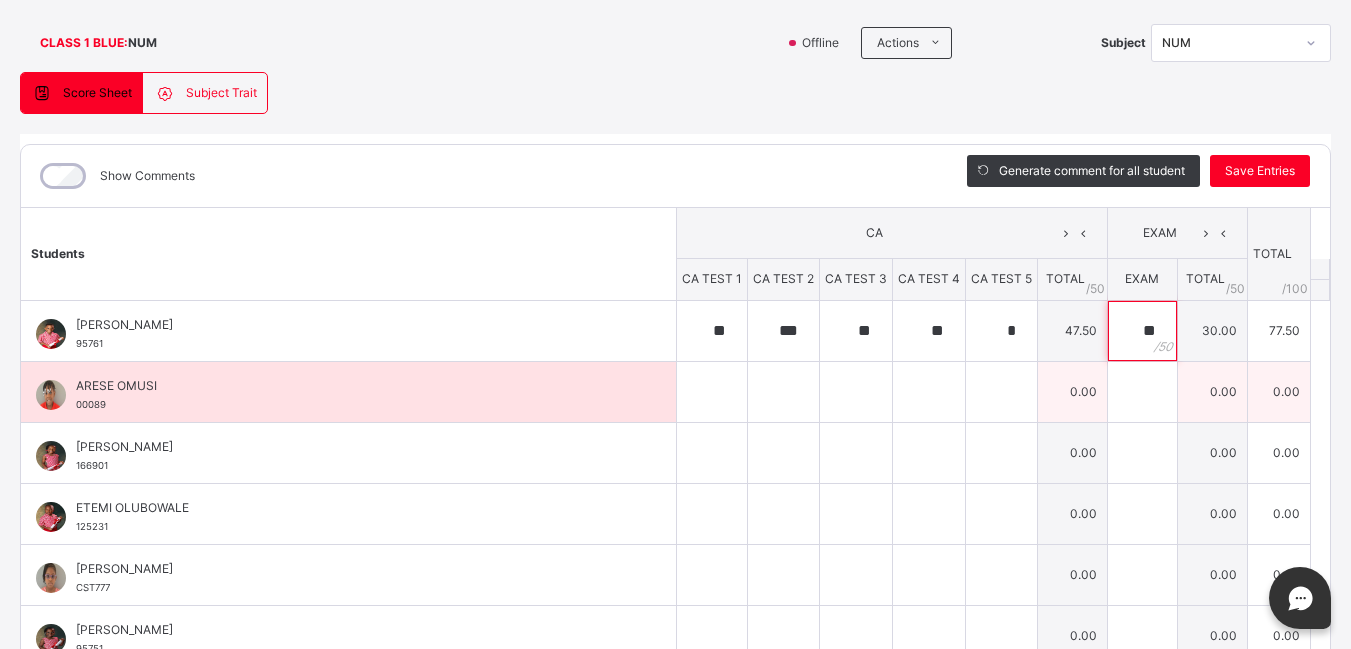 type on "**" 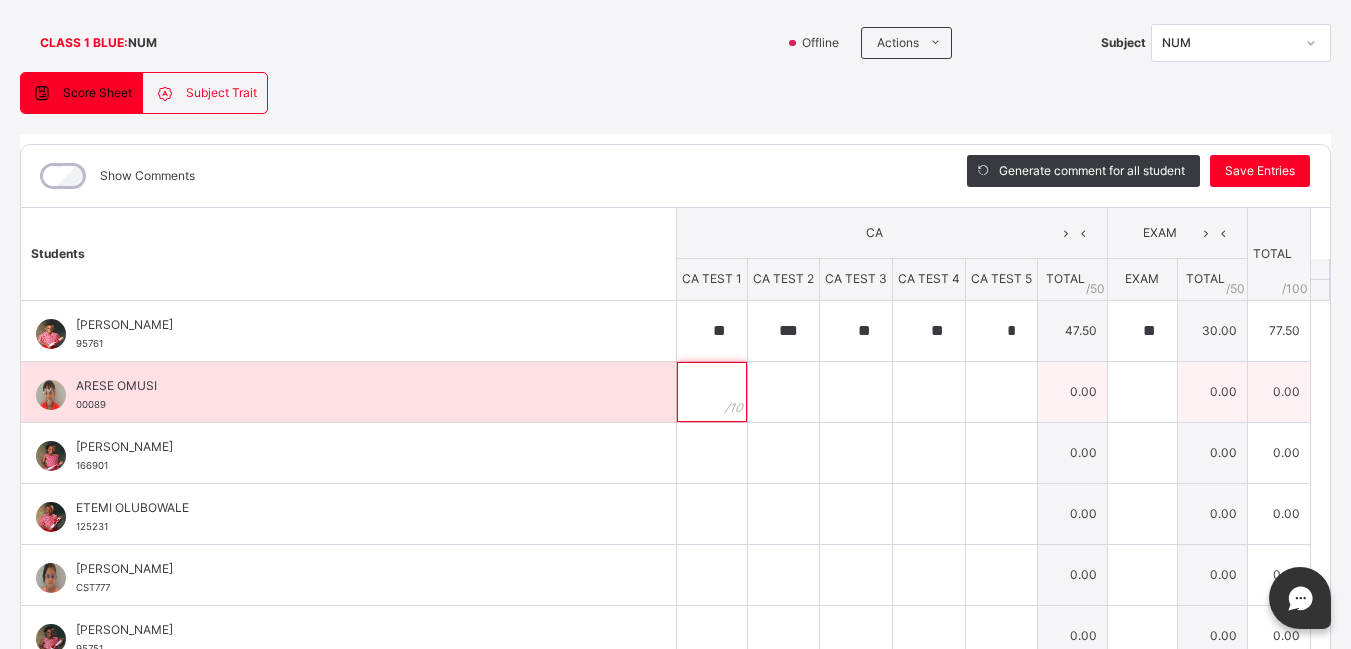 click at bounding box center [712, 392] 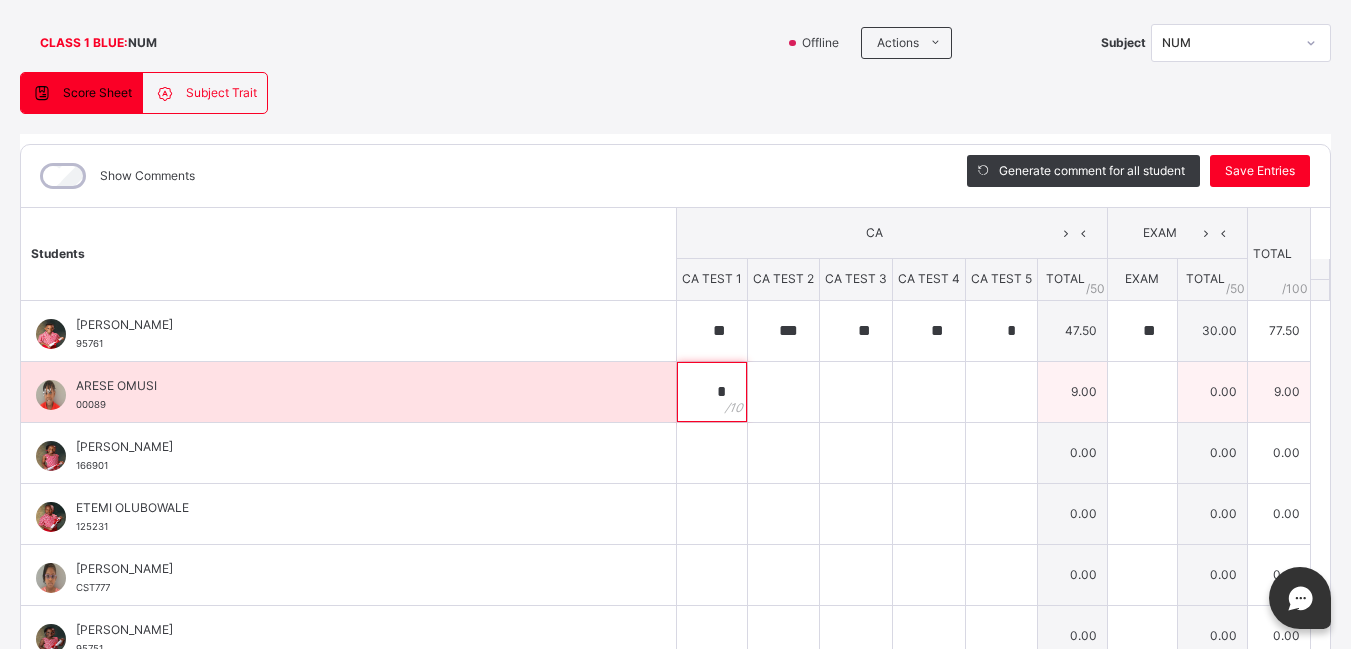 type on "*" 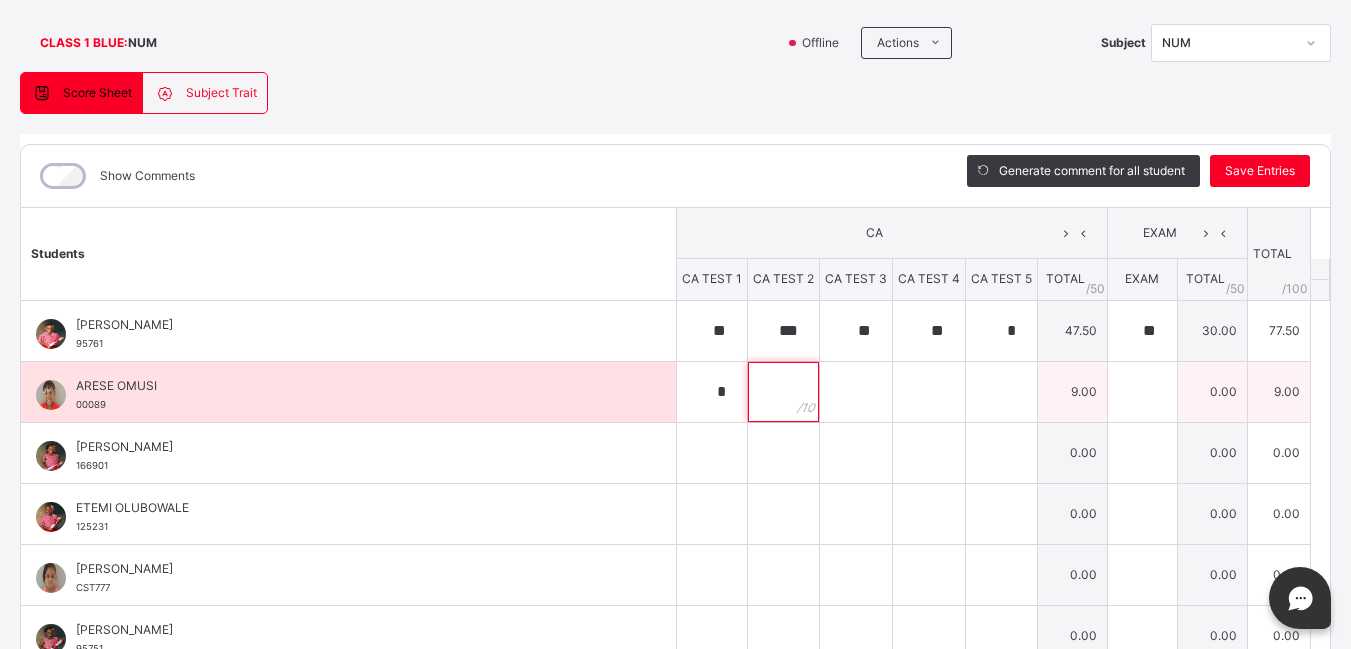 click at bounding box center (783, 392) 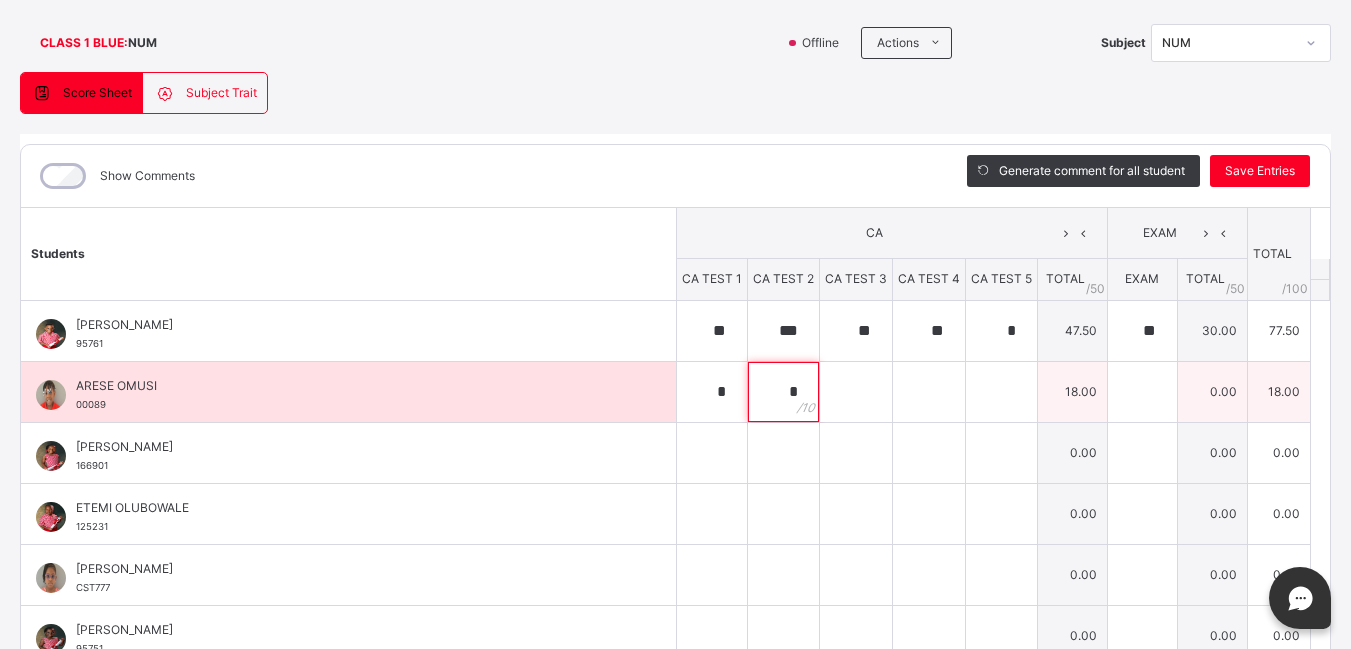 type on "*" 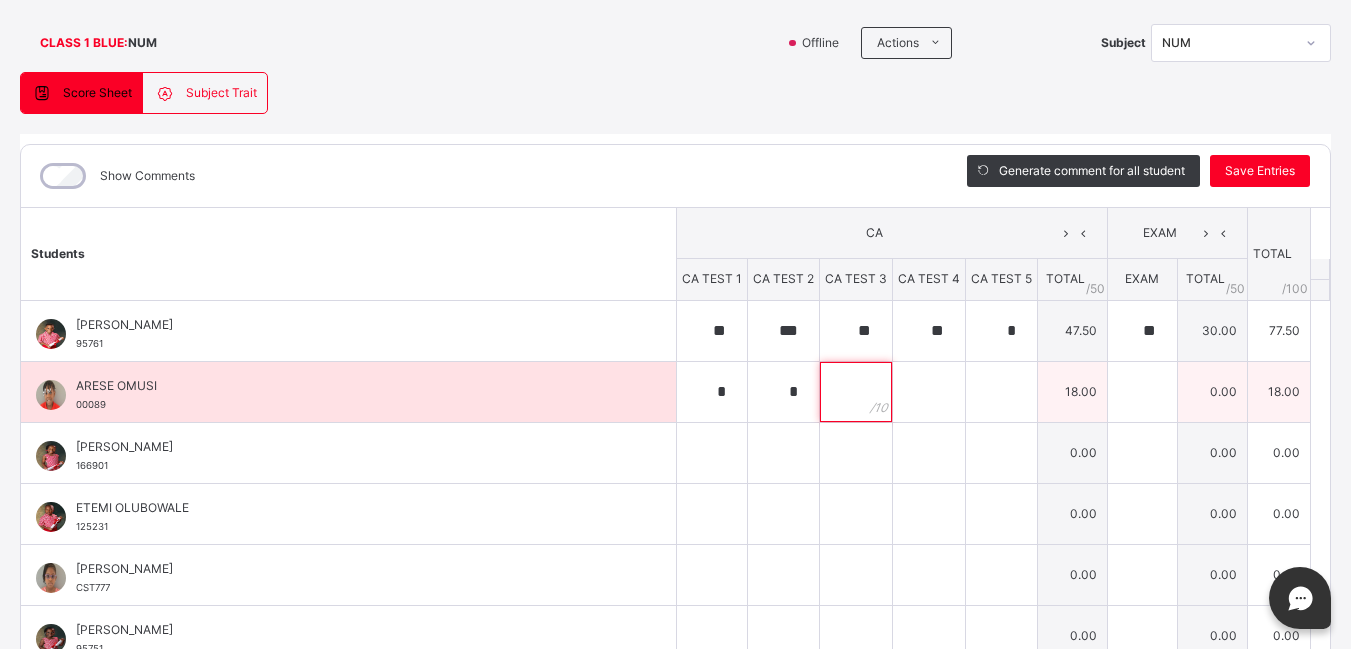 click at bounding box center (856, 392) 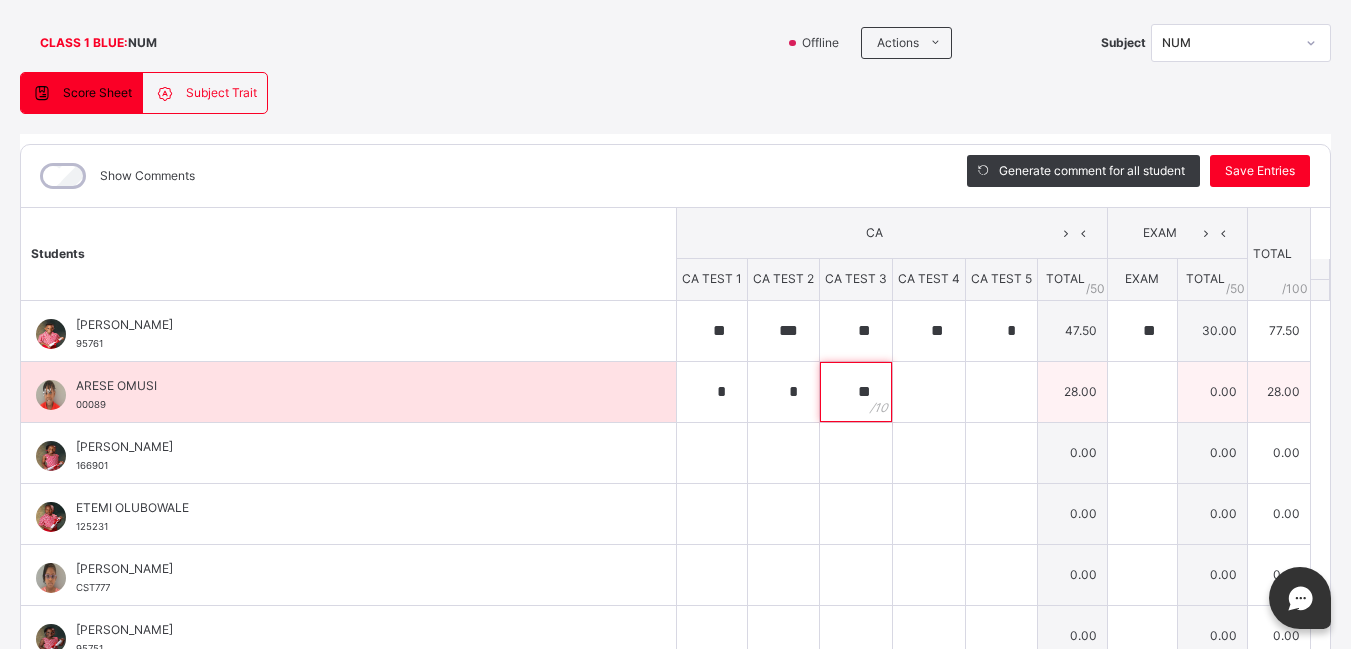 type on "**" 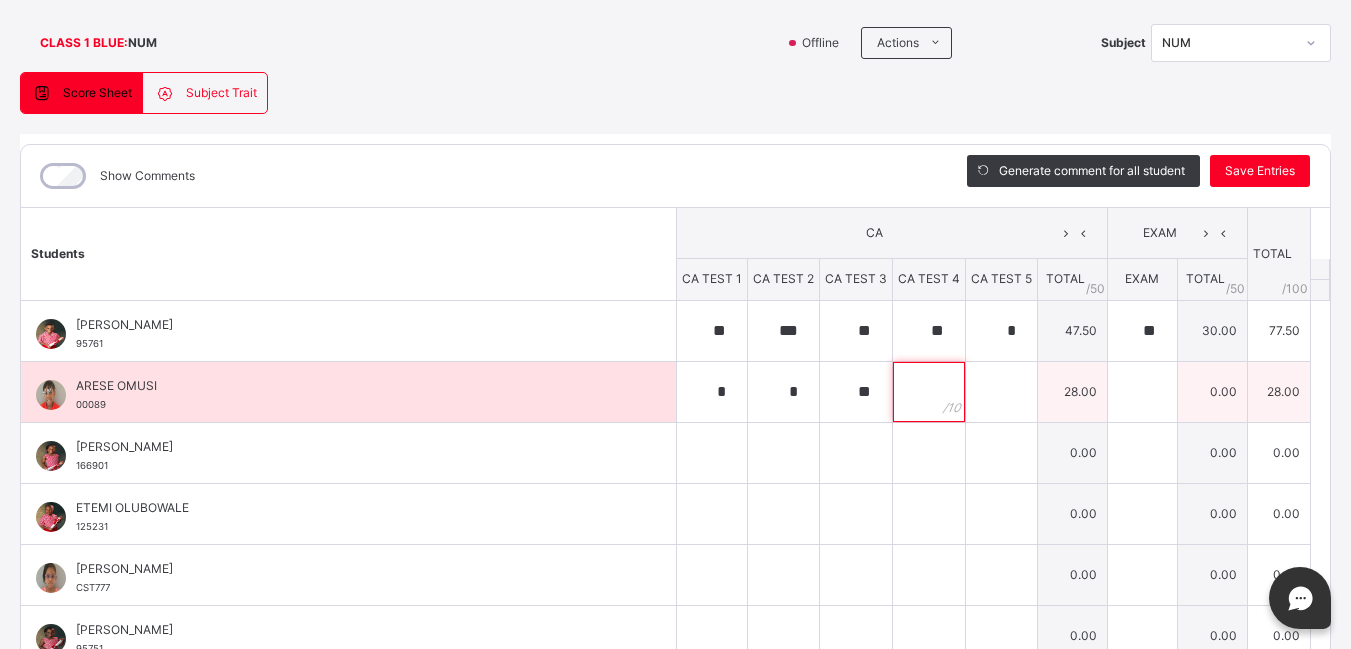 click at bounding box center (929, 392) 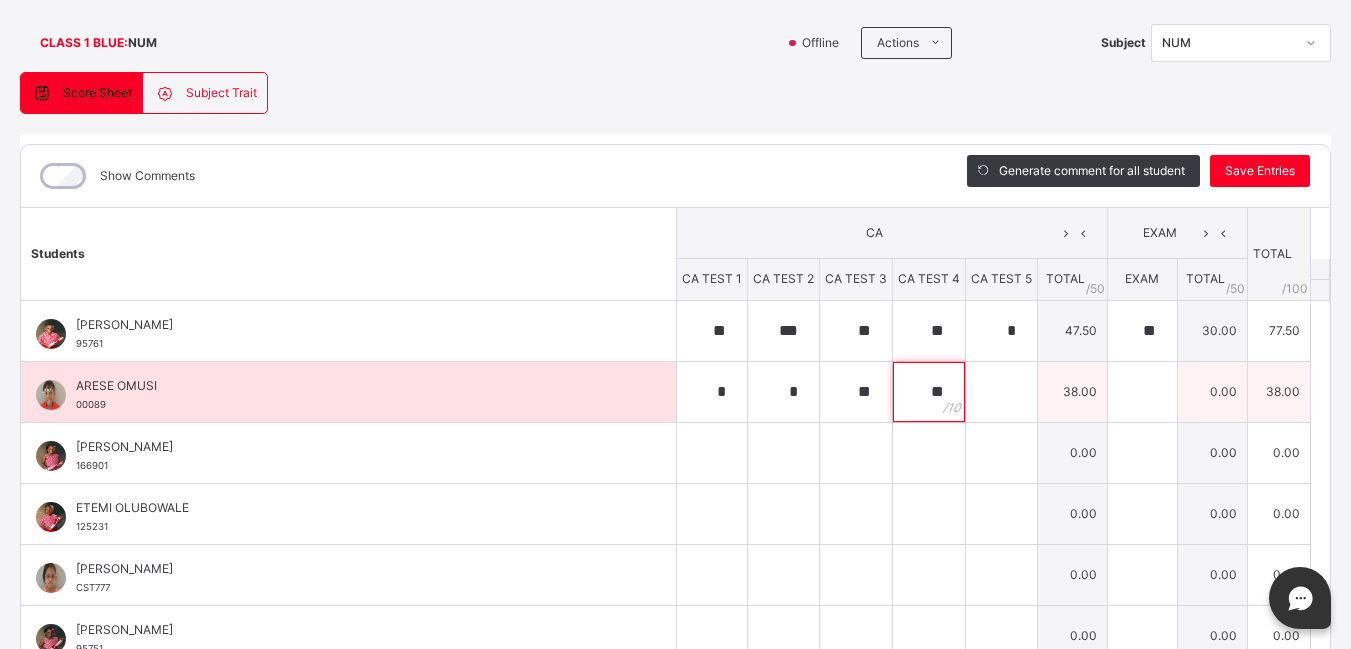 type on "**" 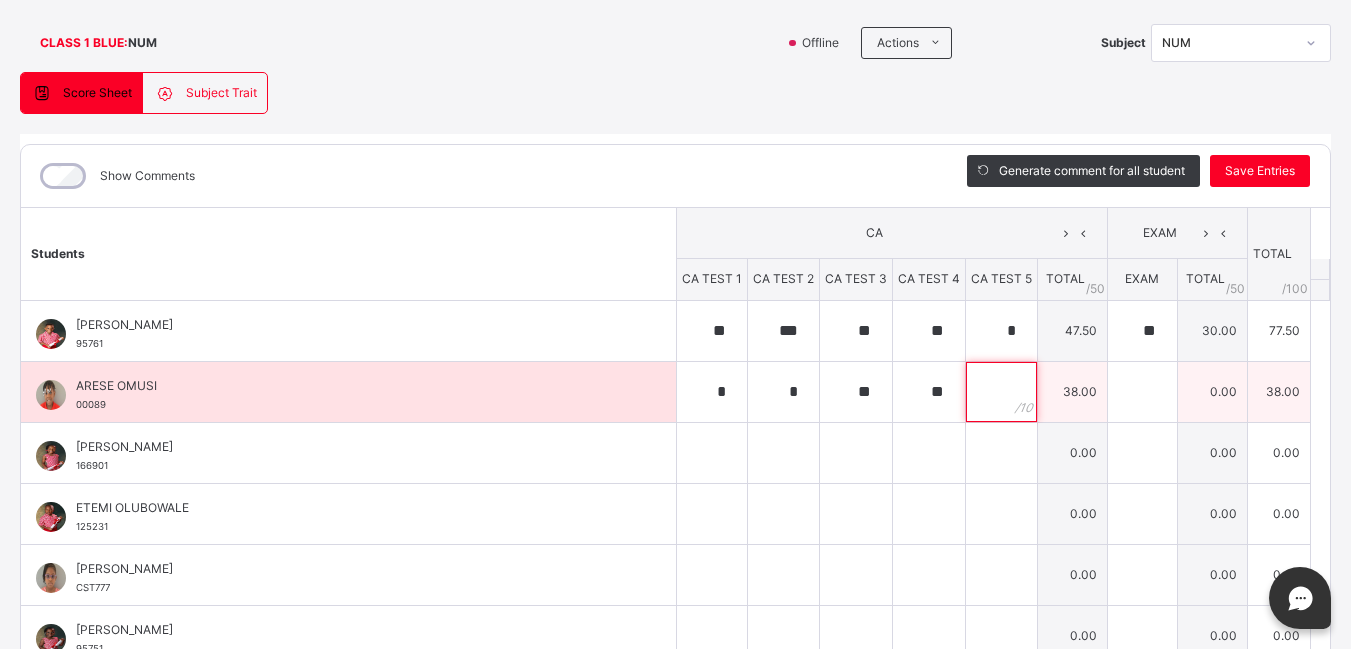 click at bounding box center [1001, 392] 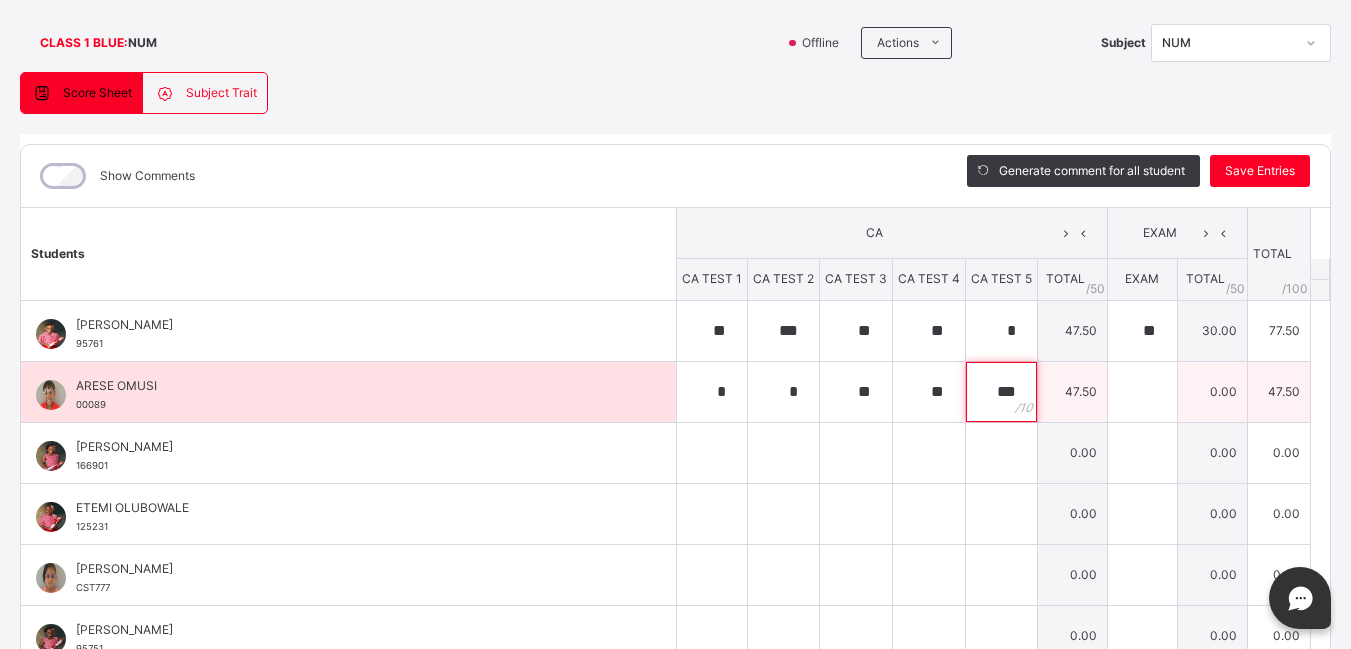 type on "***" 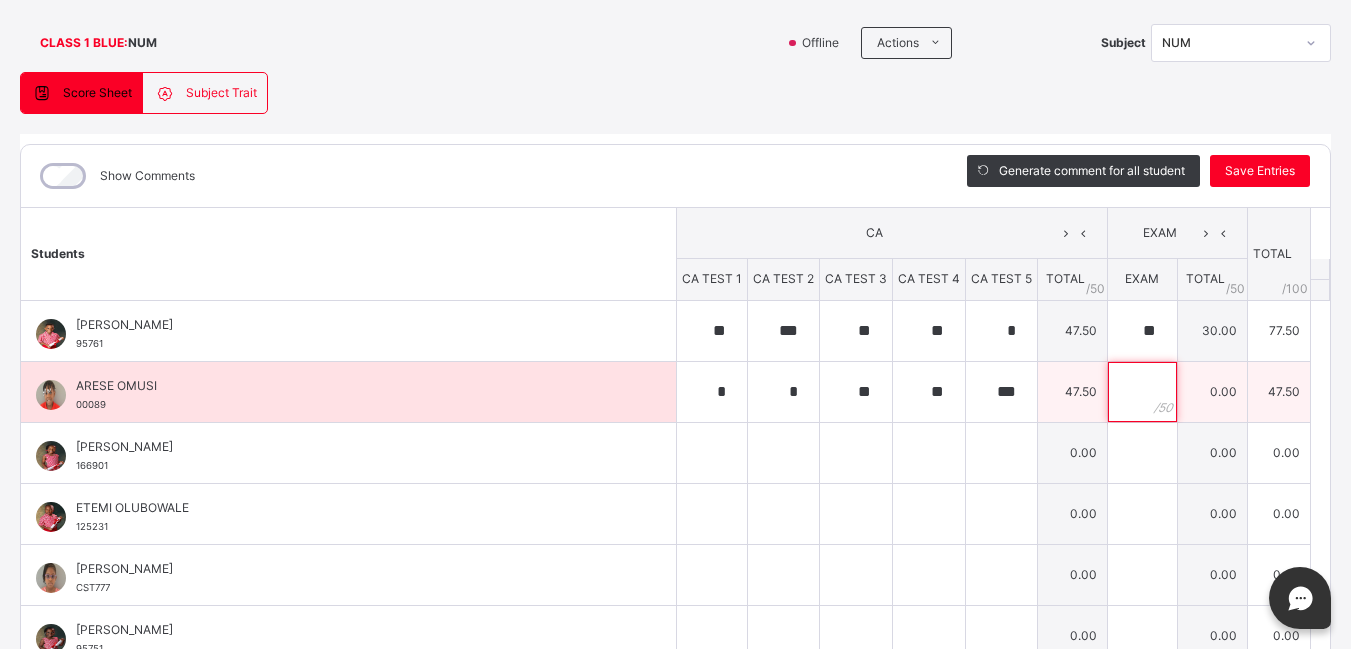 click at bounding box center [1142, 392] 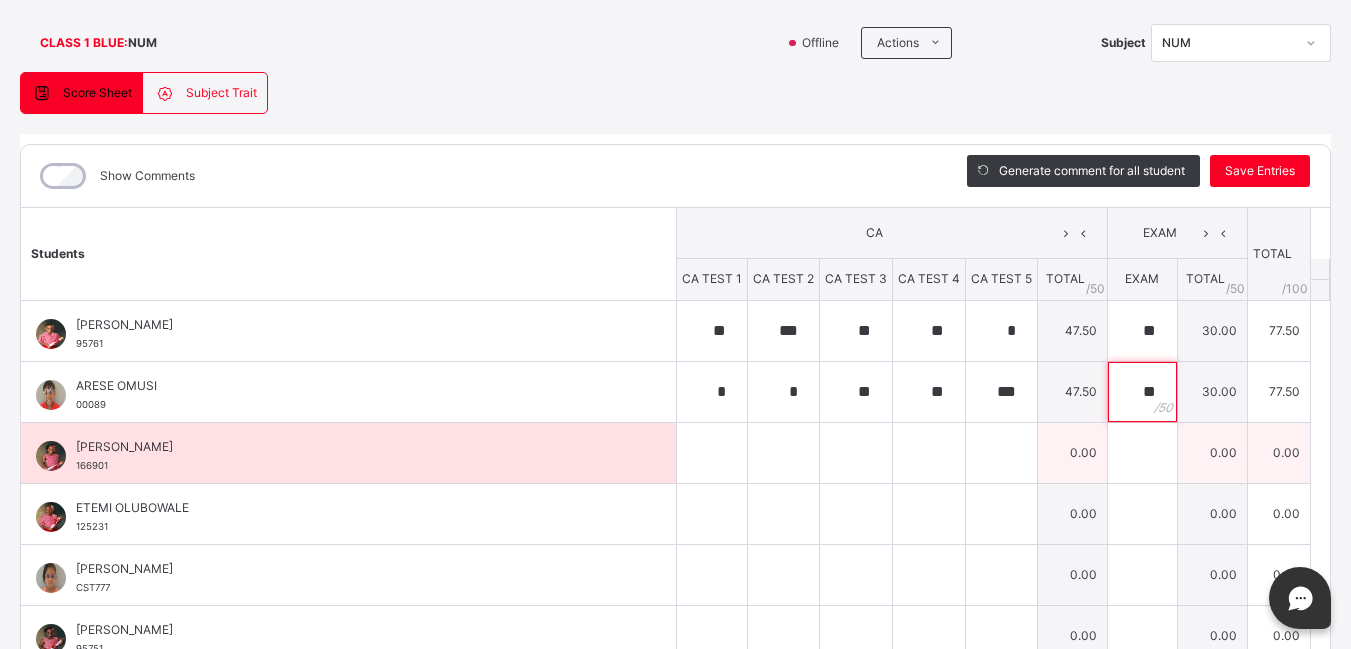 type on "**" 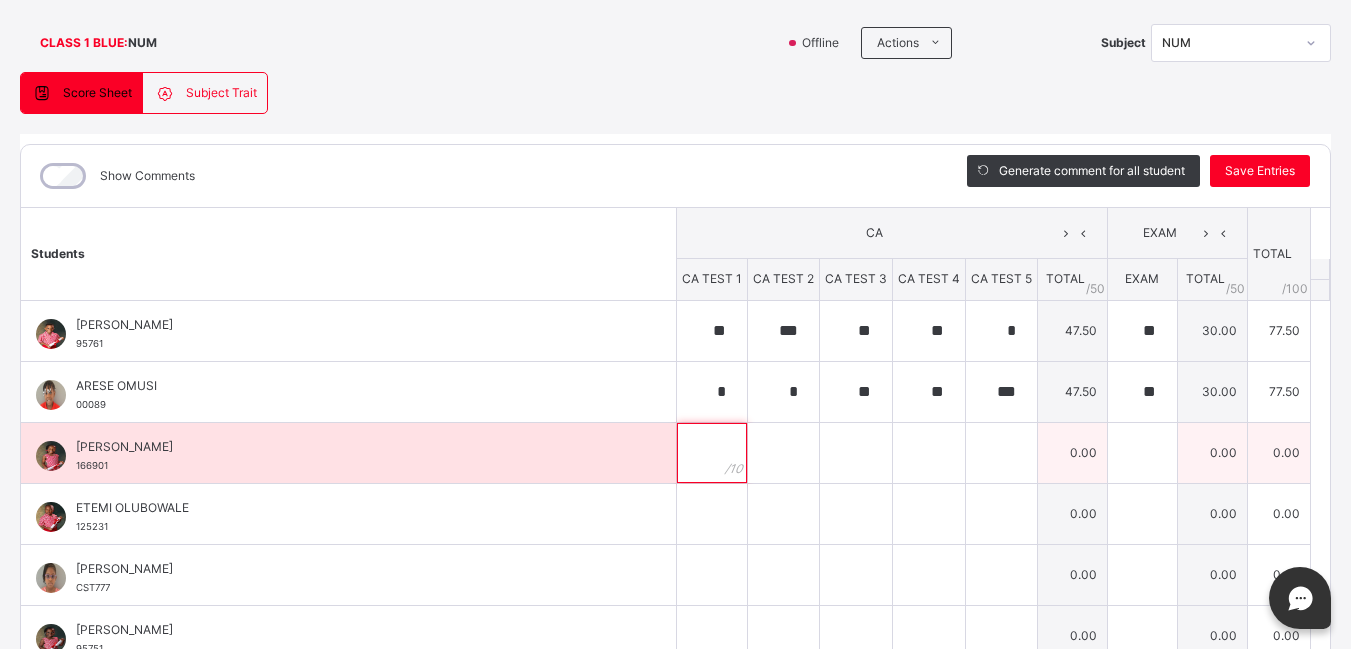 click at bounding box center (712, 453) 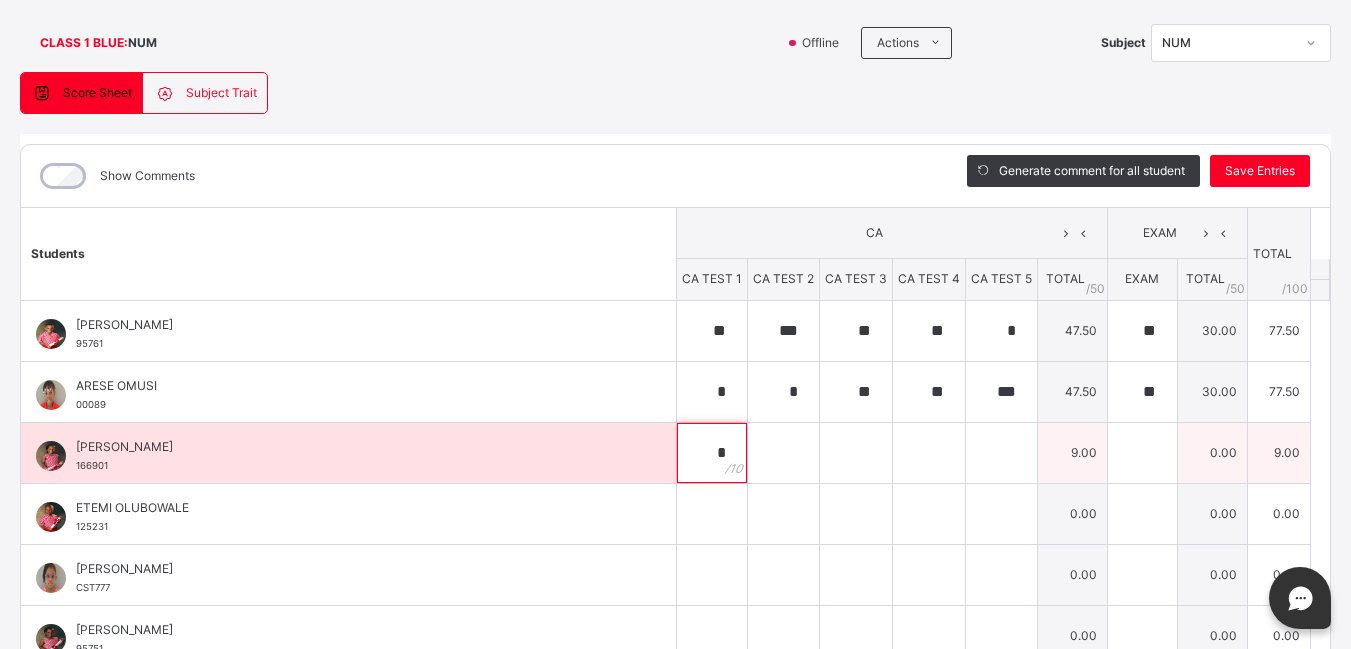 type on "*" 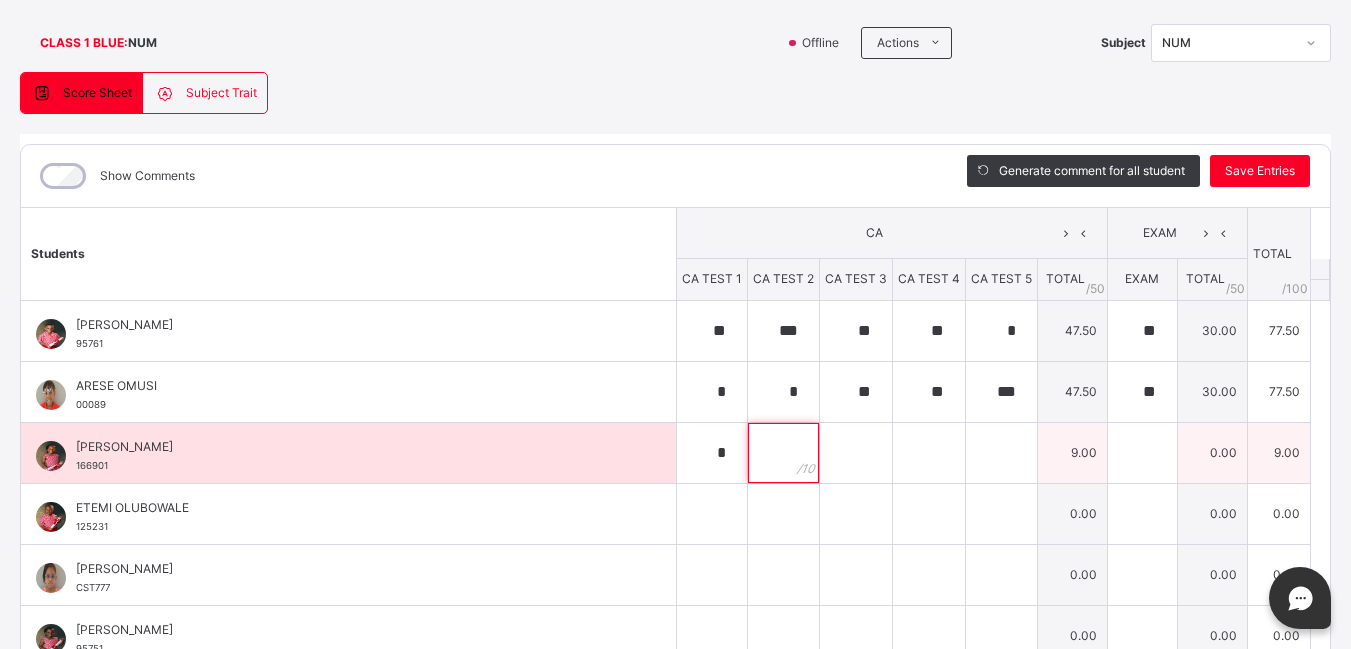 click at bounding box center [783, 453] 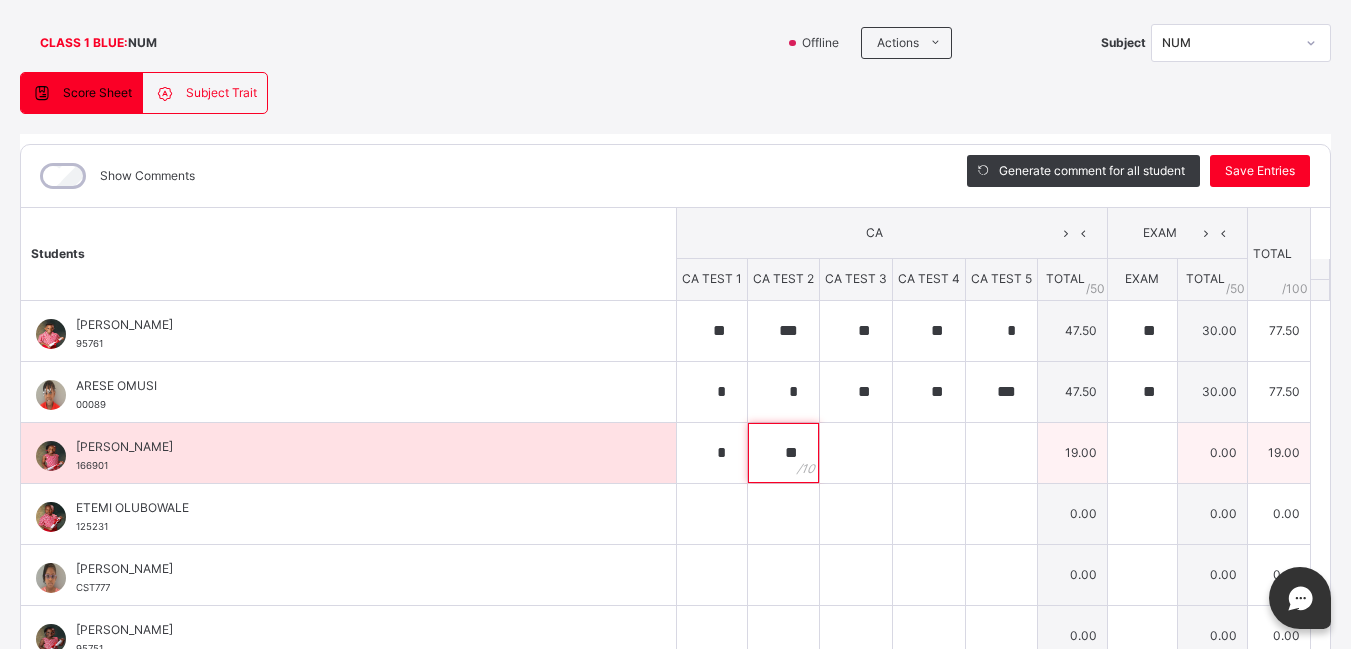 type on "**" 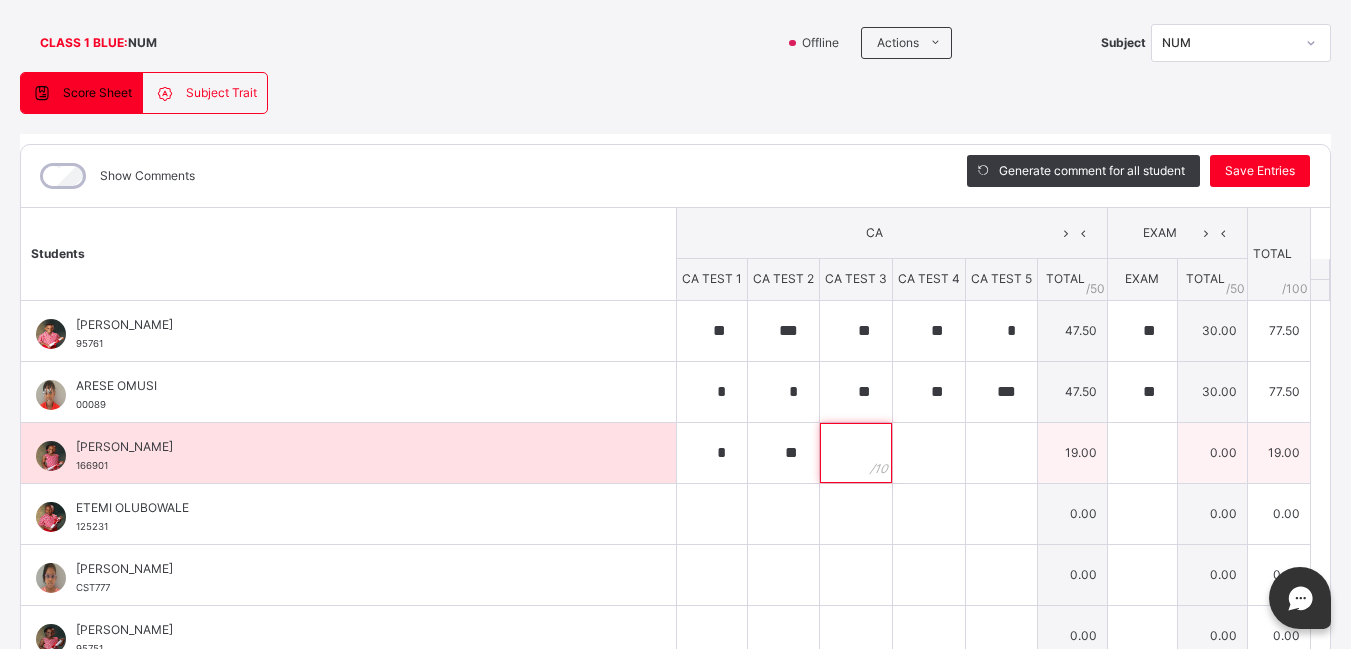 click at bounding box center [856, 453] 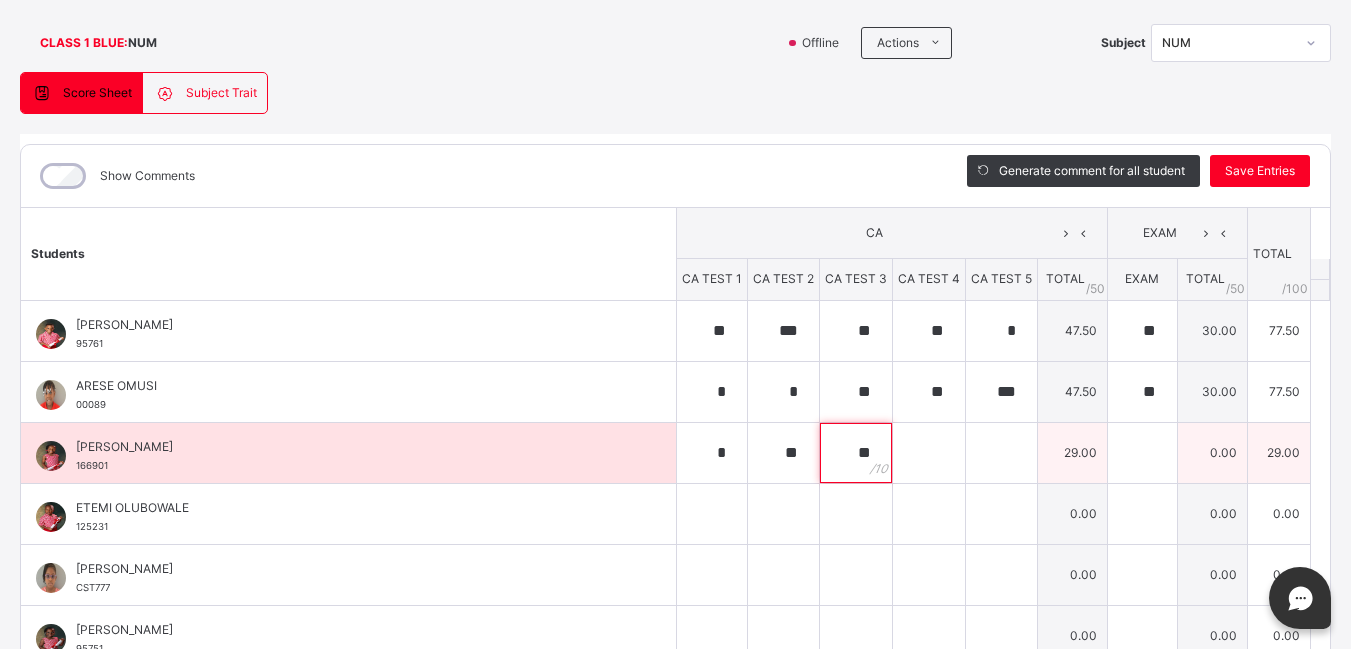 type on "**" 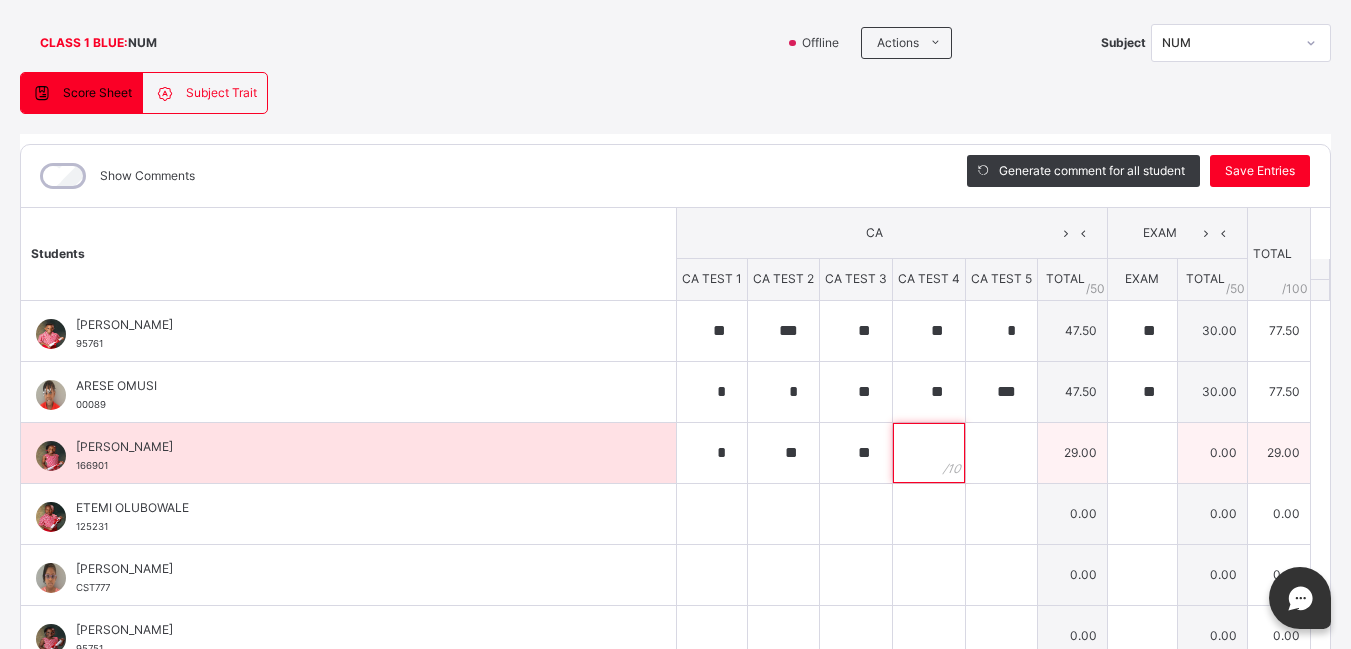 click at bounding box center (929, 453) 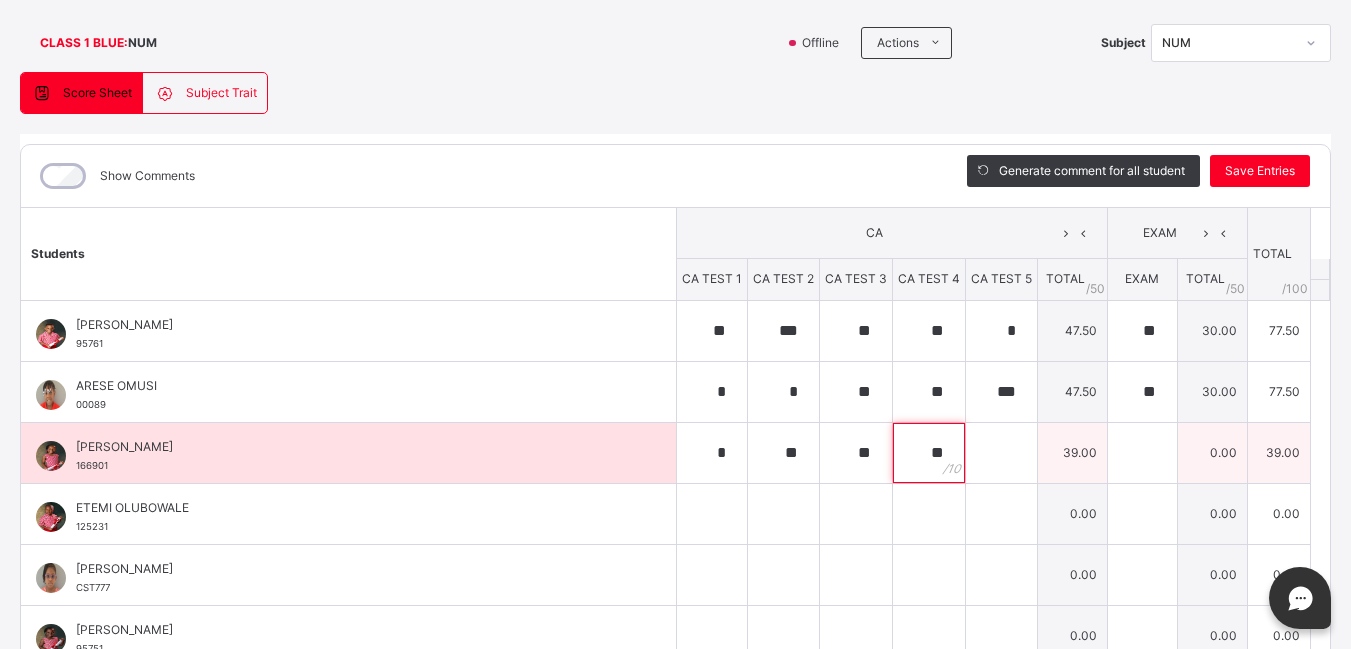 type on "**" 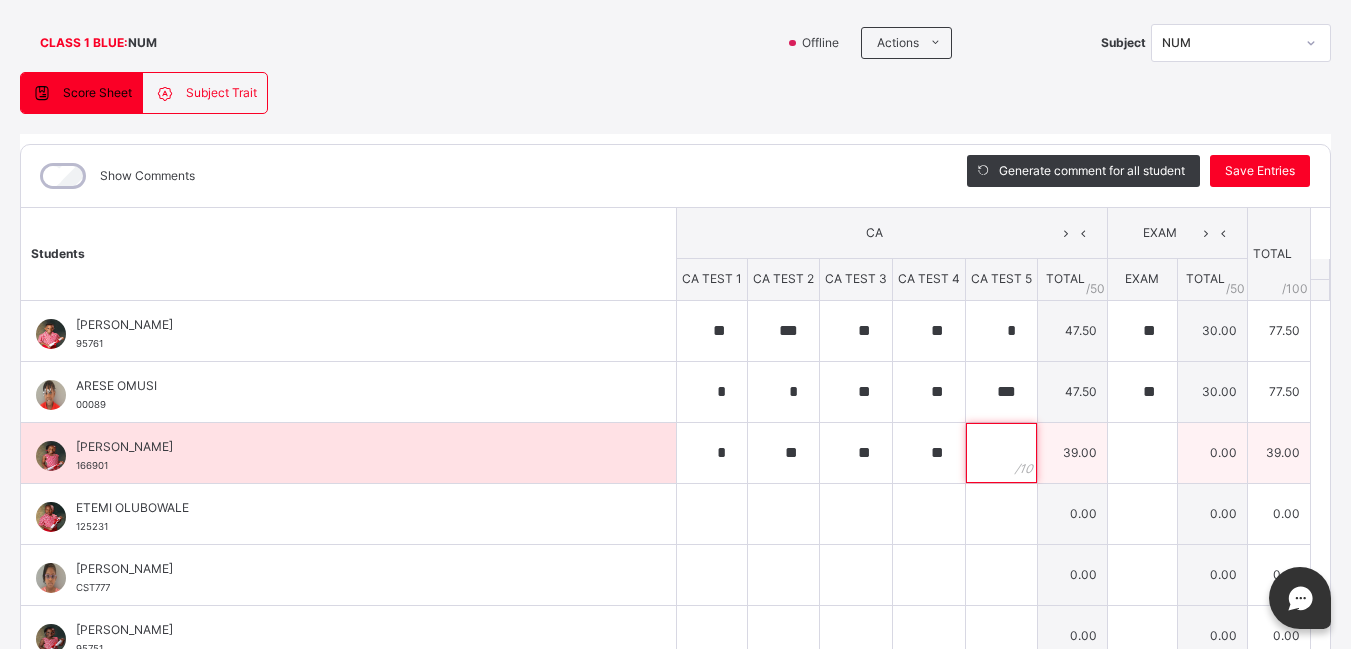 click at bounding box center [1001, 453] 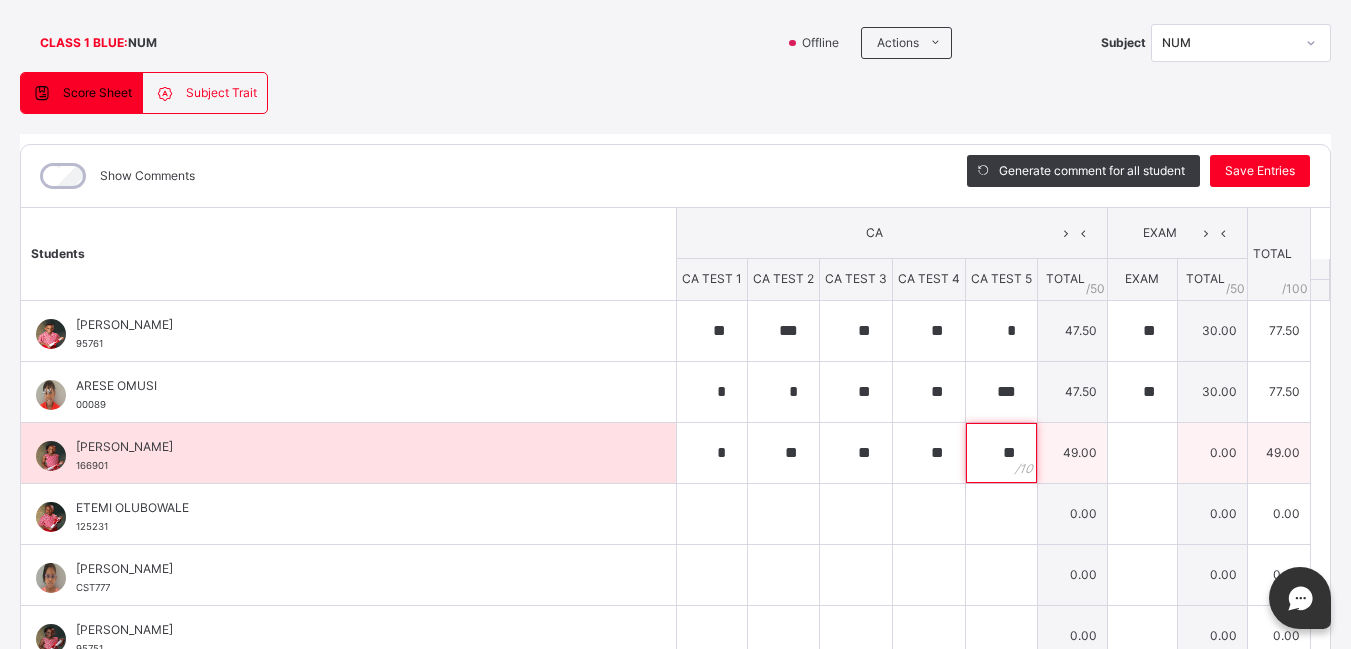 type on "**" 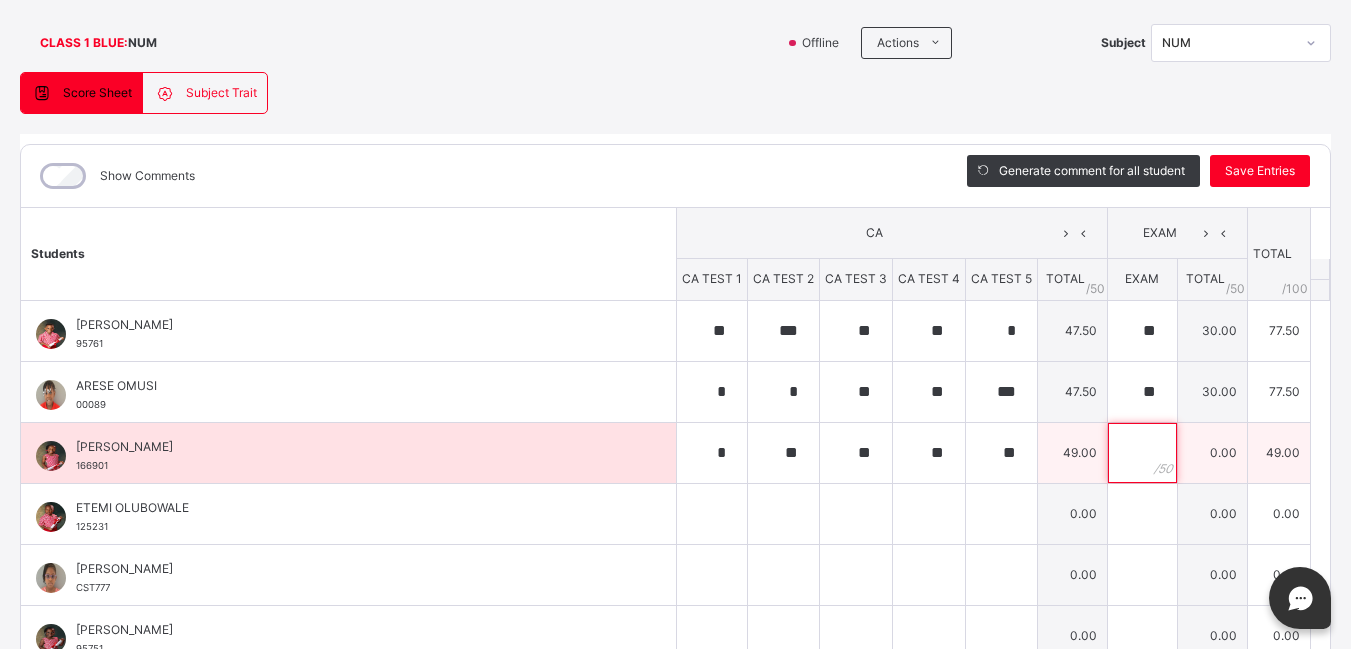 click at bounding box center [1142, 453] 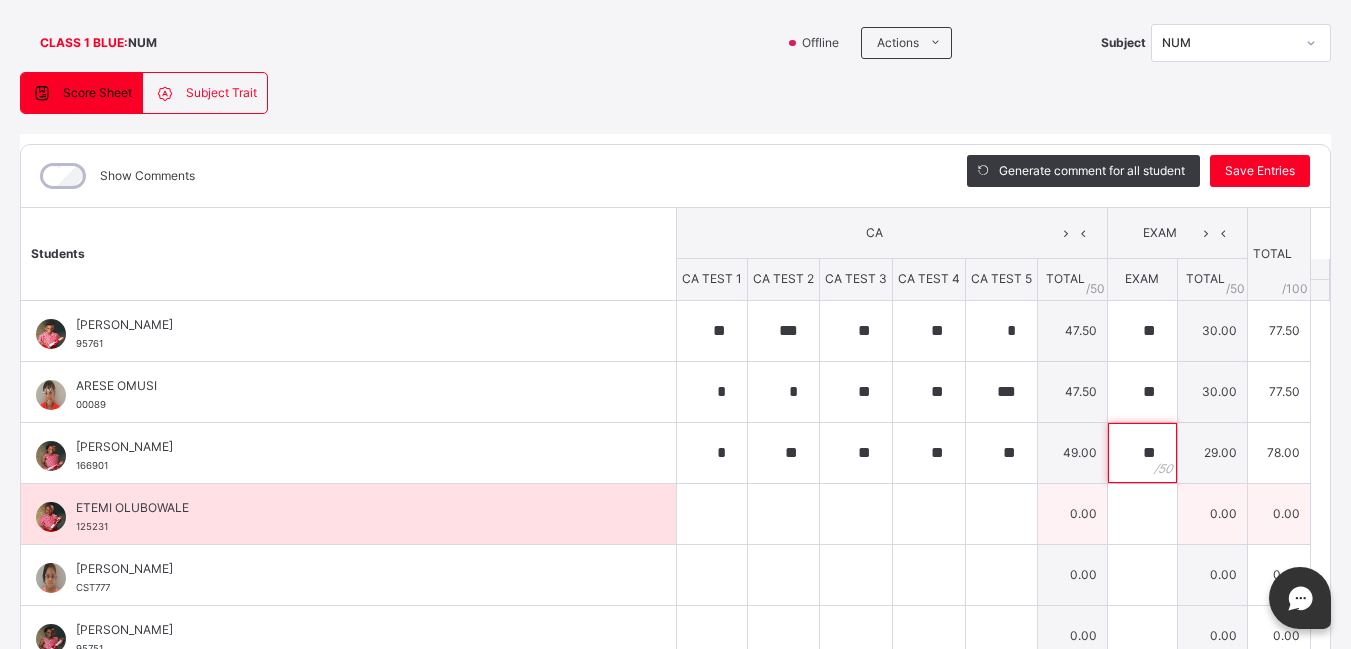 type on "**" 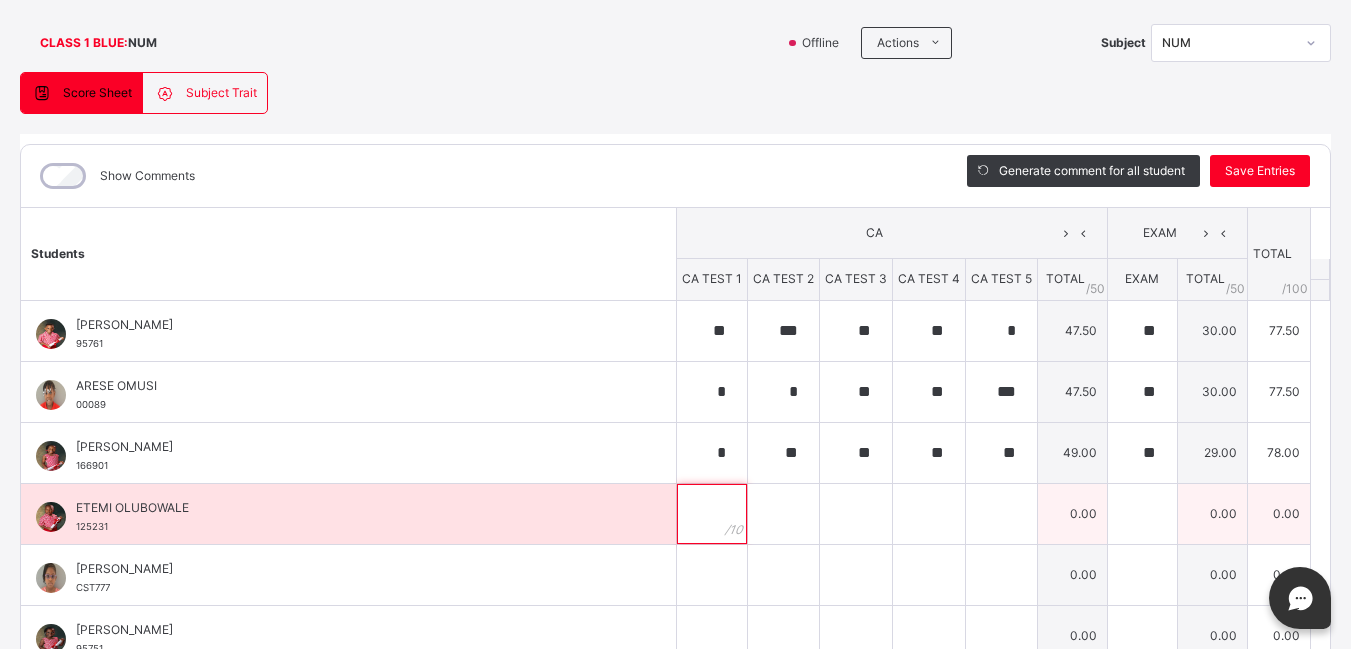 click at bounding box center [712, 514] 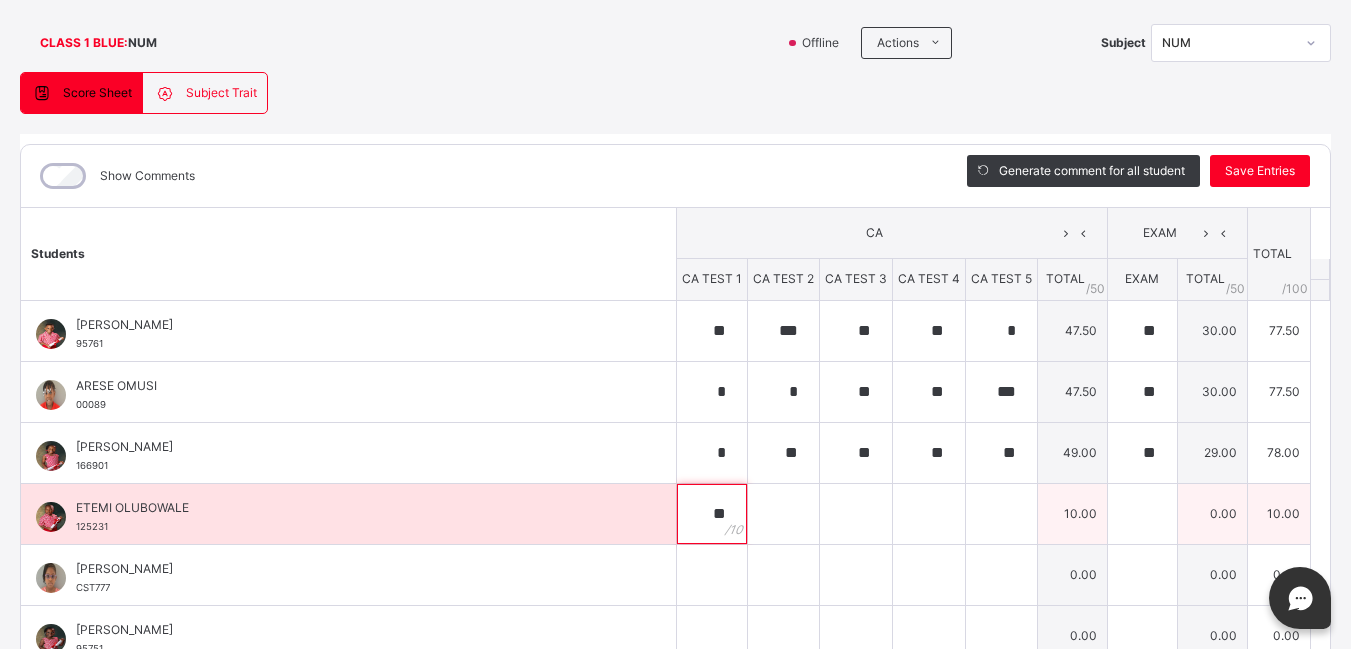 type on "**" 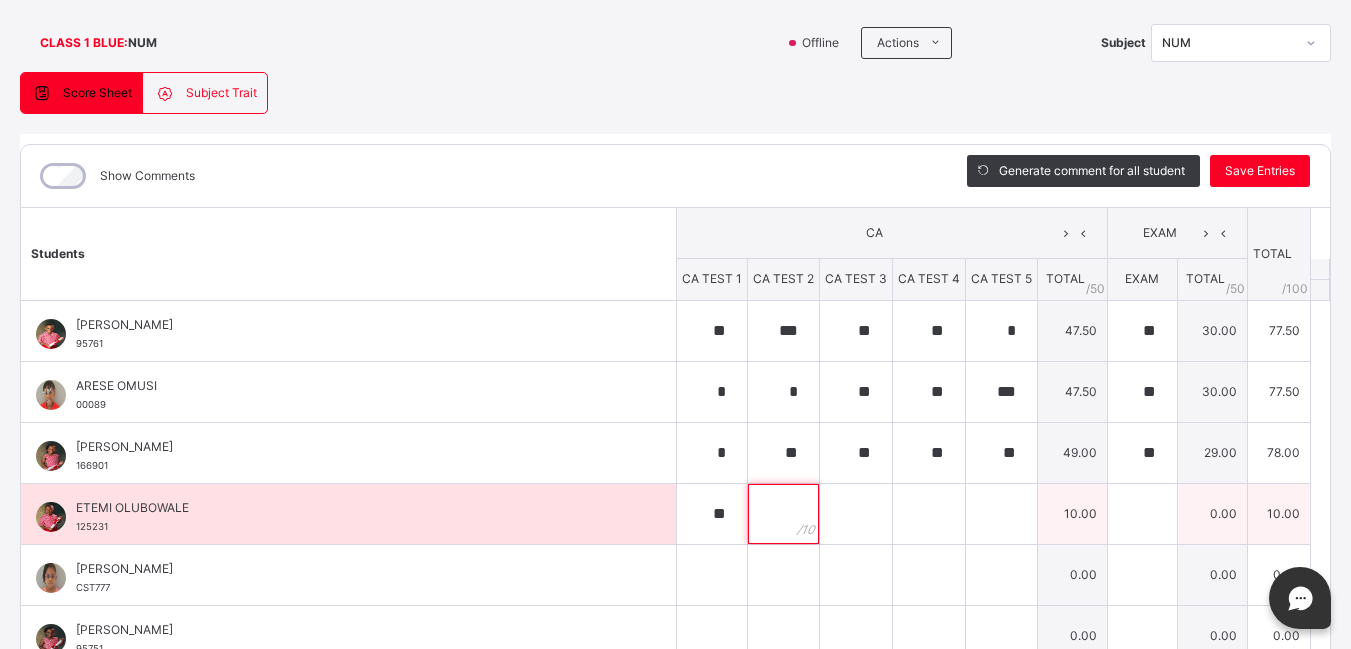 click at bounding box center (783, 514) 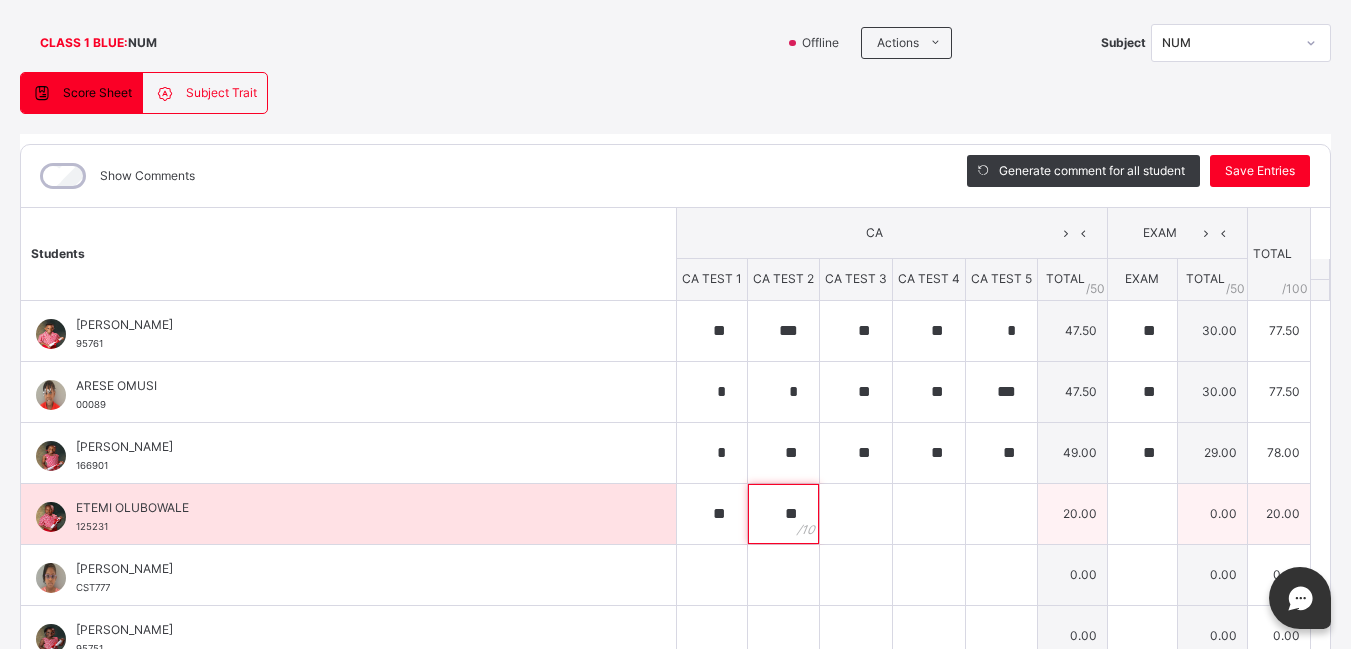 type on "**" 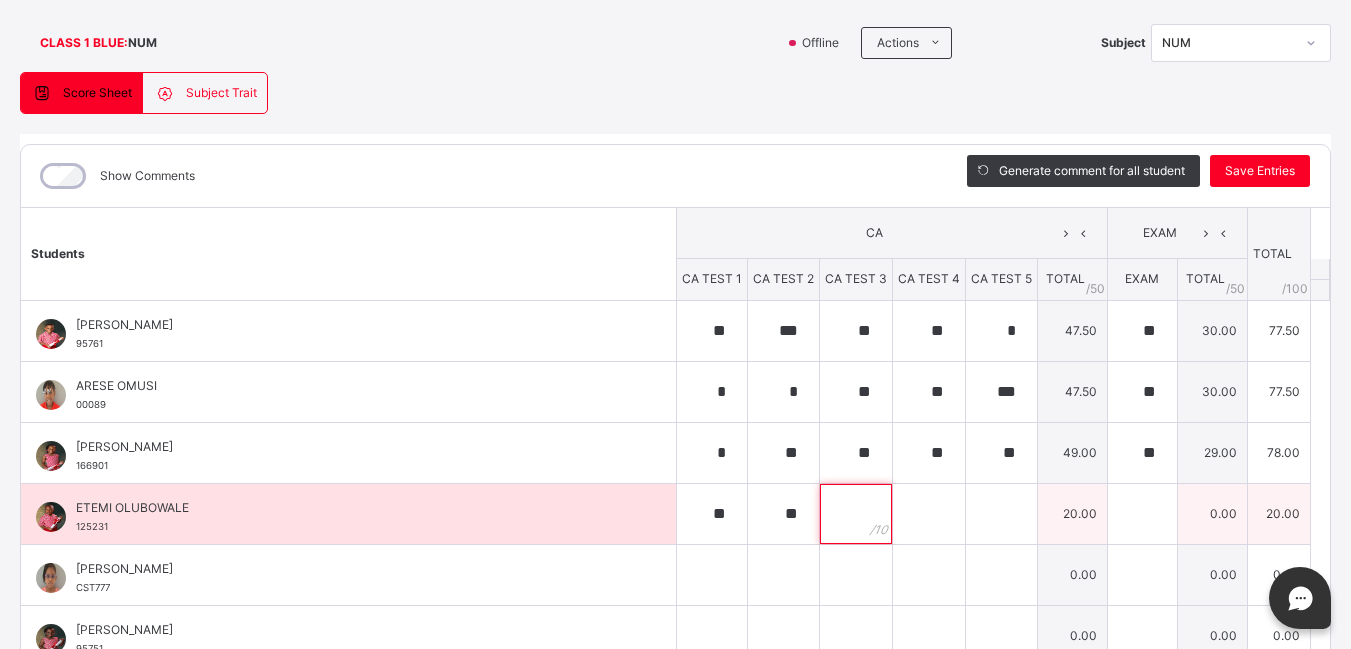 click at bounding box center [856, 514] 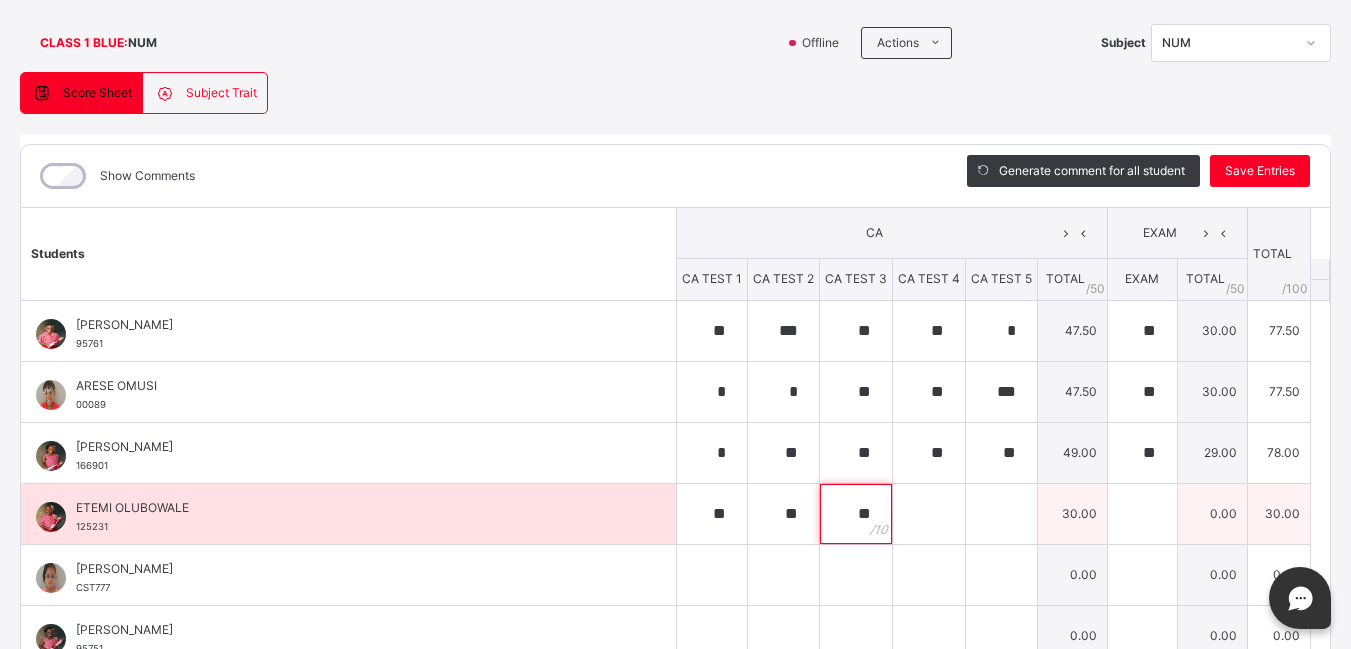 type on "**" 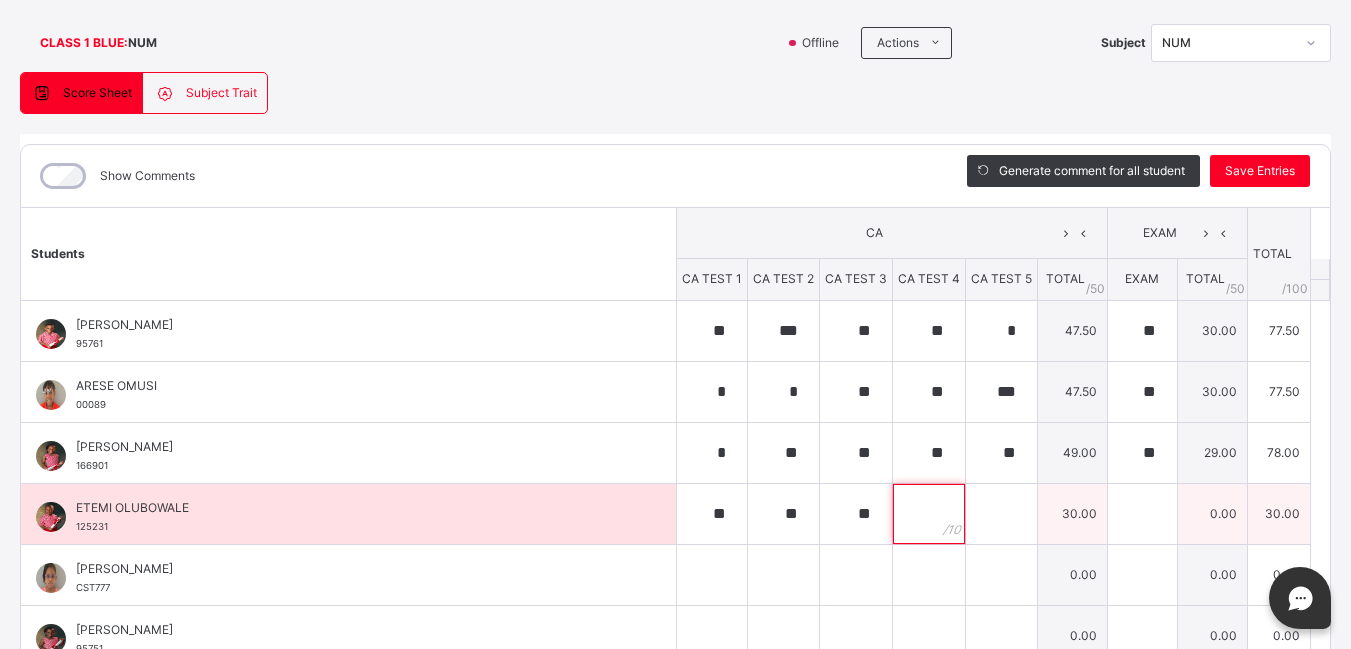 click at bounding box center [929, 514] 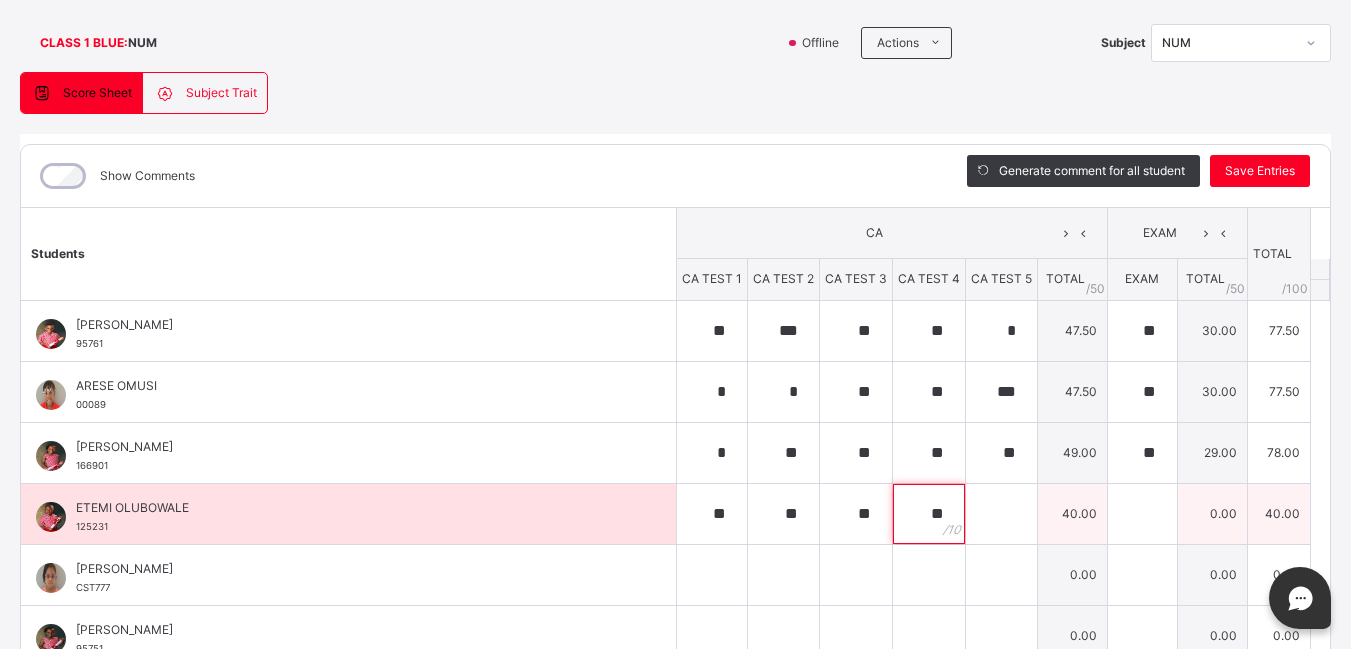 type on "**" 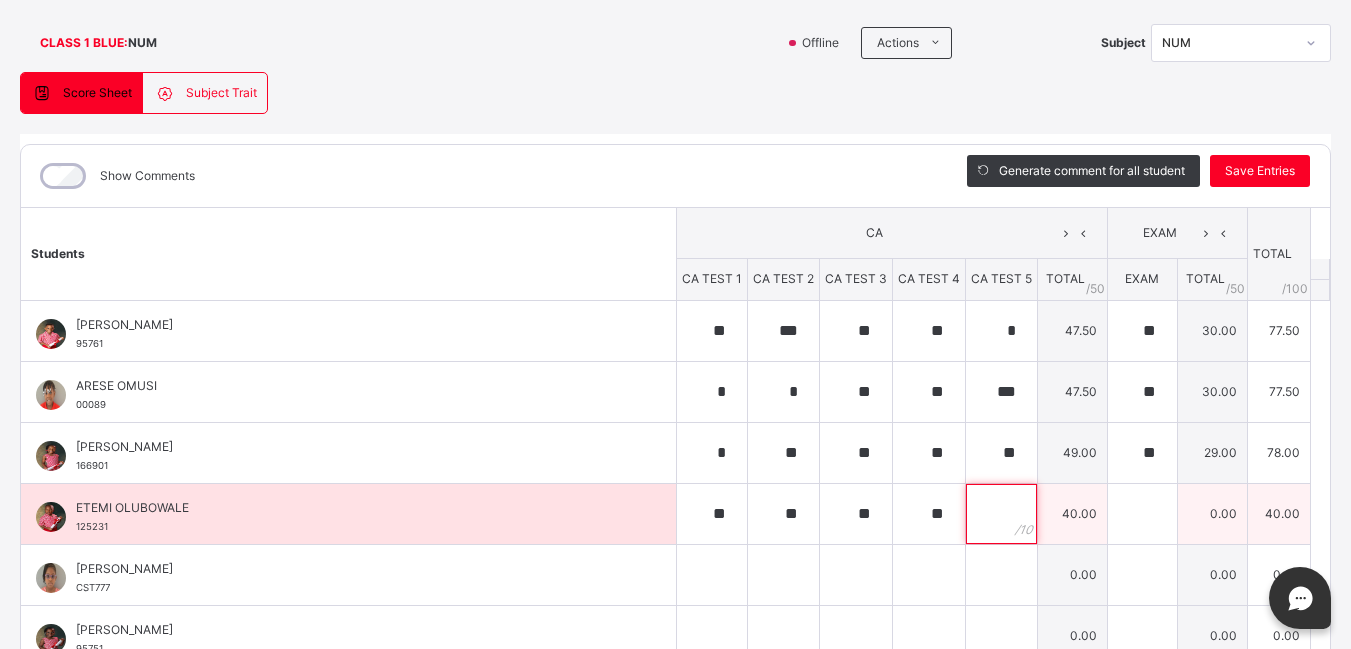 click at bounding box center (1001, 514) 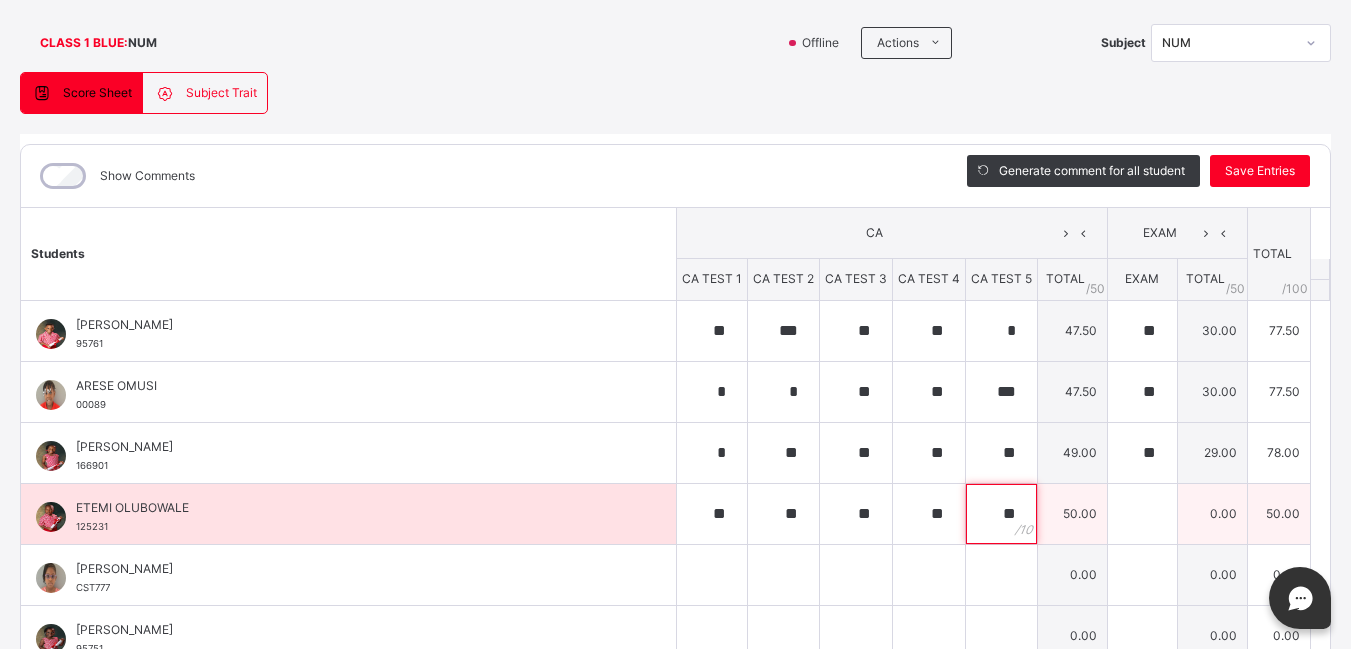 type on "**" 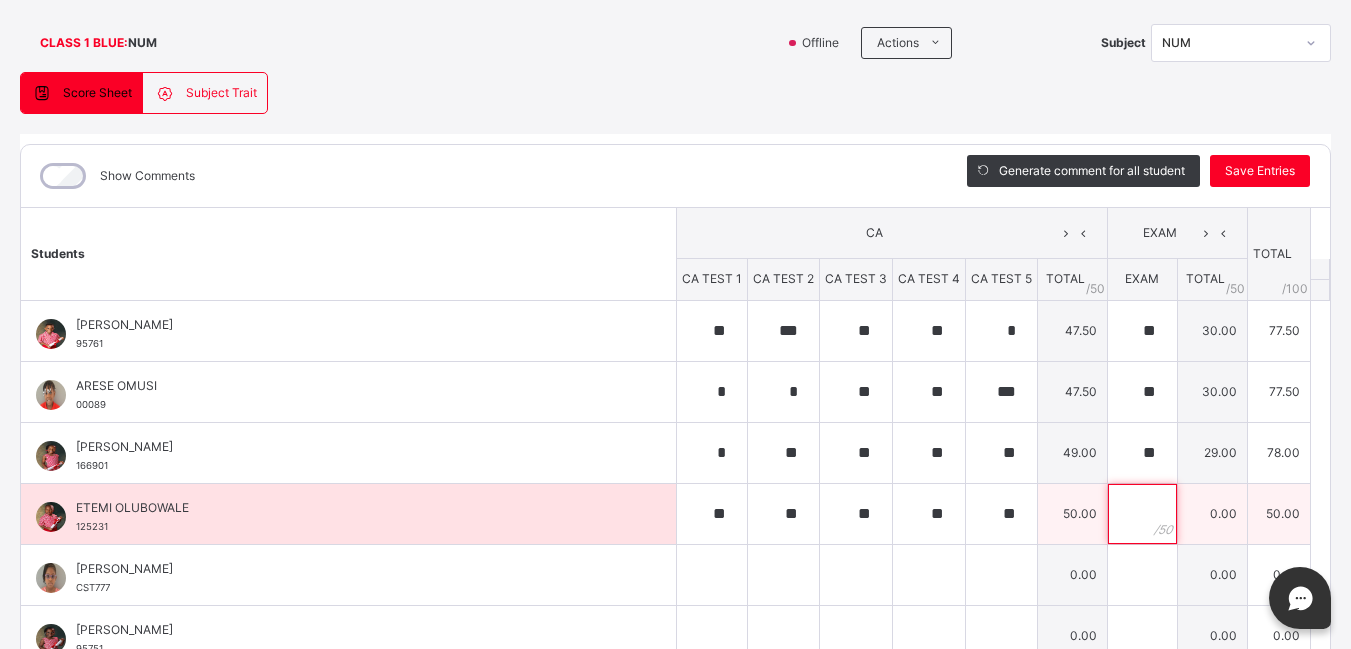 click at bounding box center [1142, 514] 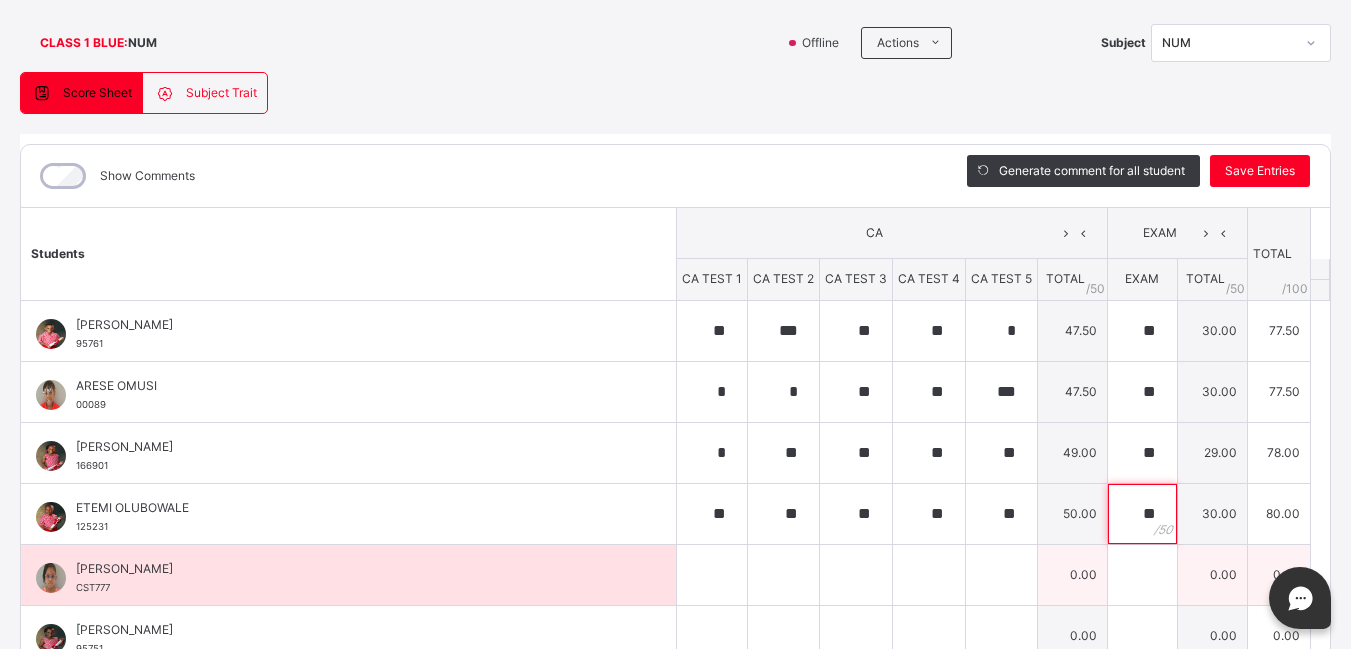 type on "**" 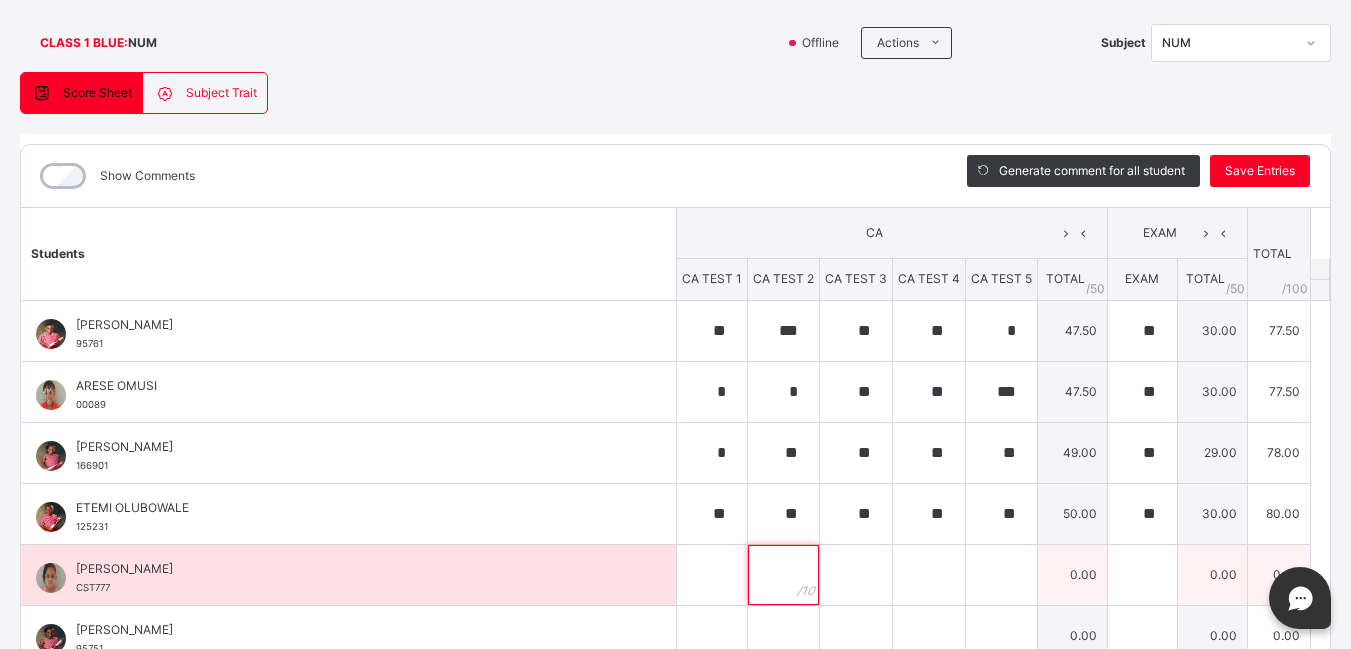 click at bounding box center (783, 575) 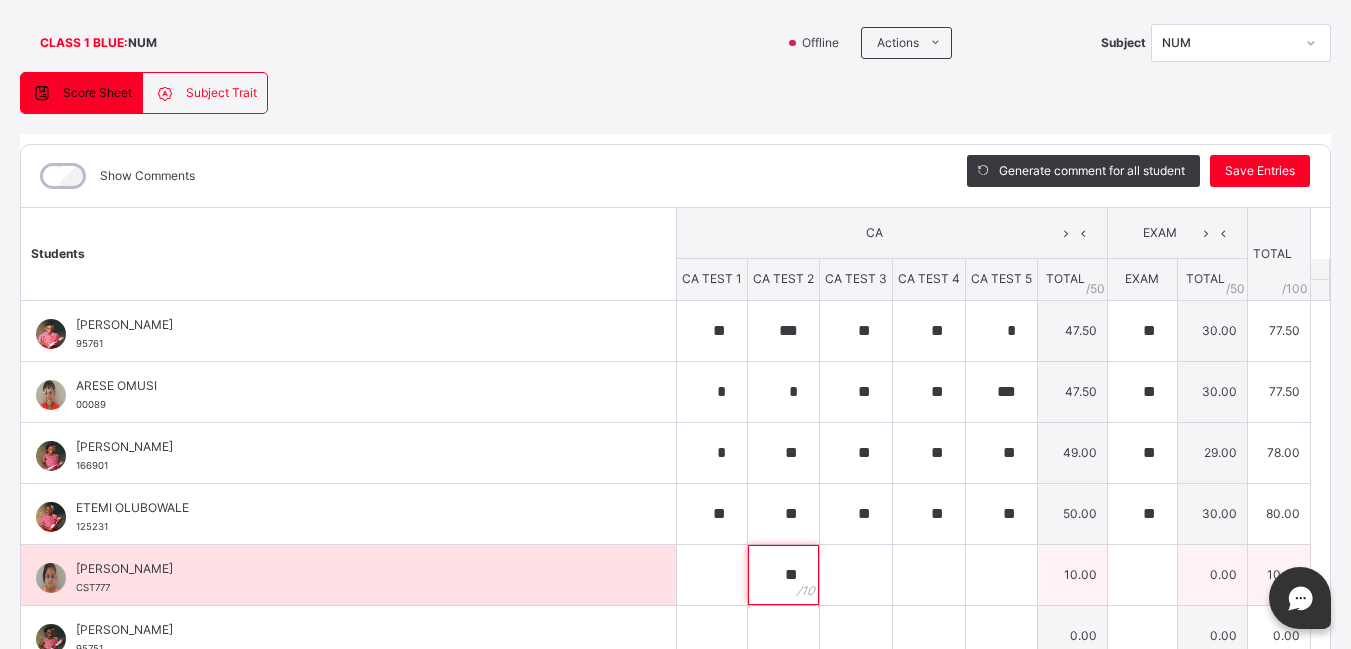 type on "**" 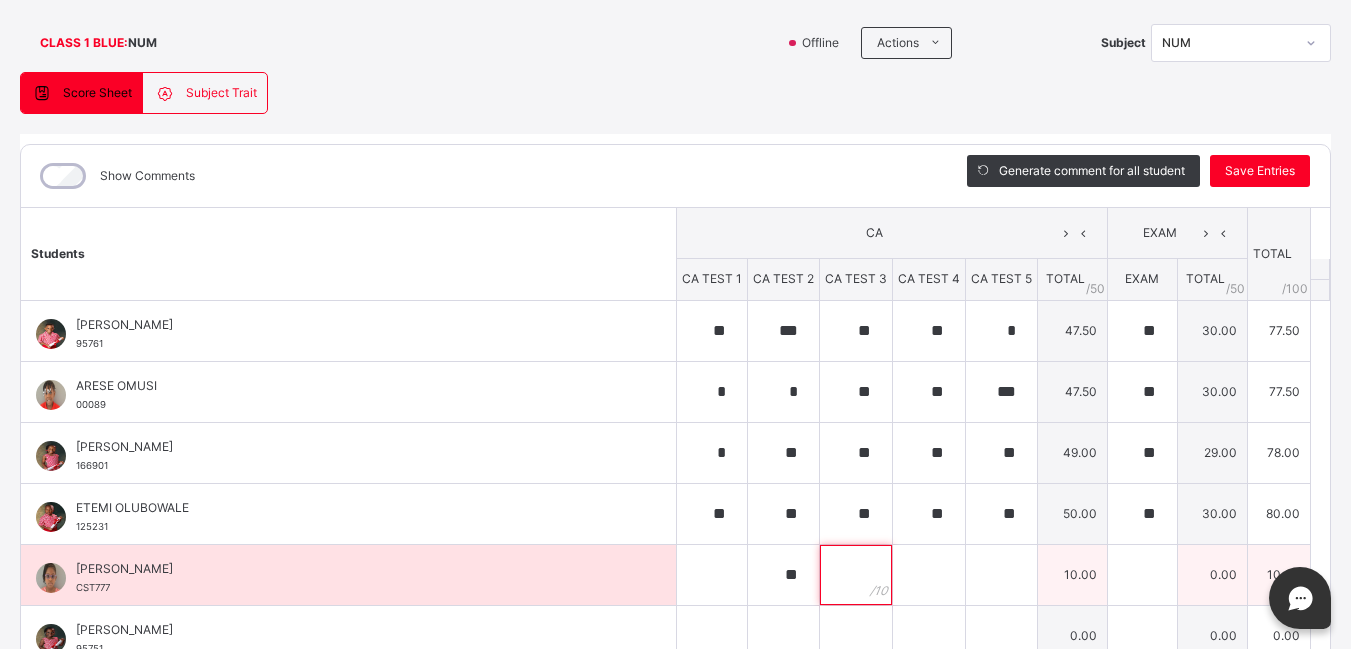 click at bounding box center (856, 575) 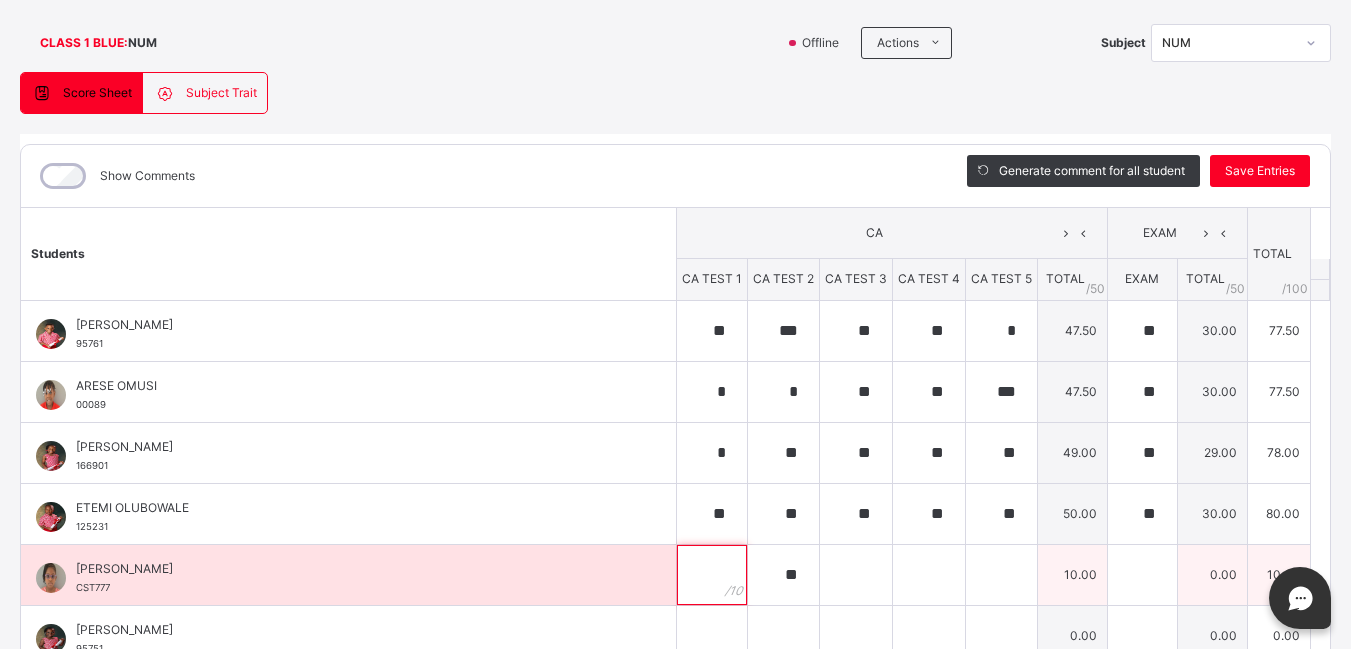 drag, startPoint x: 675, startPoint y: 578, endPoint x: 684, endPoint y: 572, distance: 10.816654 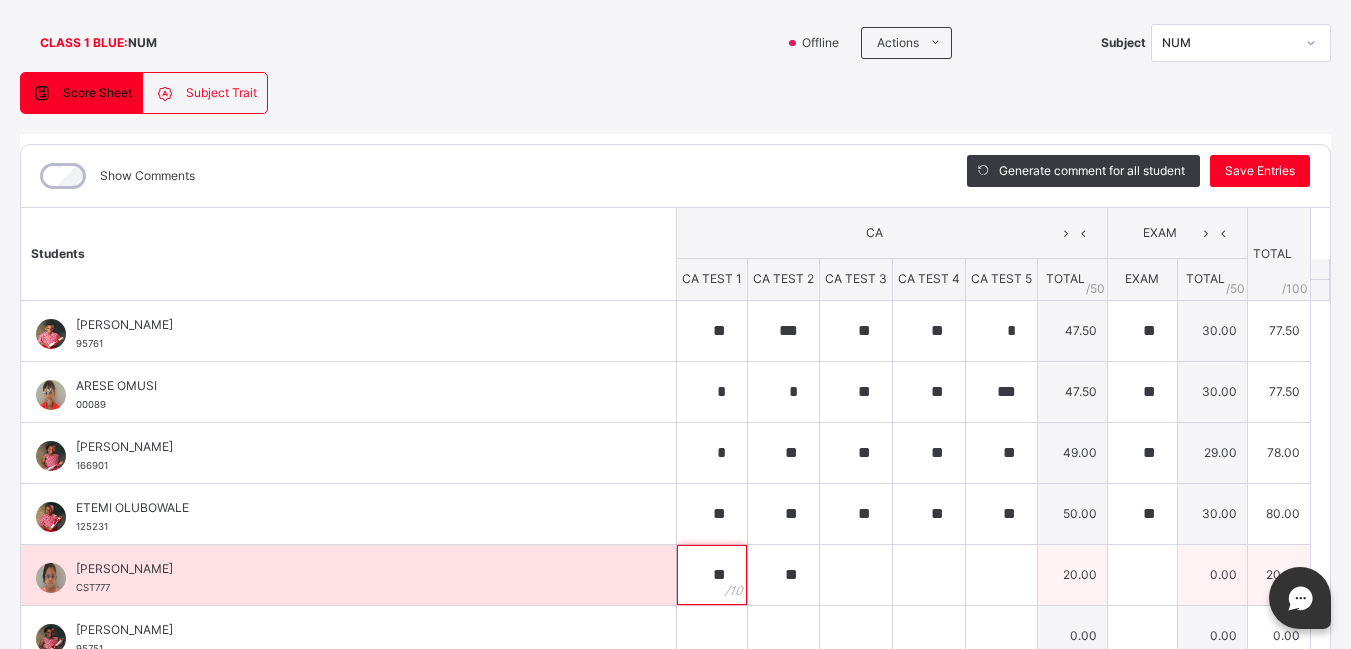 type on "**" 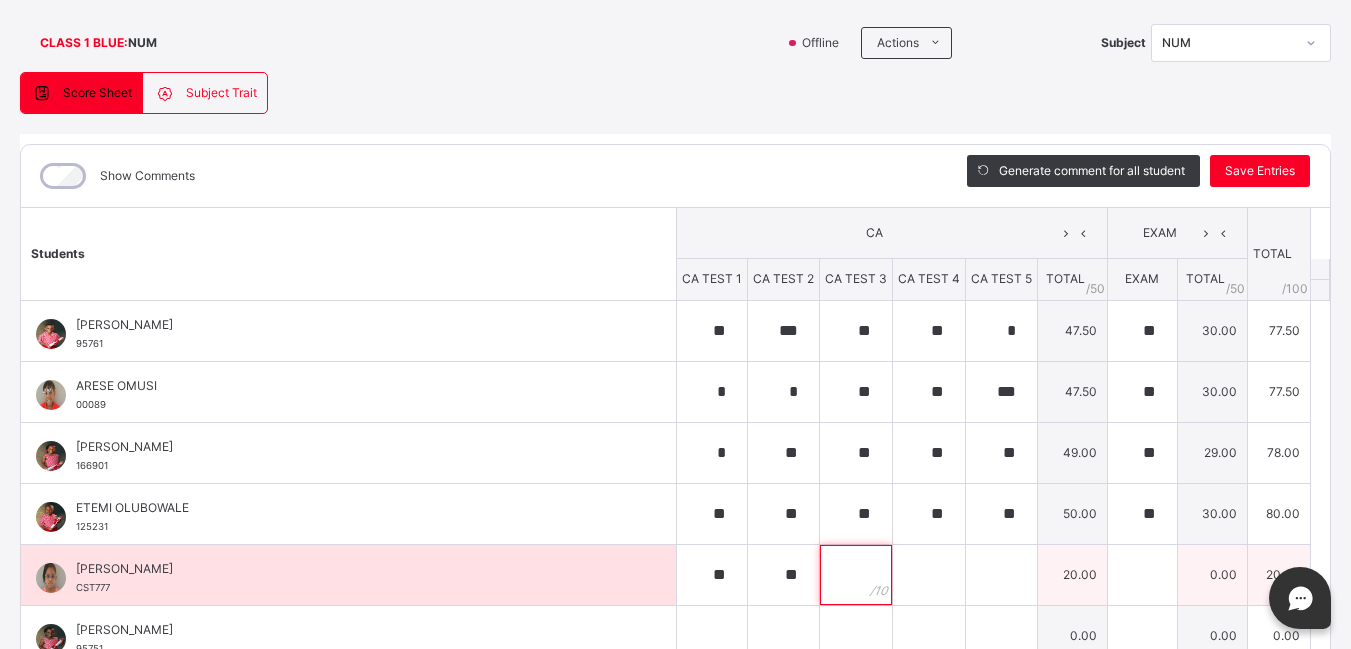 click at bounding box center [856, 575] 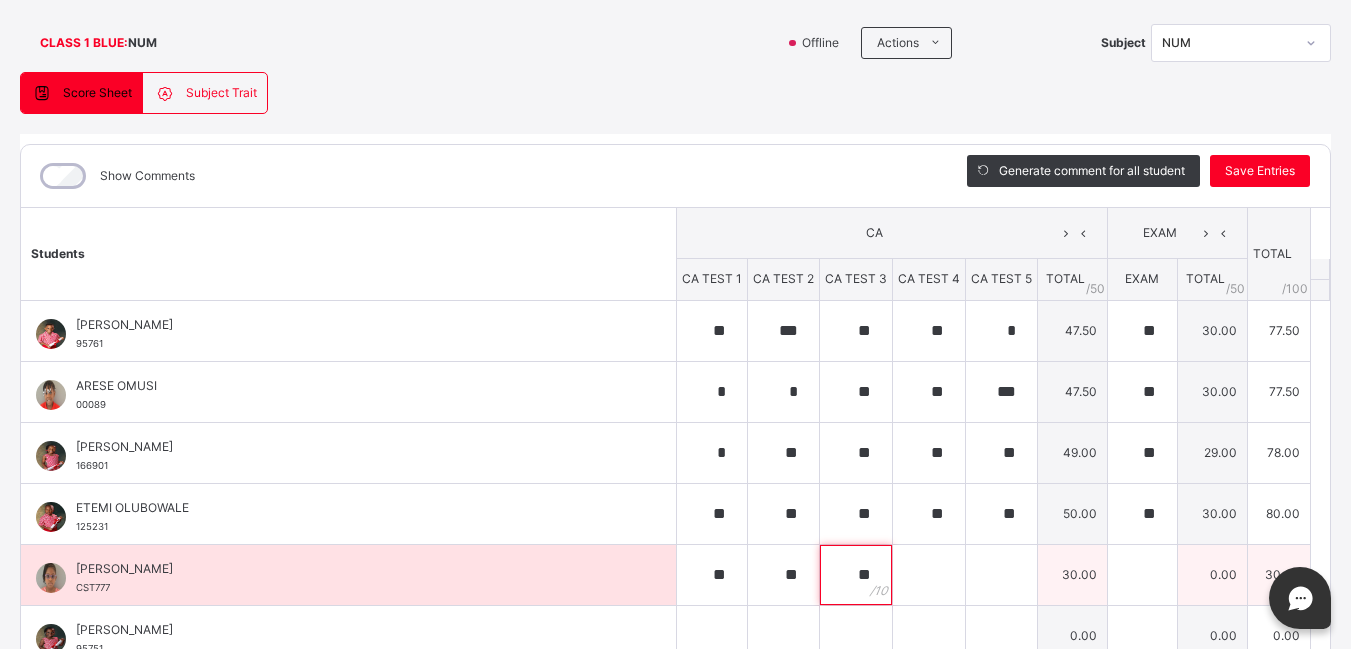 type on "**" 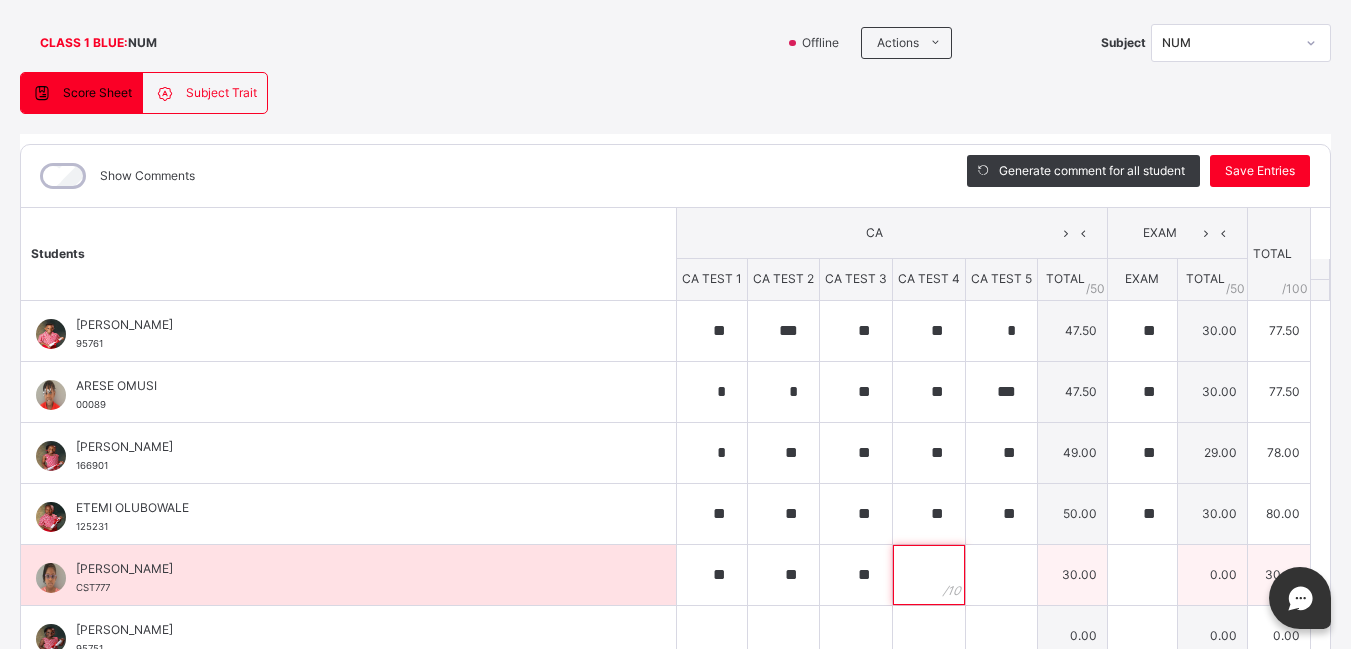 click at bounding box center [929, 575] 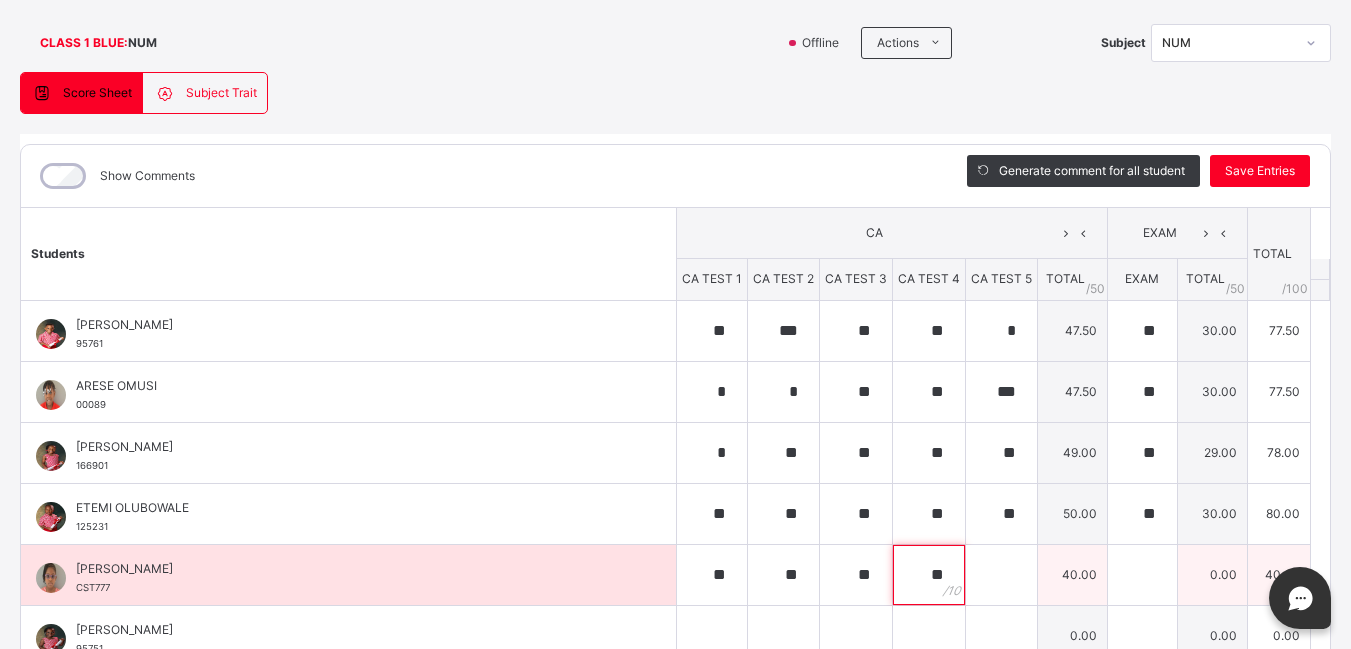type on "**" 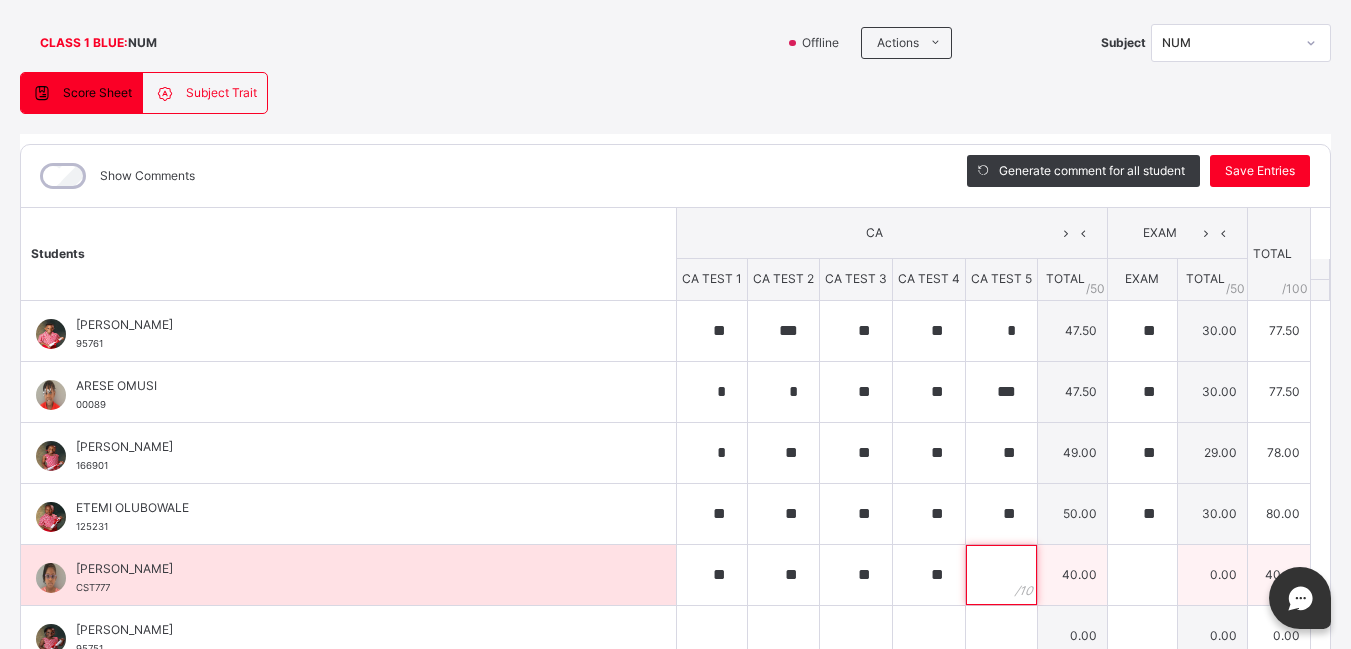 click at bounding box center [1001, 575] 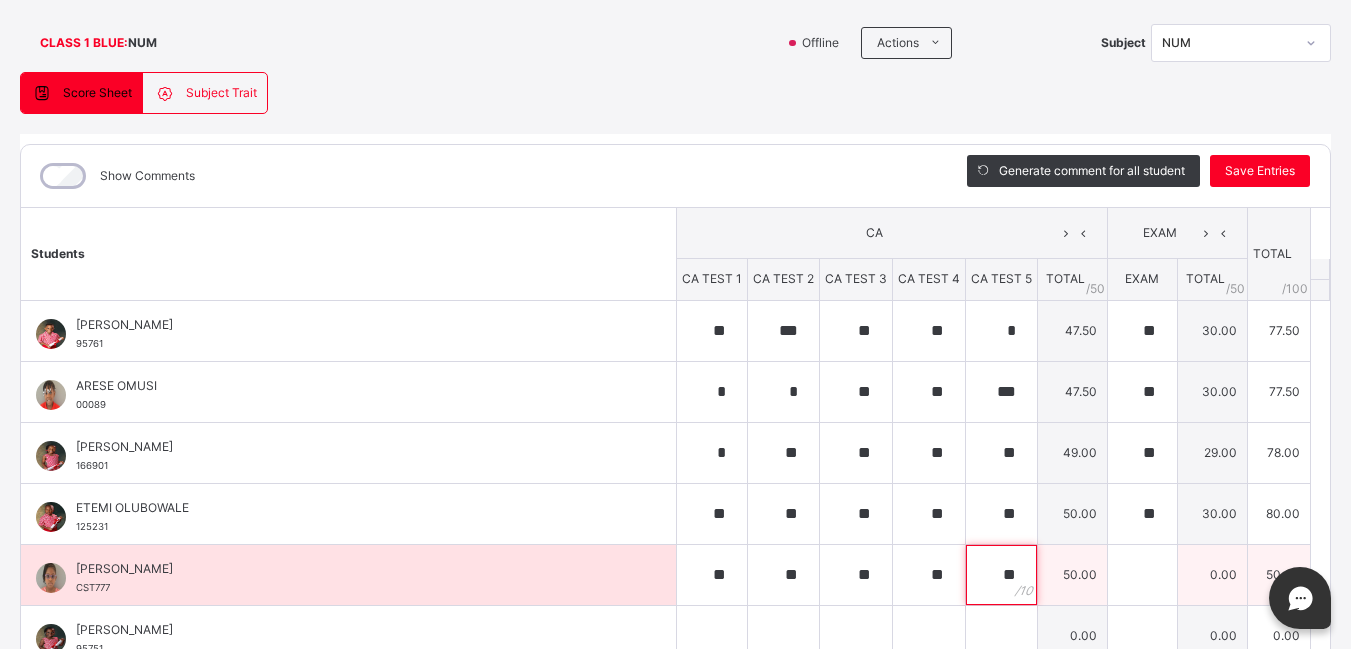 type on "**" 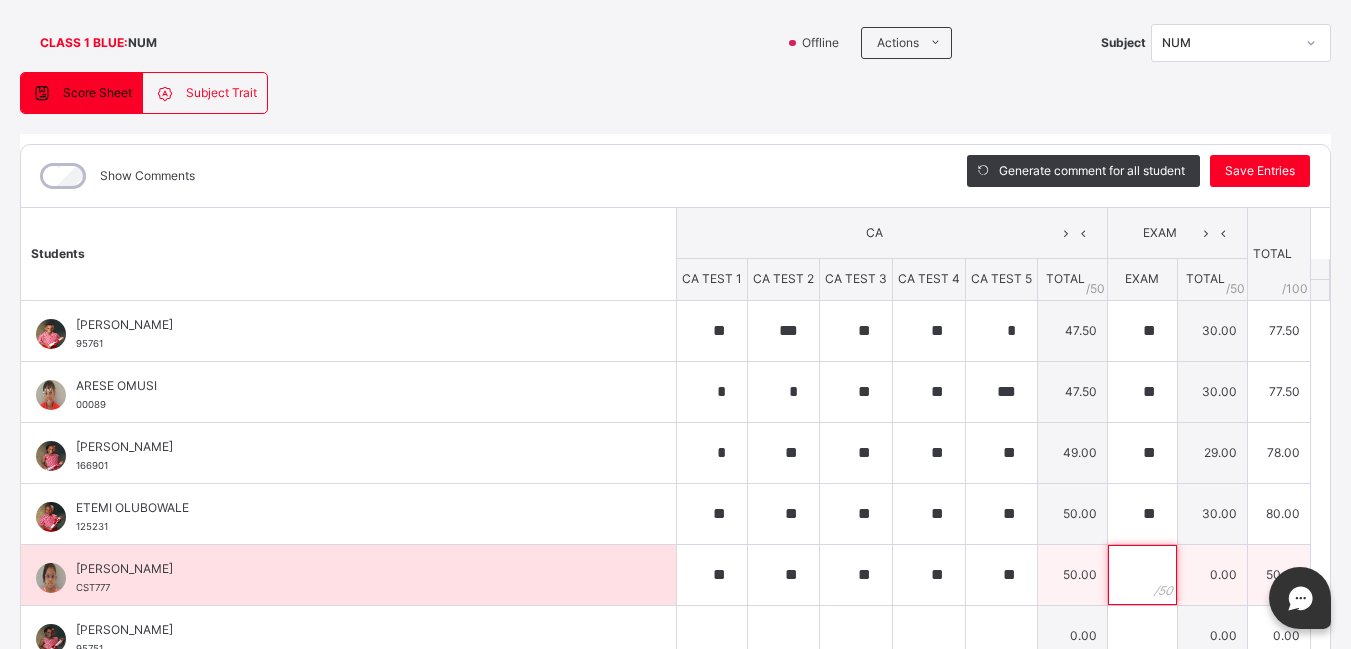 click at bounding box center (1142, 575) 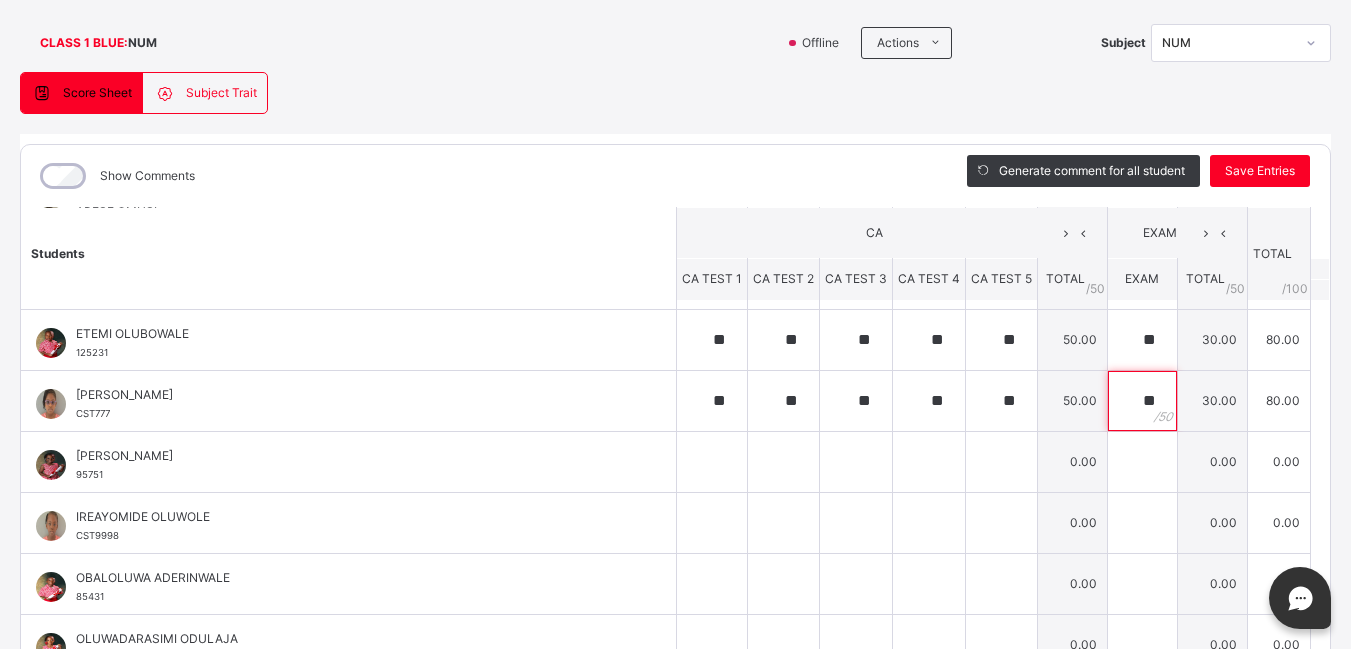 scroll, scrollTop: 200, scrollLeft: 0, axis: vertical 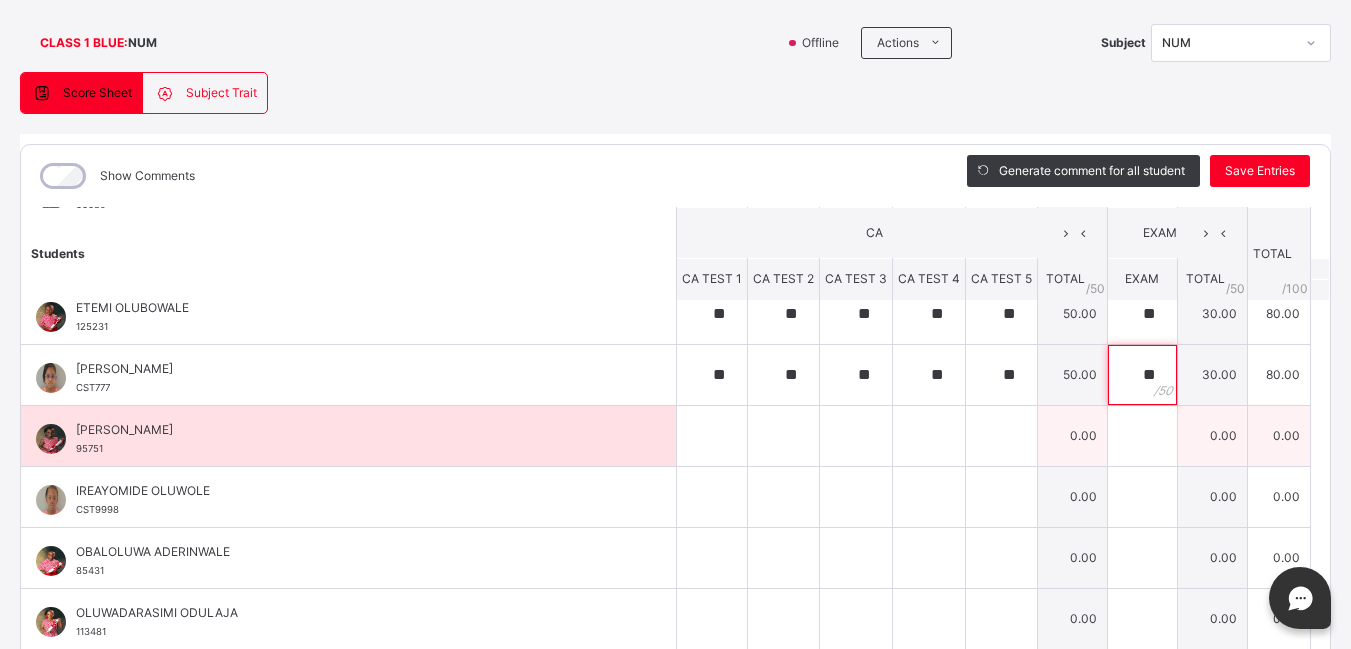type on "**" 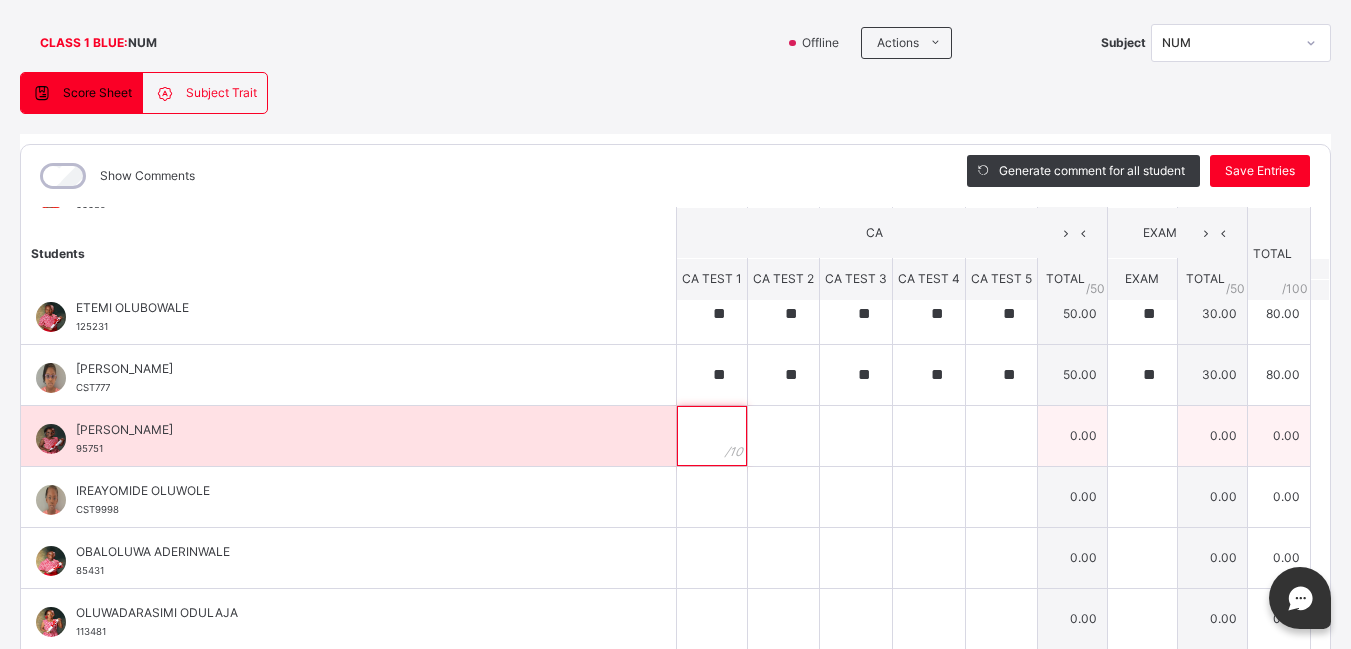 click at bounding box center [712, 436] 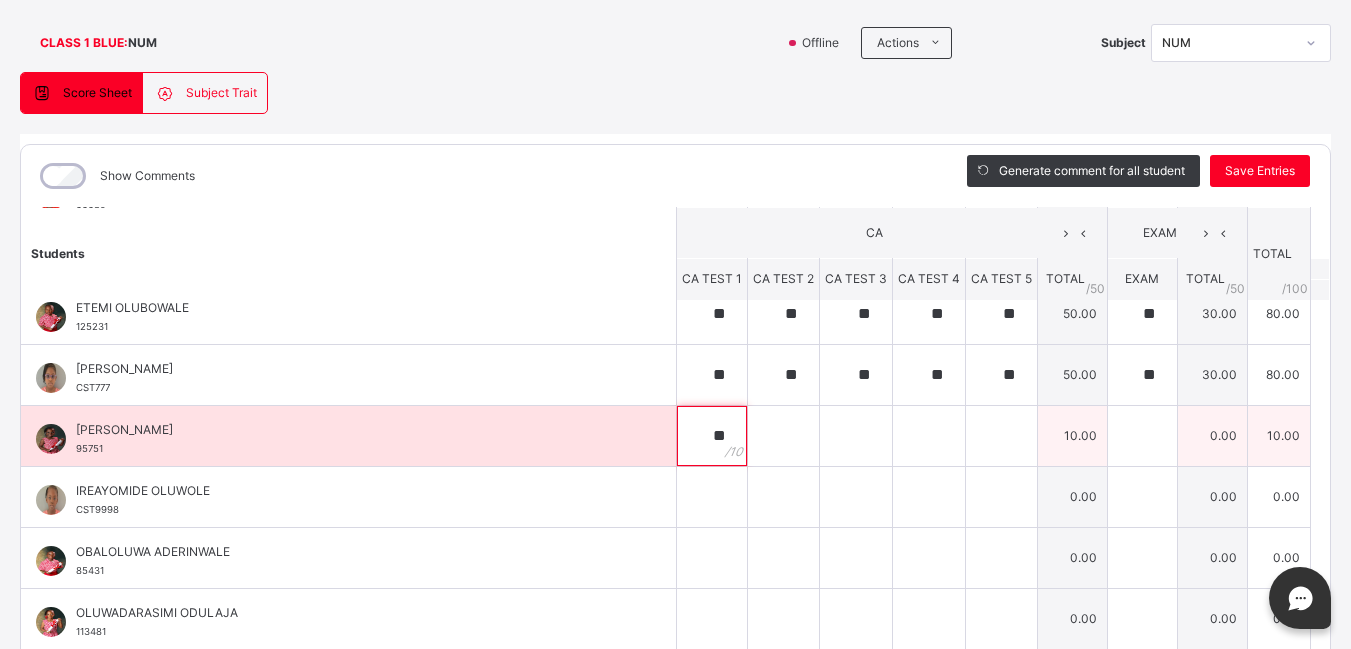 type on "**" 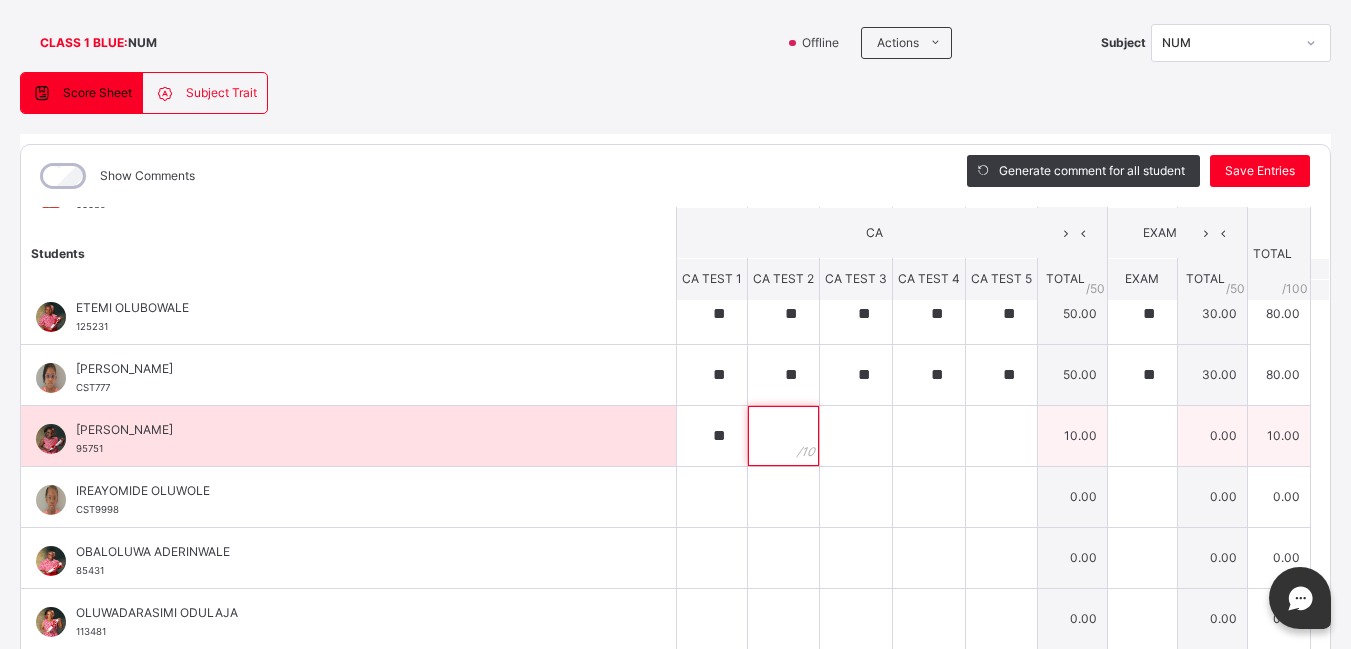 click at bounding box center (783, 436) 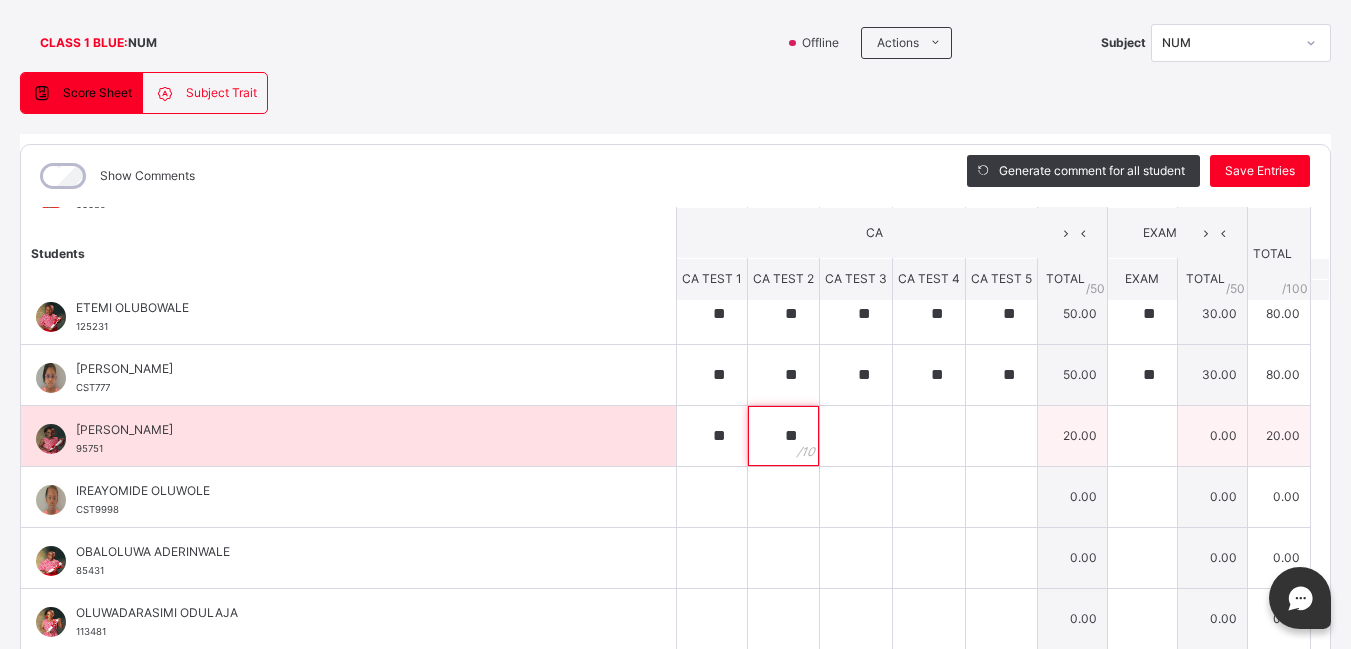 type on "**" 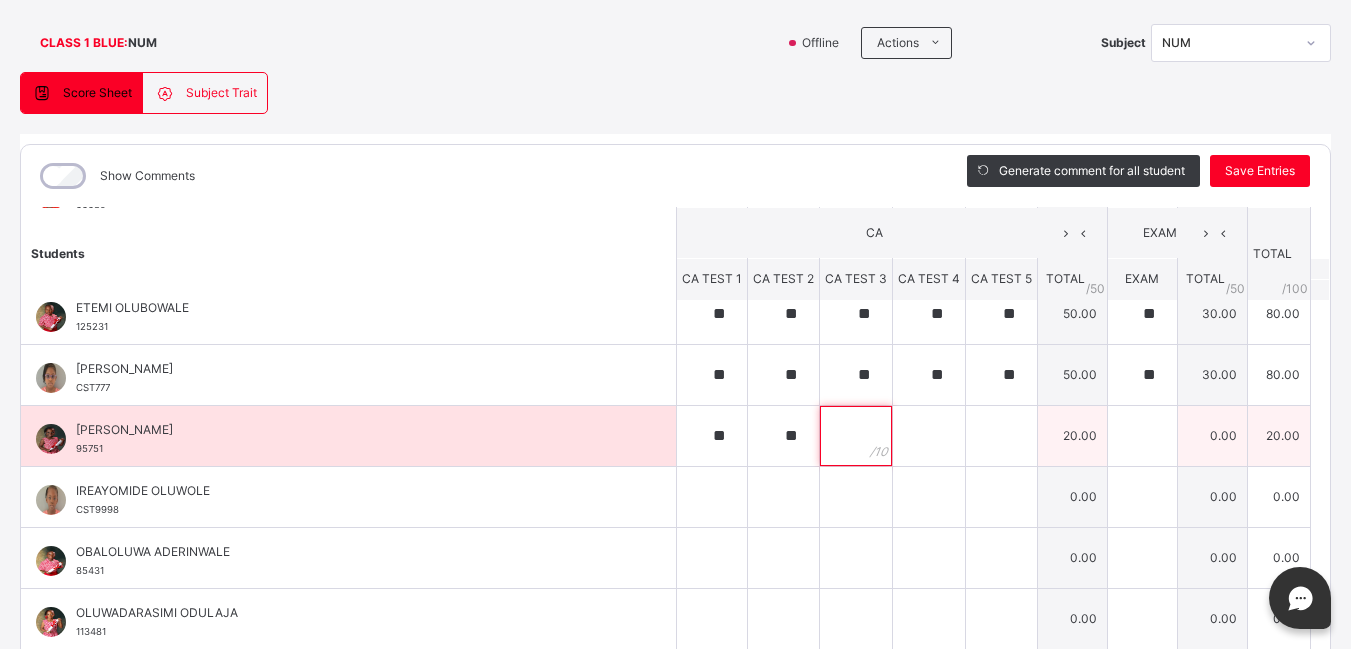 click at bounding box center [856, 436] 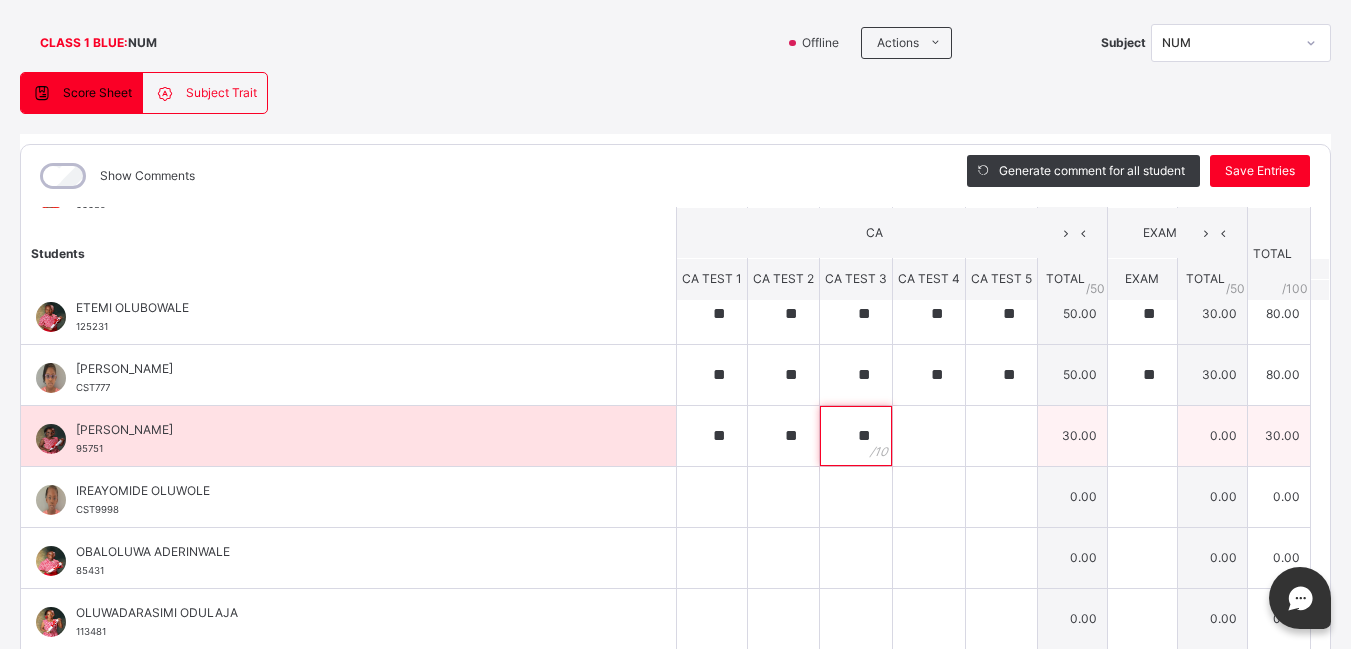 type on "**" 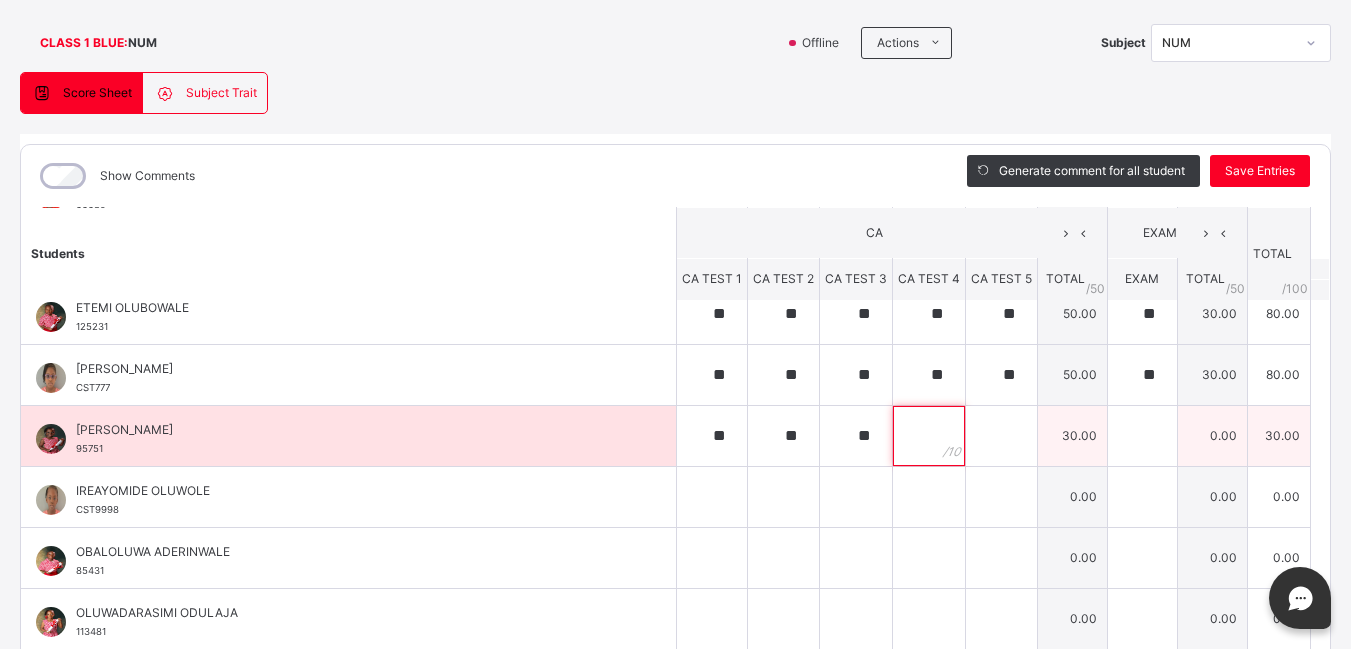 click at bounding box center (929, 436) 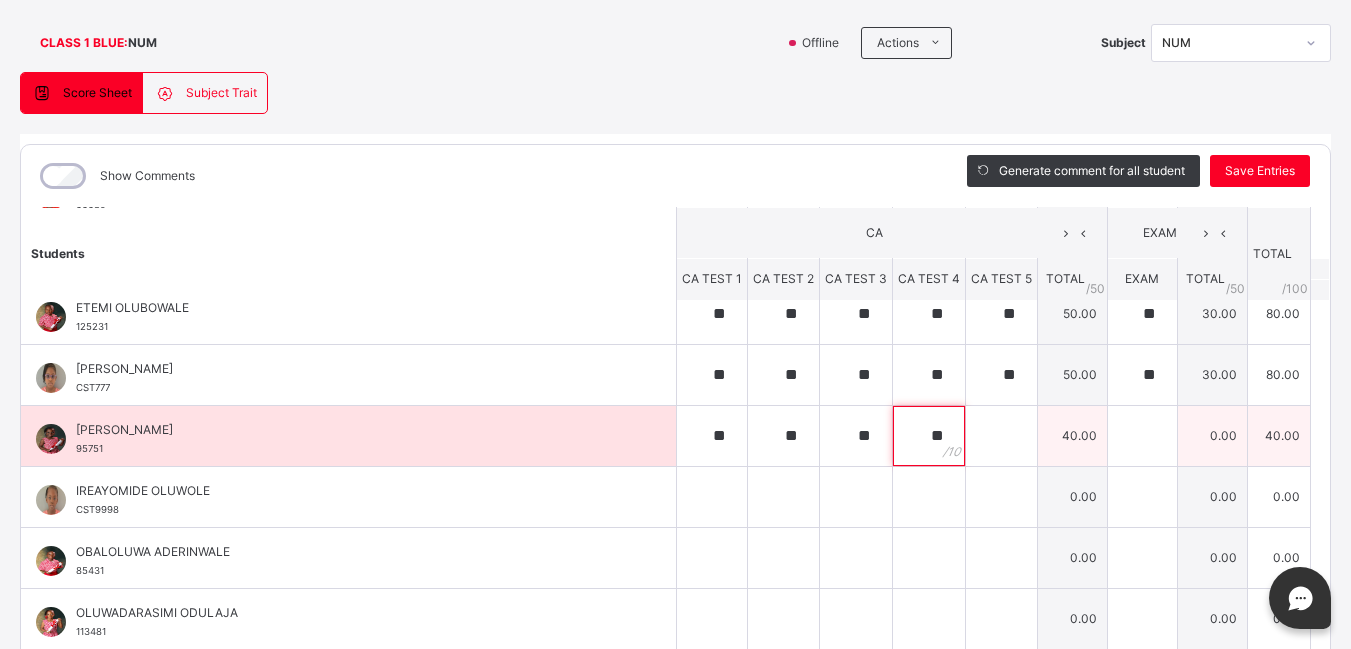 drag, startPoint x: 902, startPoint y: 435, endPoint x: 926, endPoint y: 441, distance: 24.738634 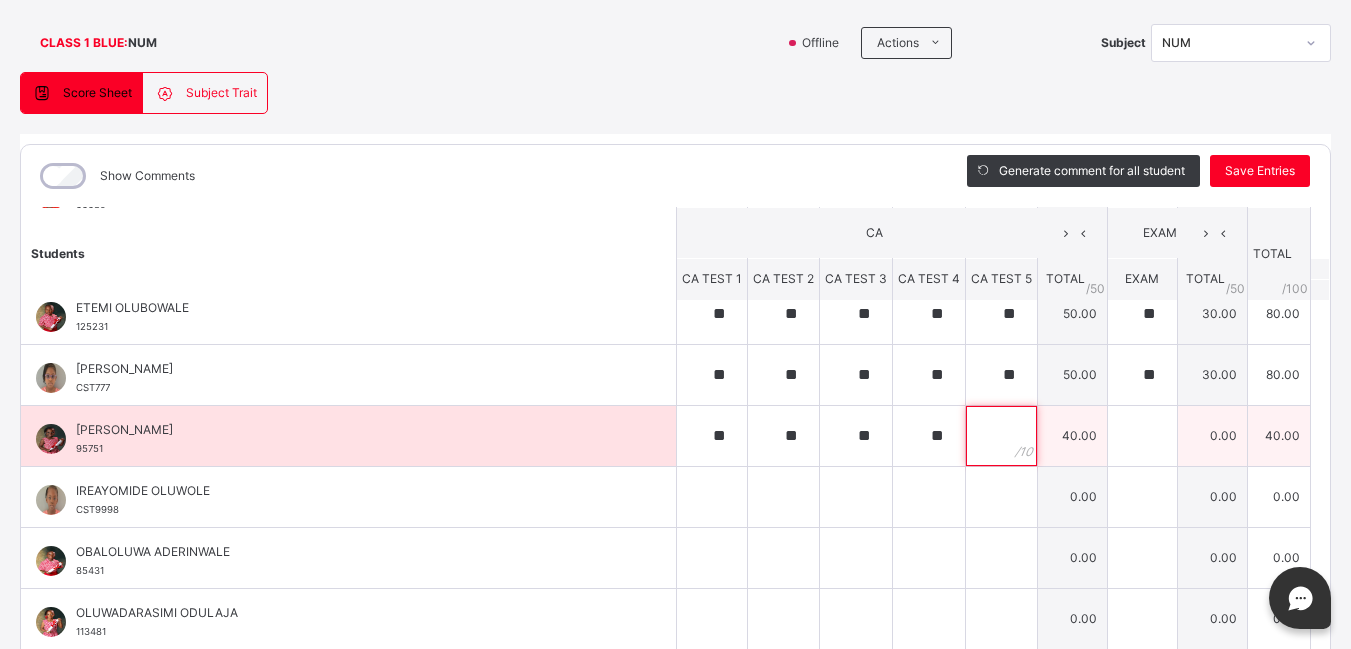 click at bounding box center (1001, 436) 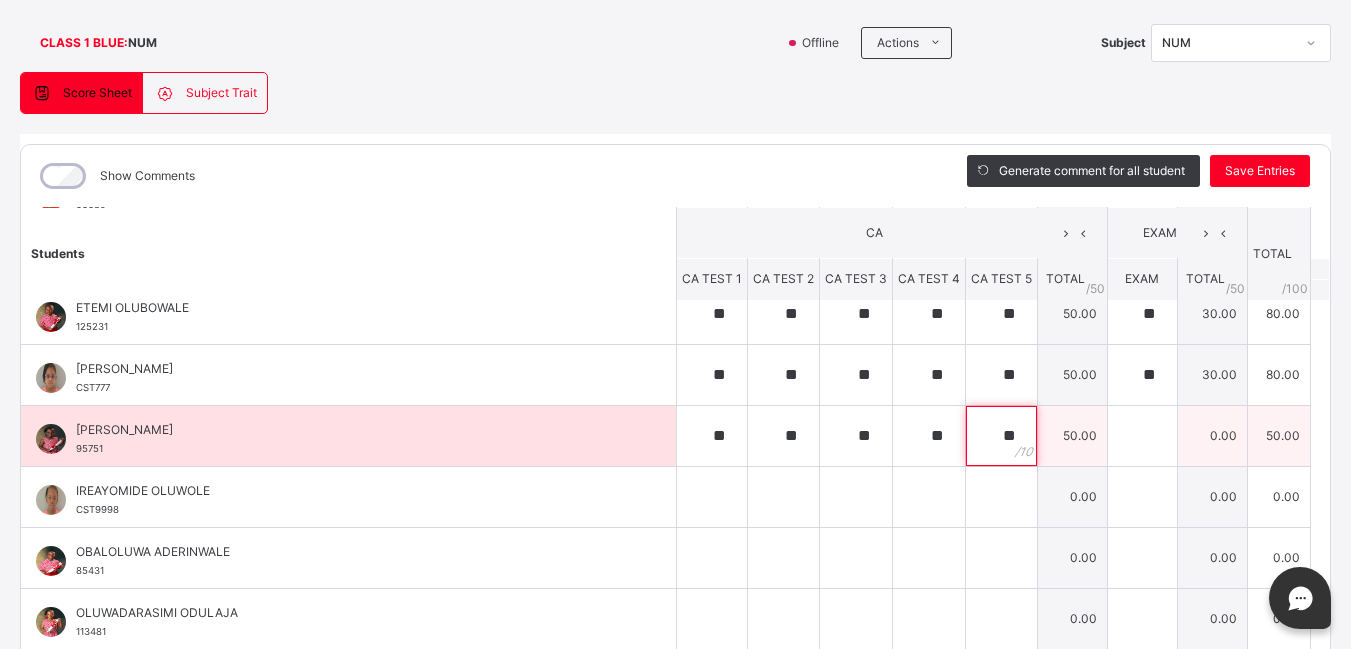 type on "**" 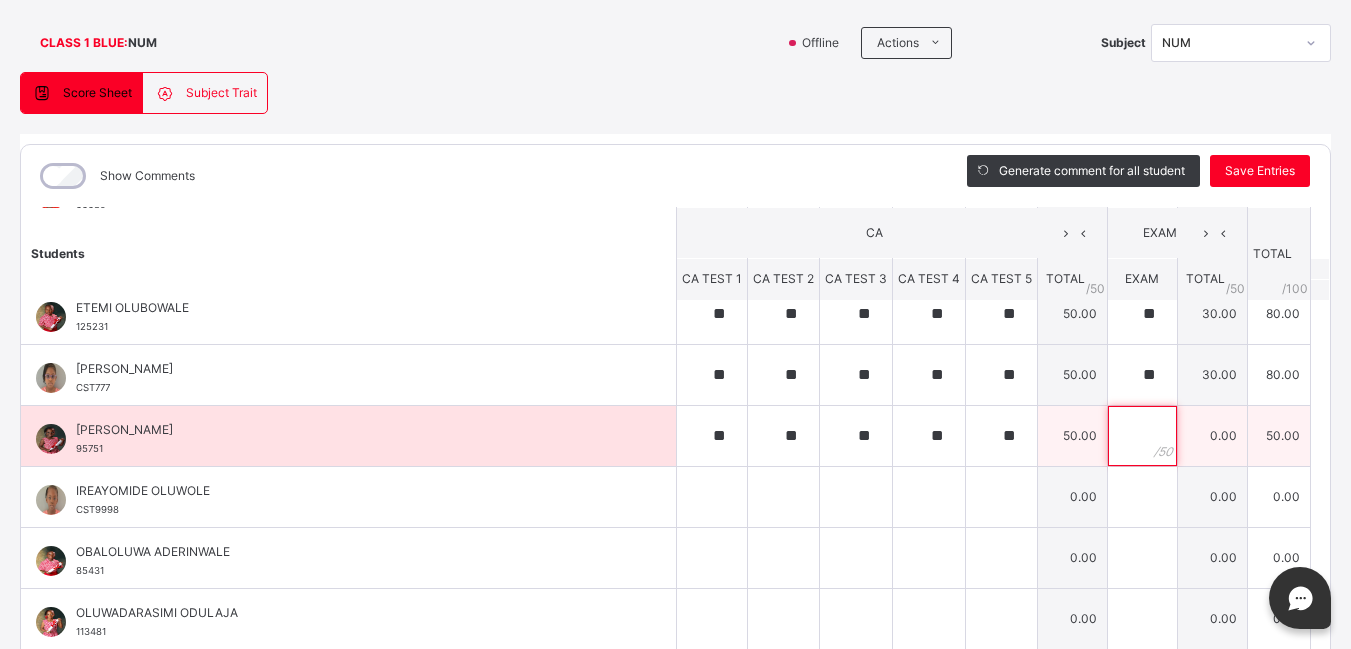 click at bounding box center [1142, 436] 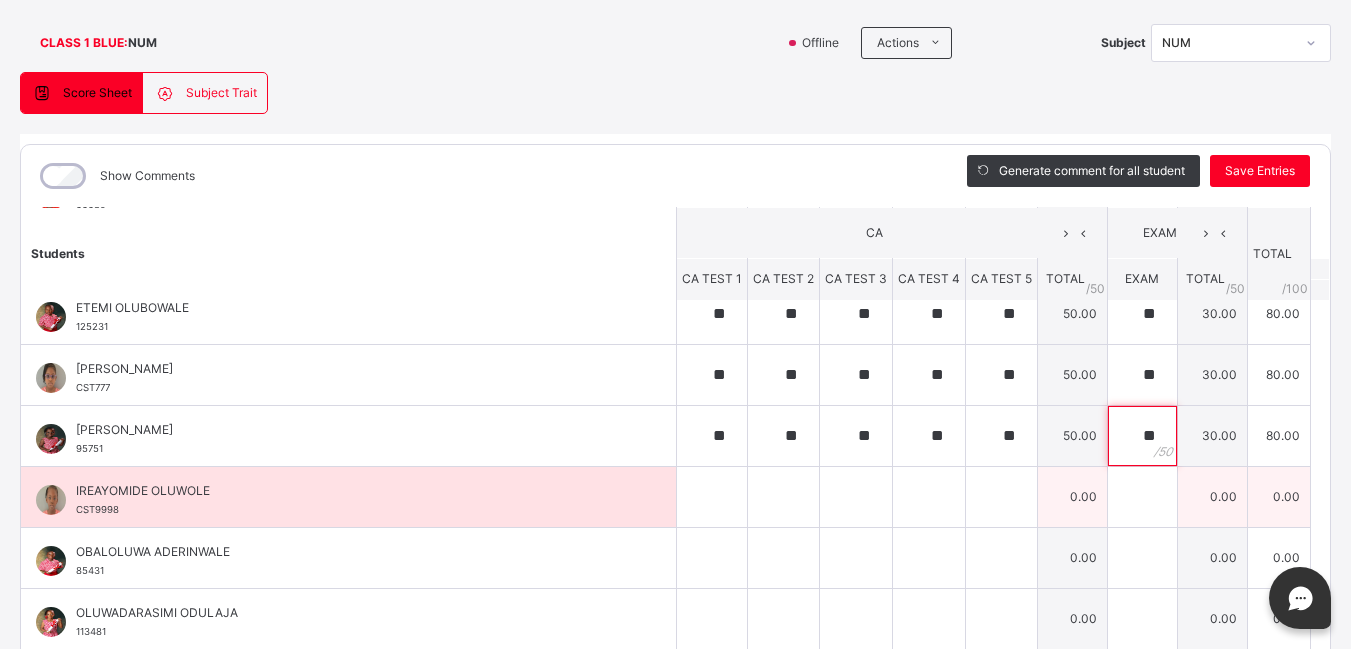 type on "**" 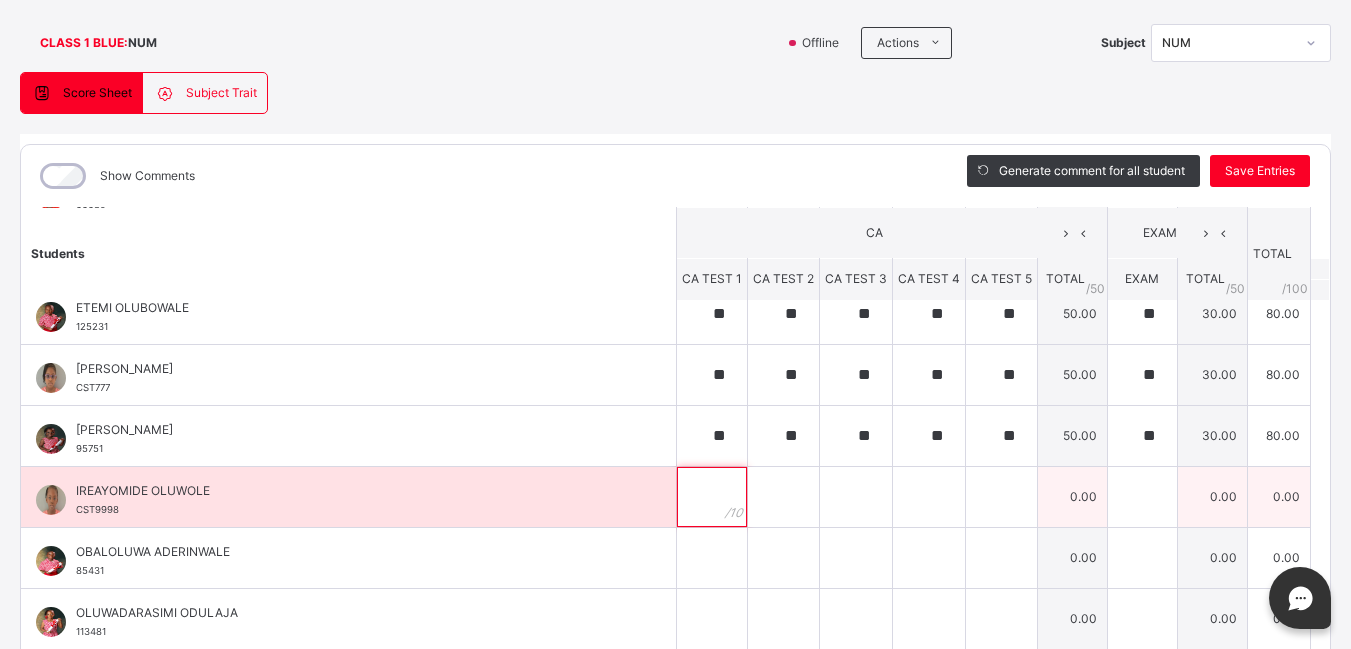click at bounding box center [712, 497] 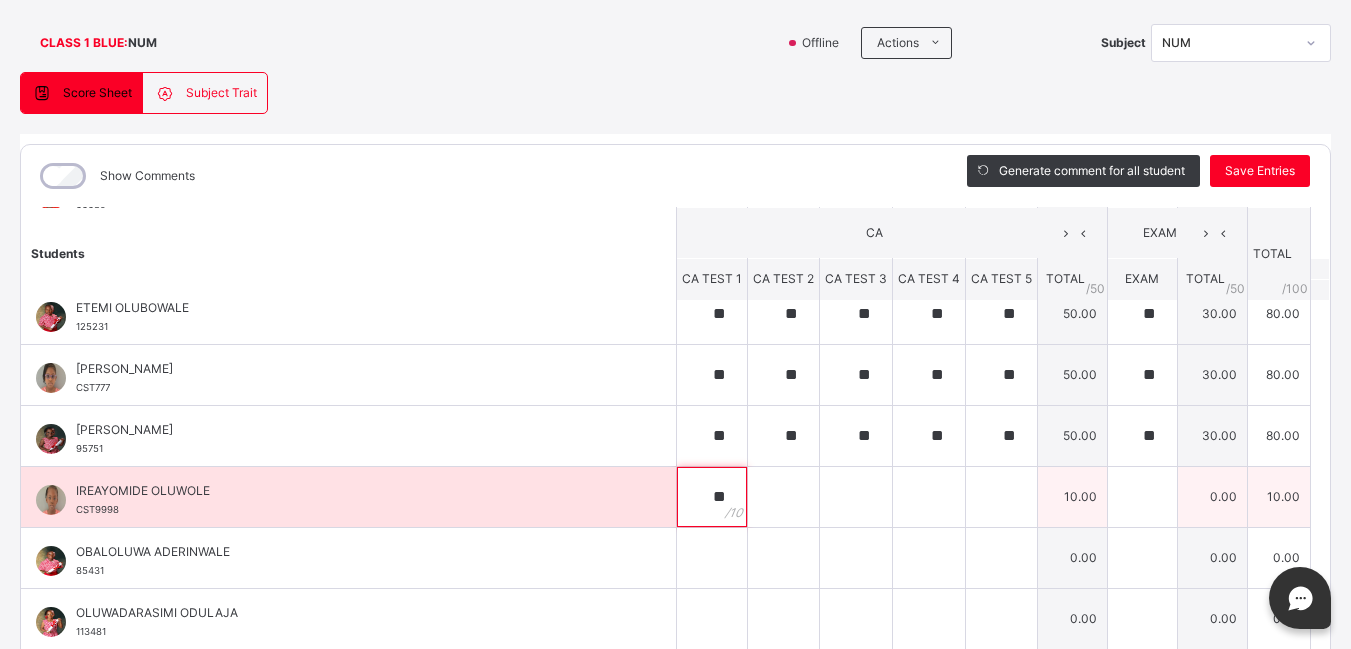 type on "**" 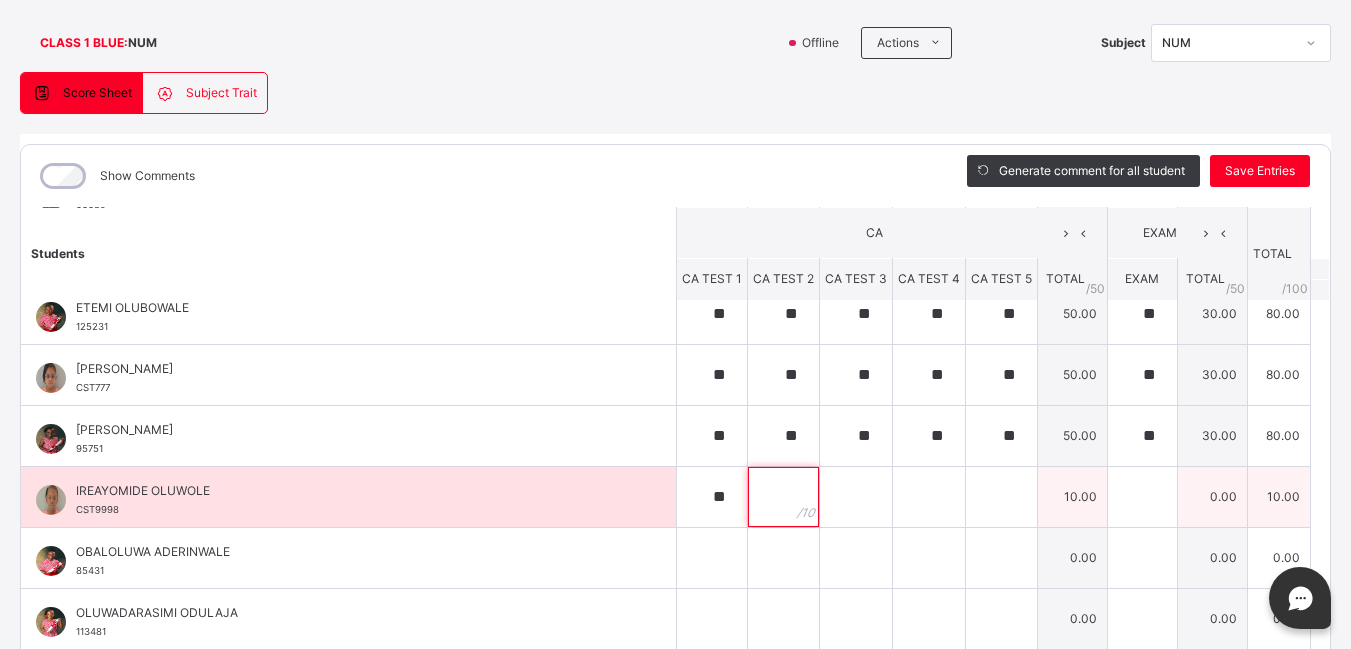 click at bounding box center [783, 497] 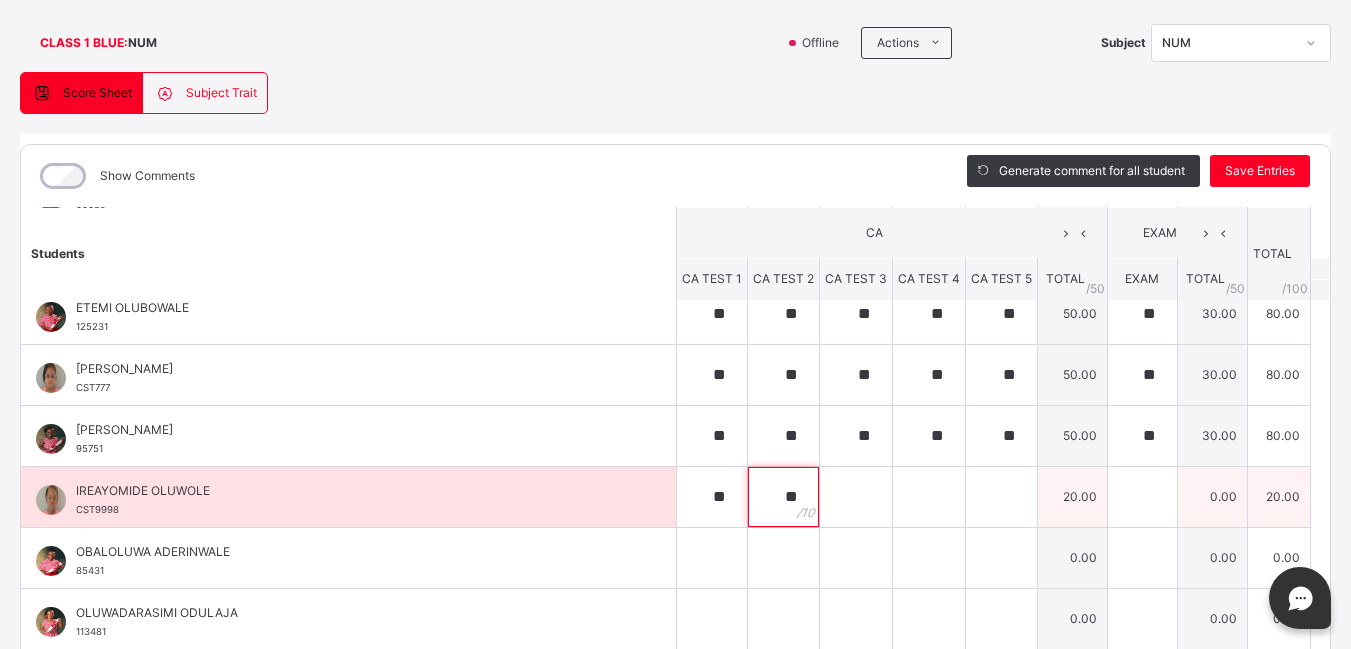 type on "**" 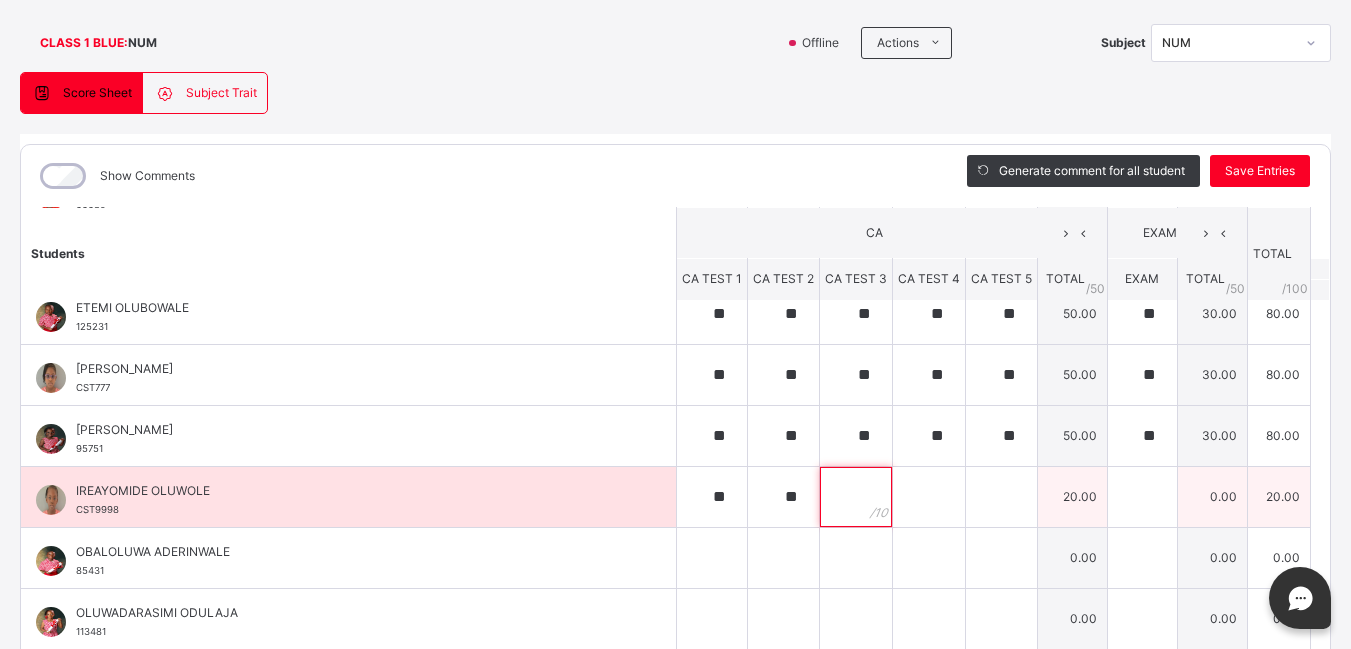 click at bounding box center [856, 497] 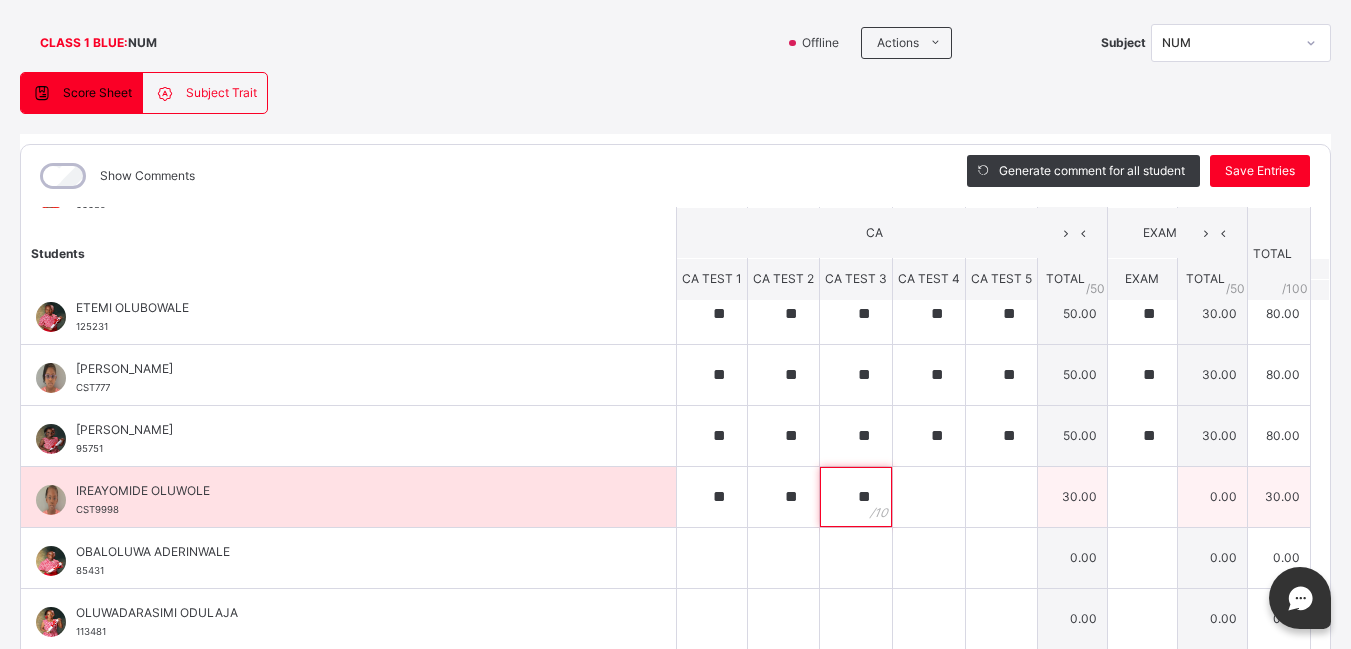 type on "**" 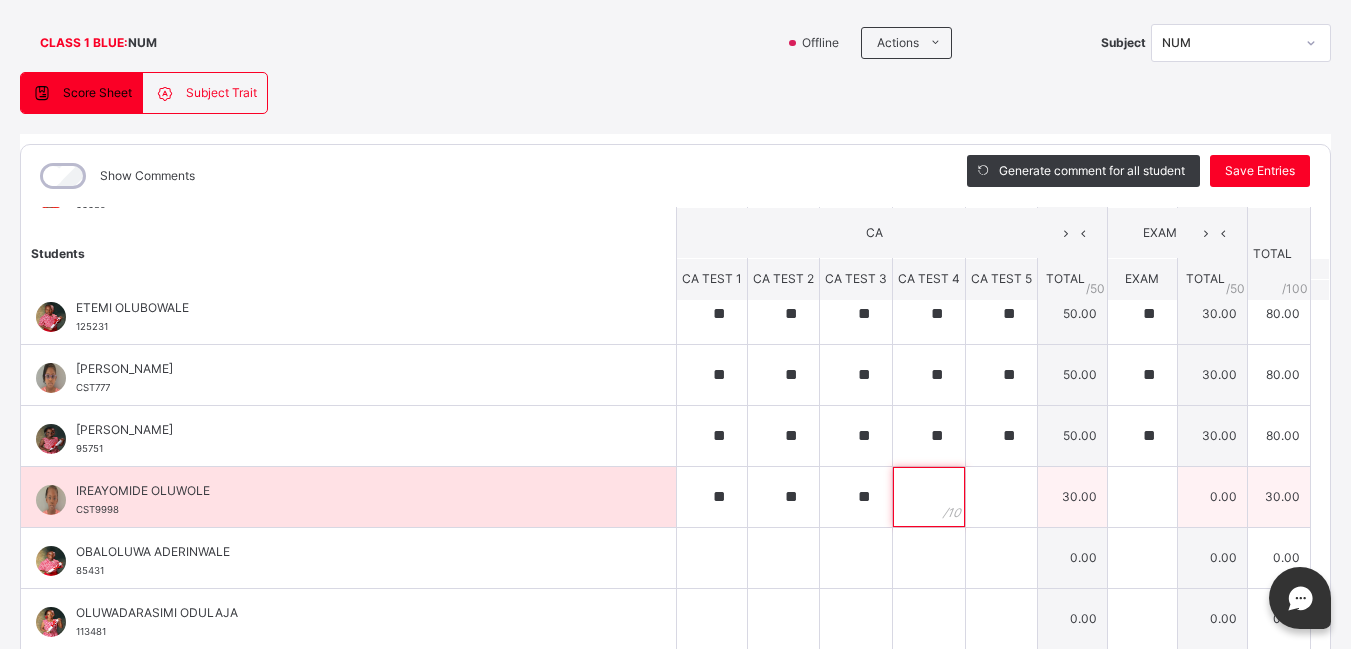 click at bounding box center (929, 497) 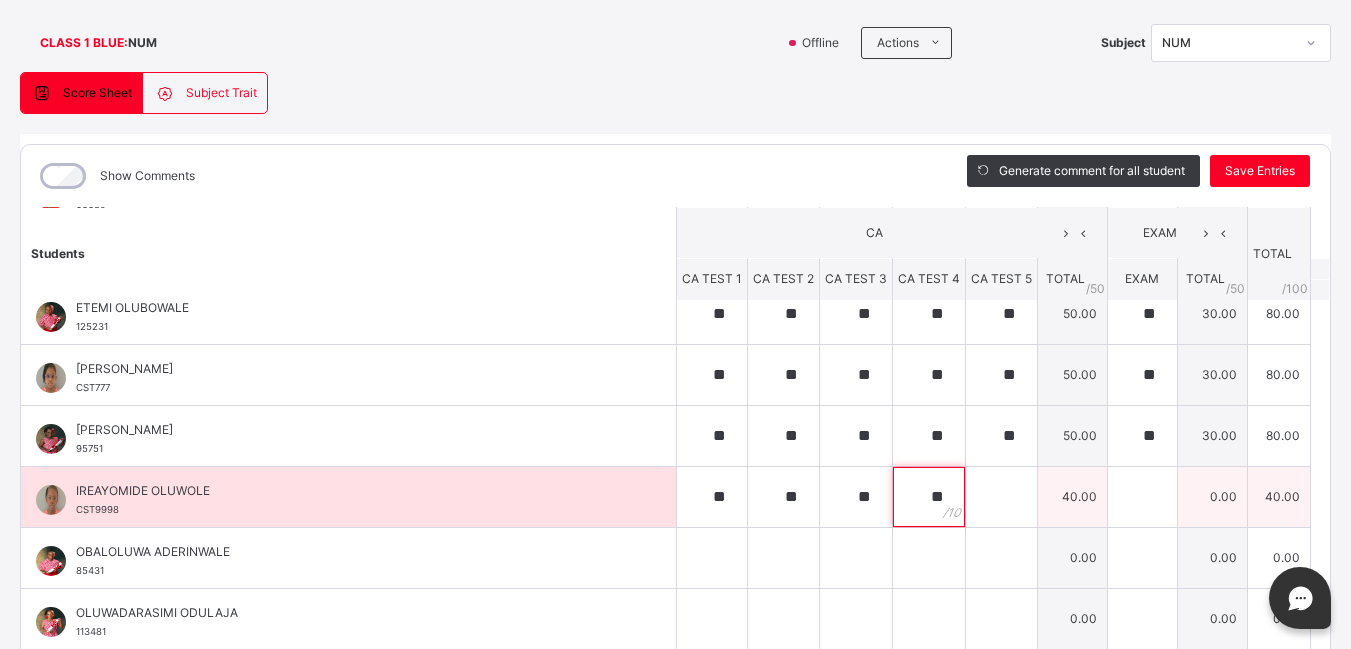 type on "**" 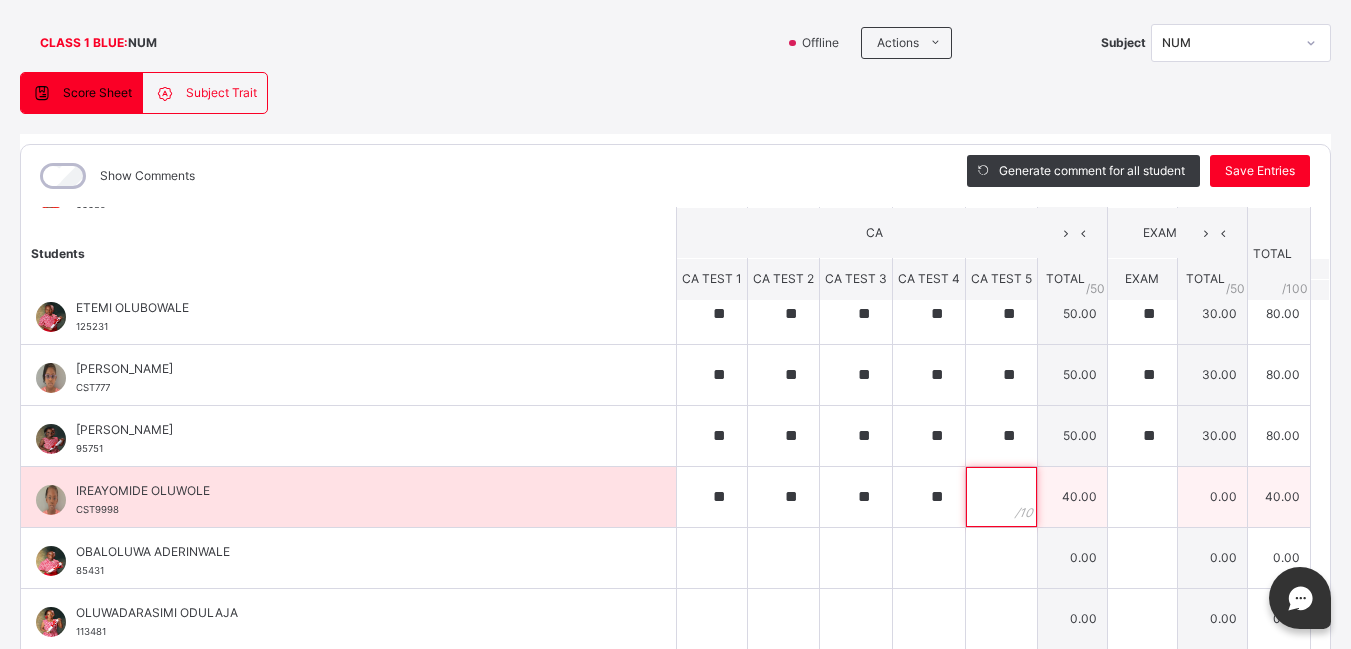 click at bounding box center [1001, 497] 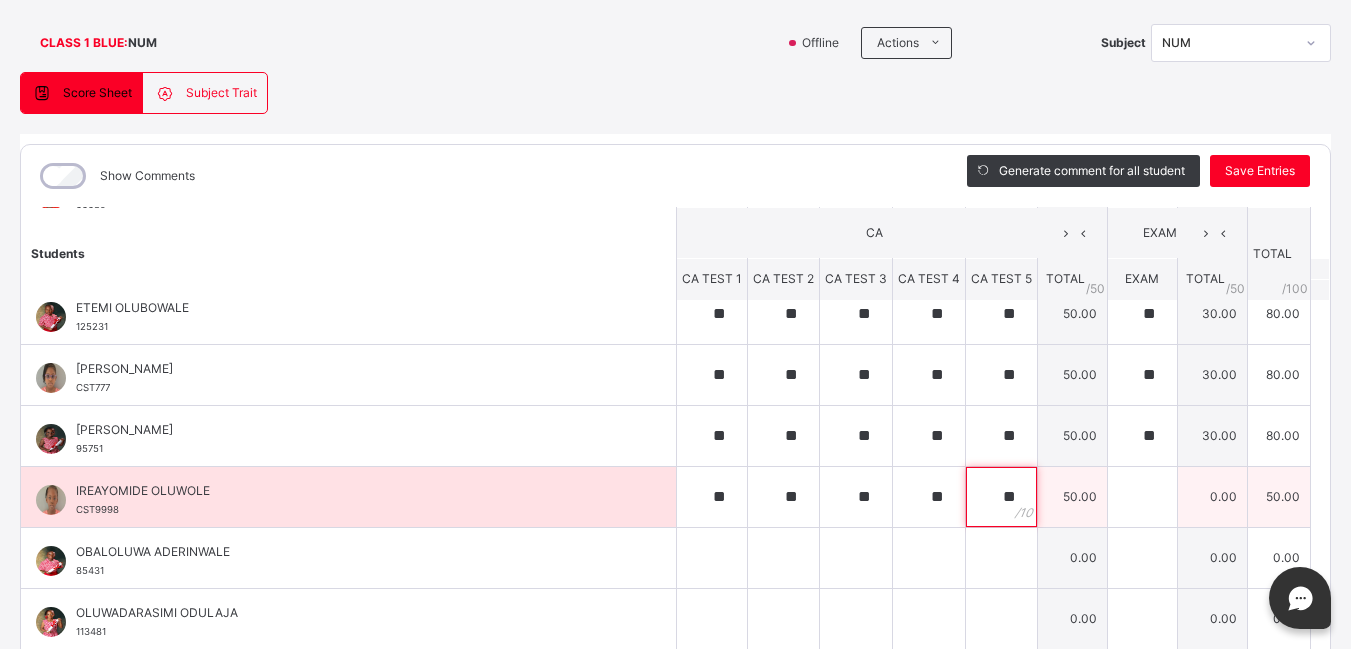 type on "**" 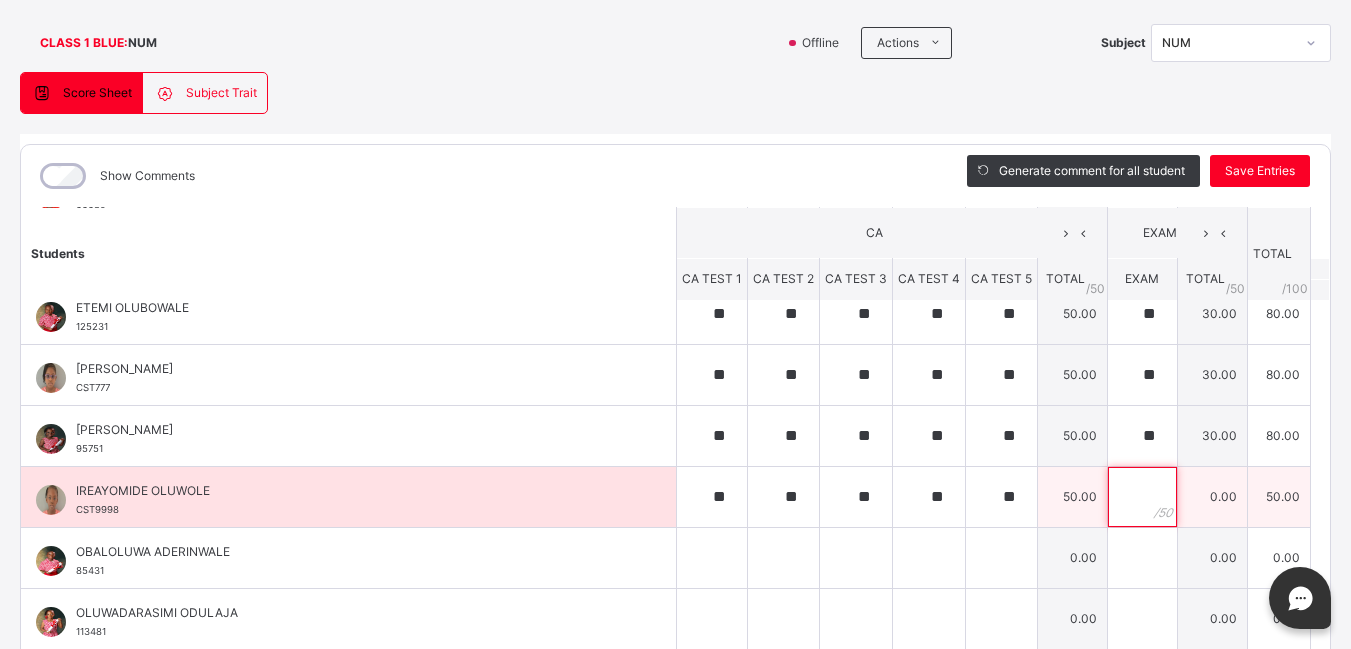 click at bounding box center [1142, 497] 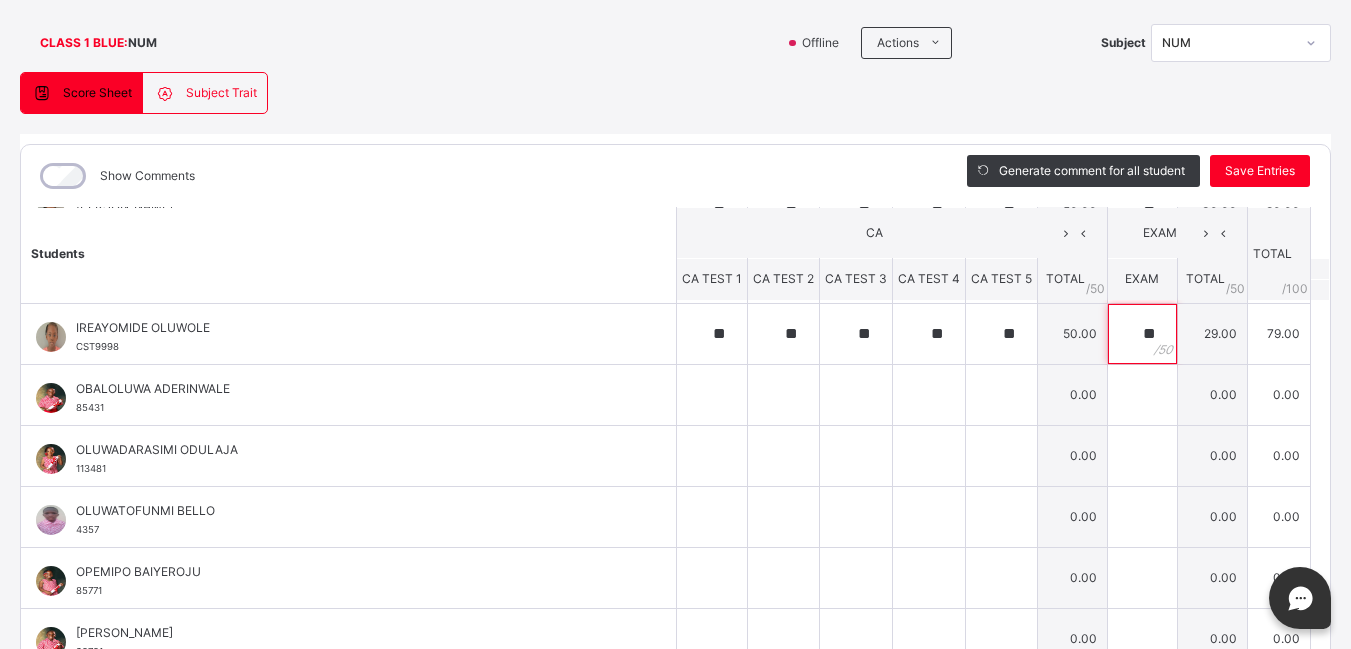 scroll, scrollTop: 368, scrollLeft: 0, axis: vertical 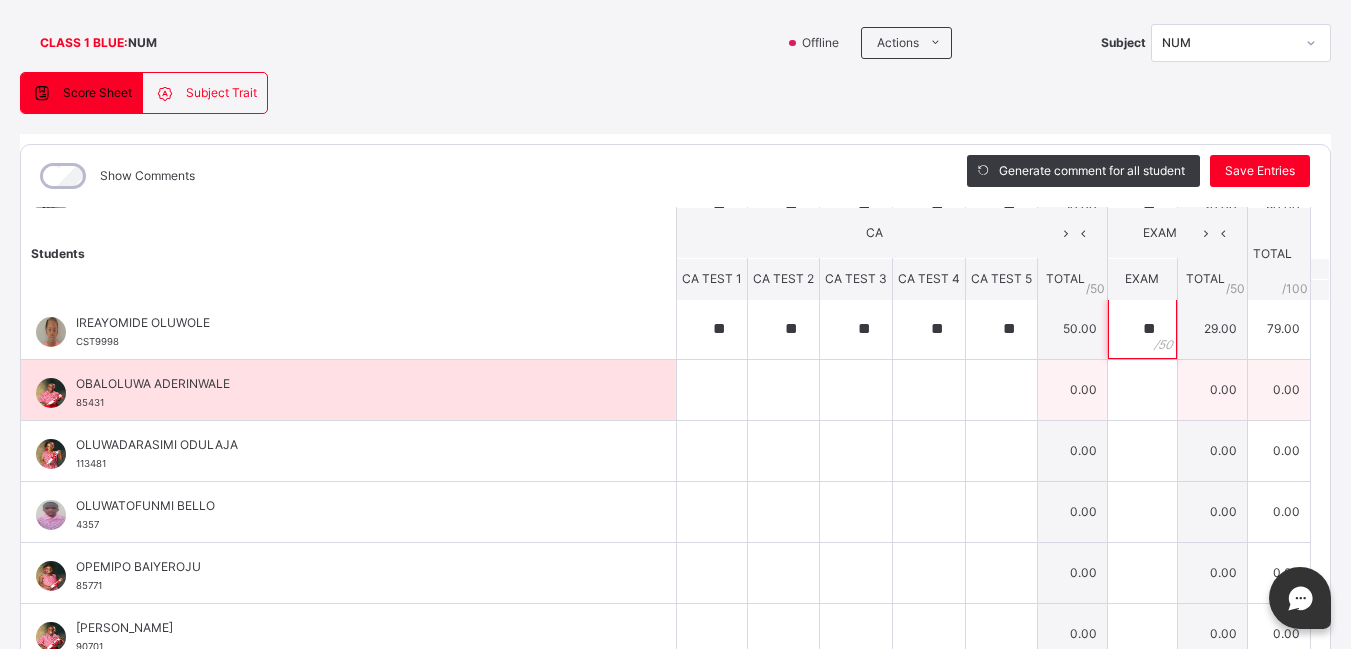 type on "**" 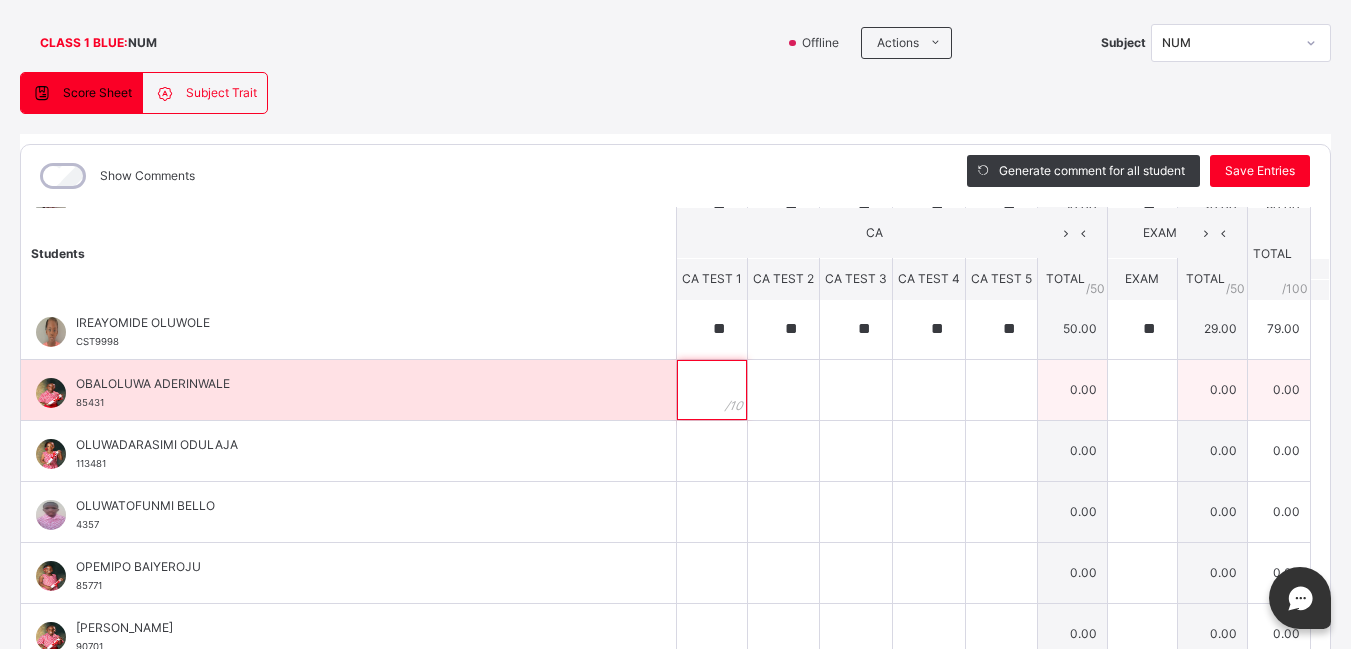 click at bounding box center [712, 390] 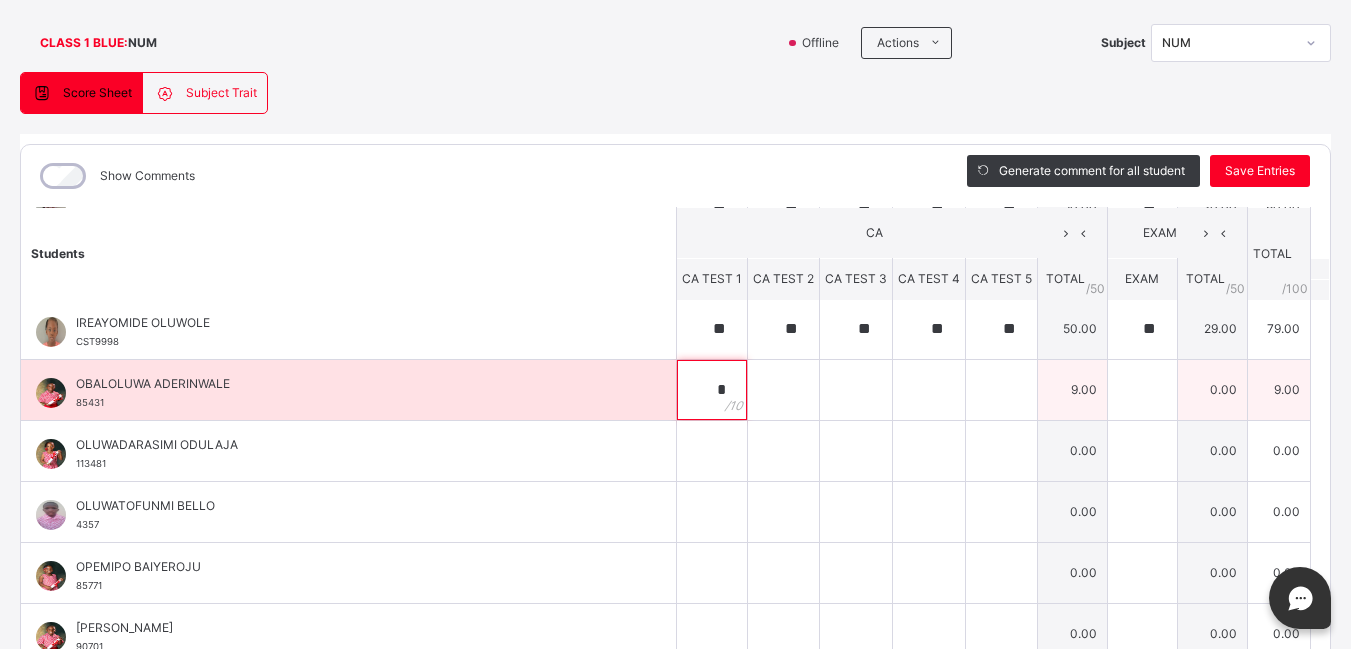 type on "*" 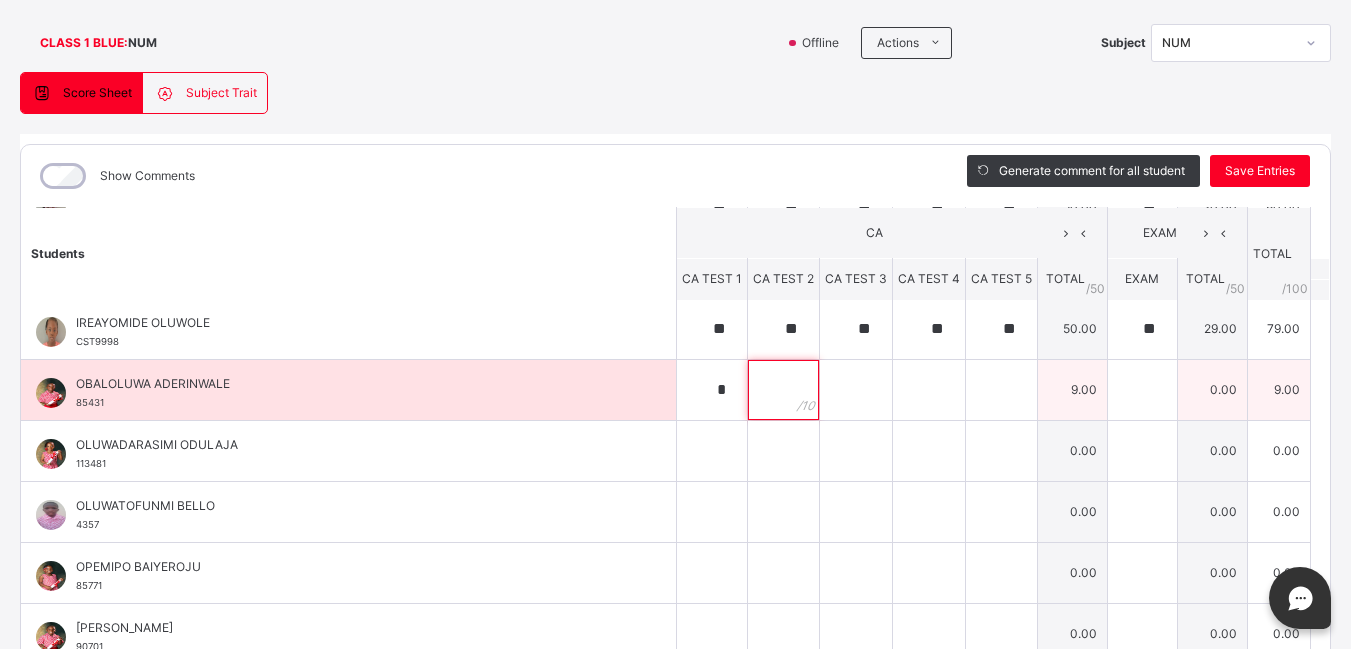 click at bounding box center [783, 390] 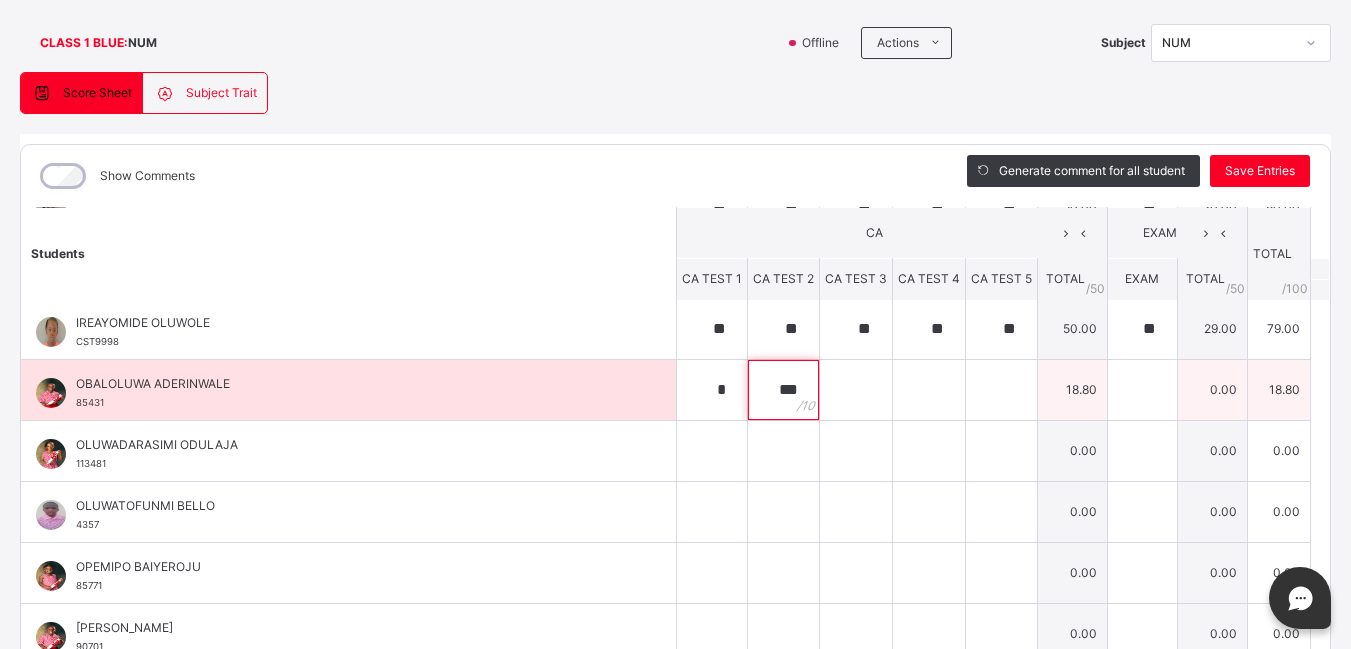 type on "***" 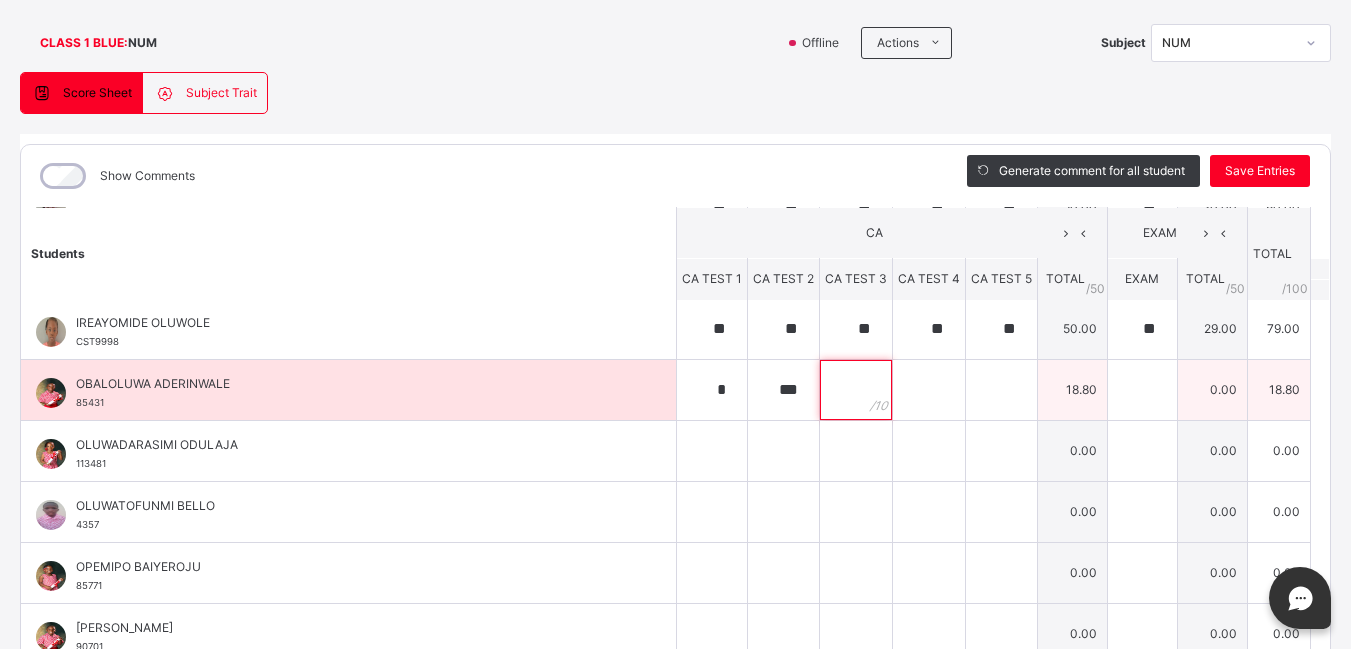 click at bounding box center (856, 390) 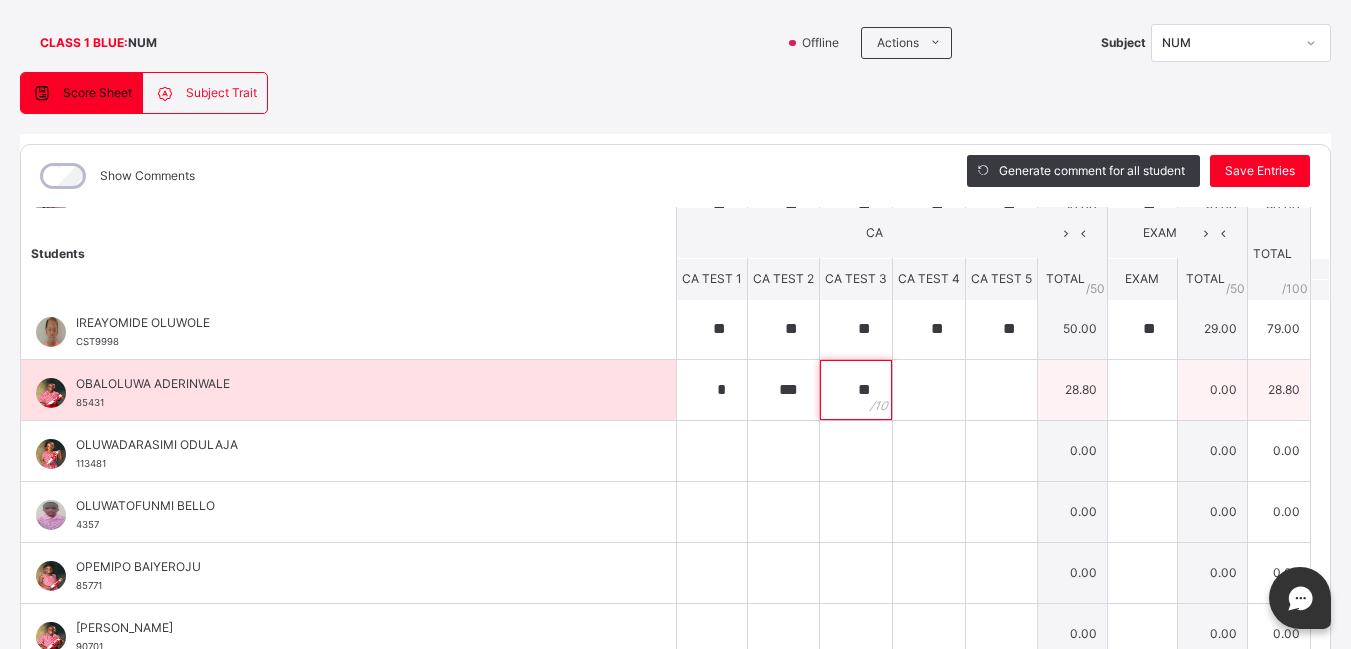 type on "**" 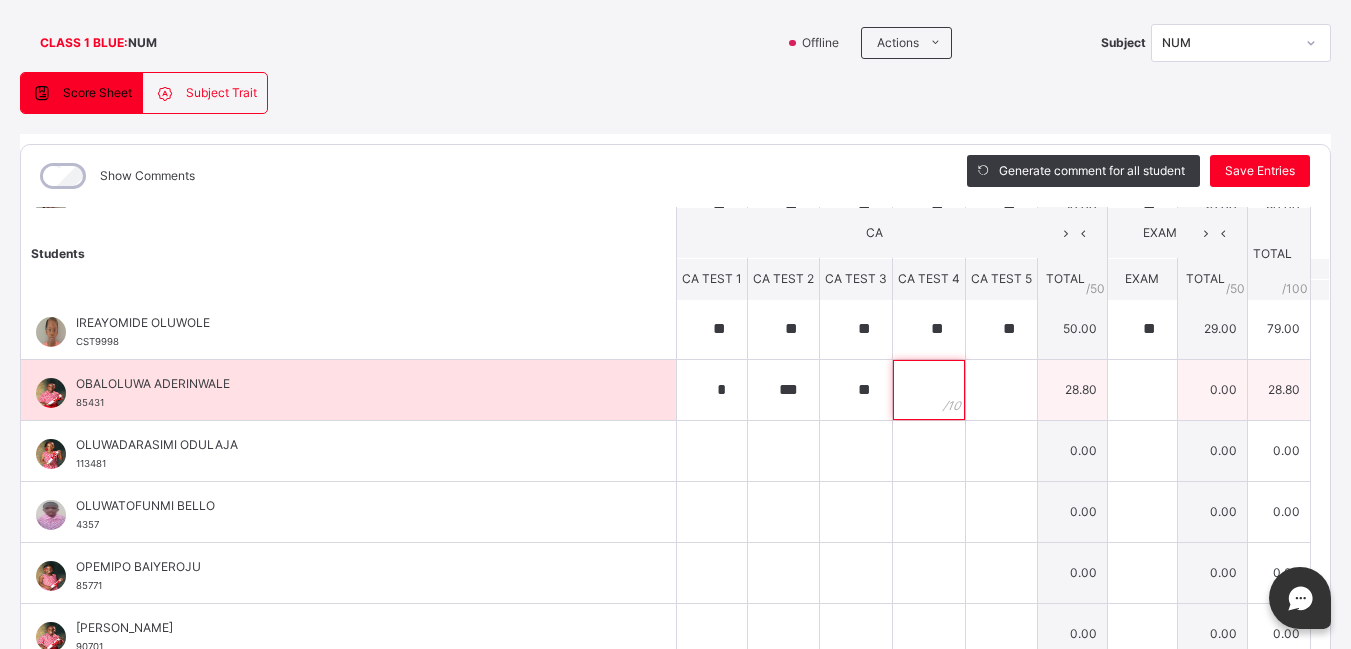click at bounding box center [929, 390] 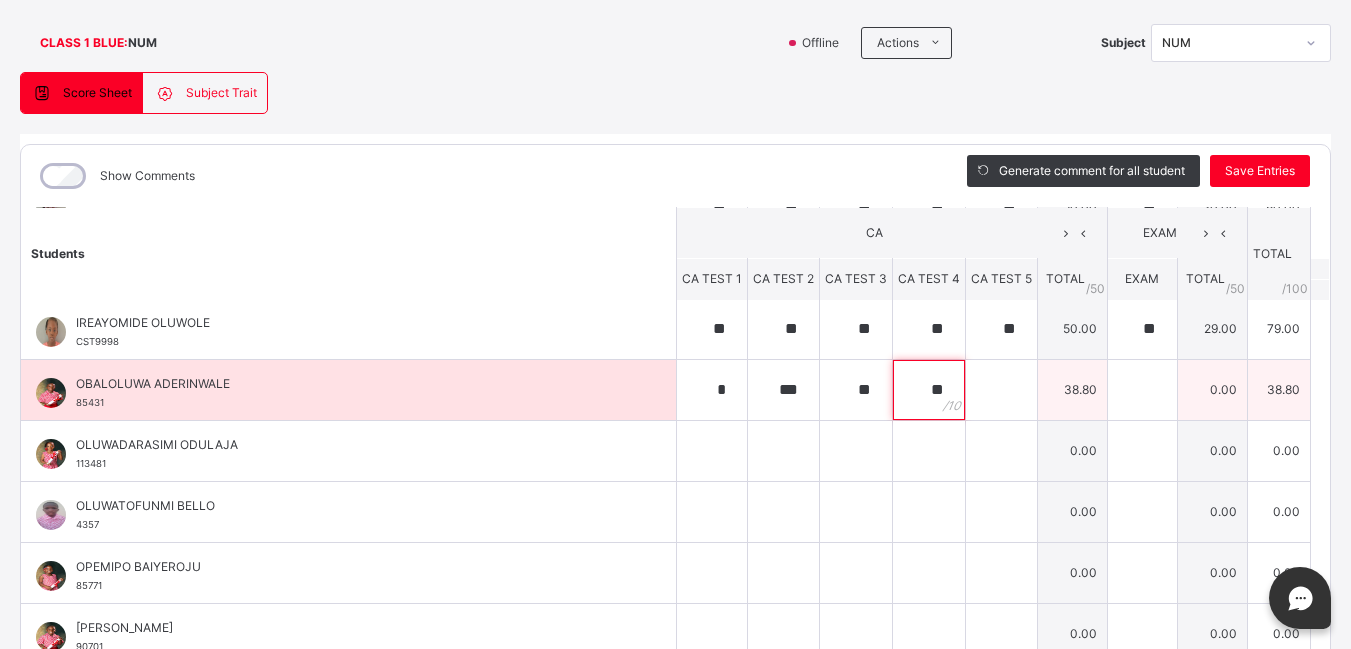 type on "**" 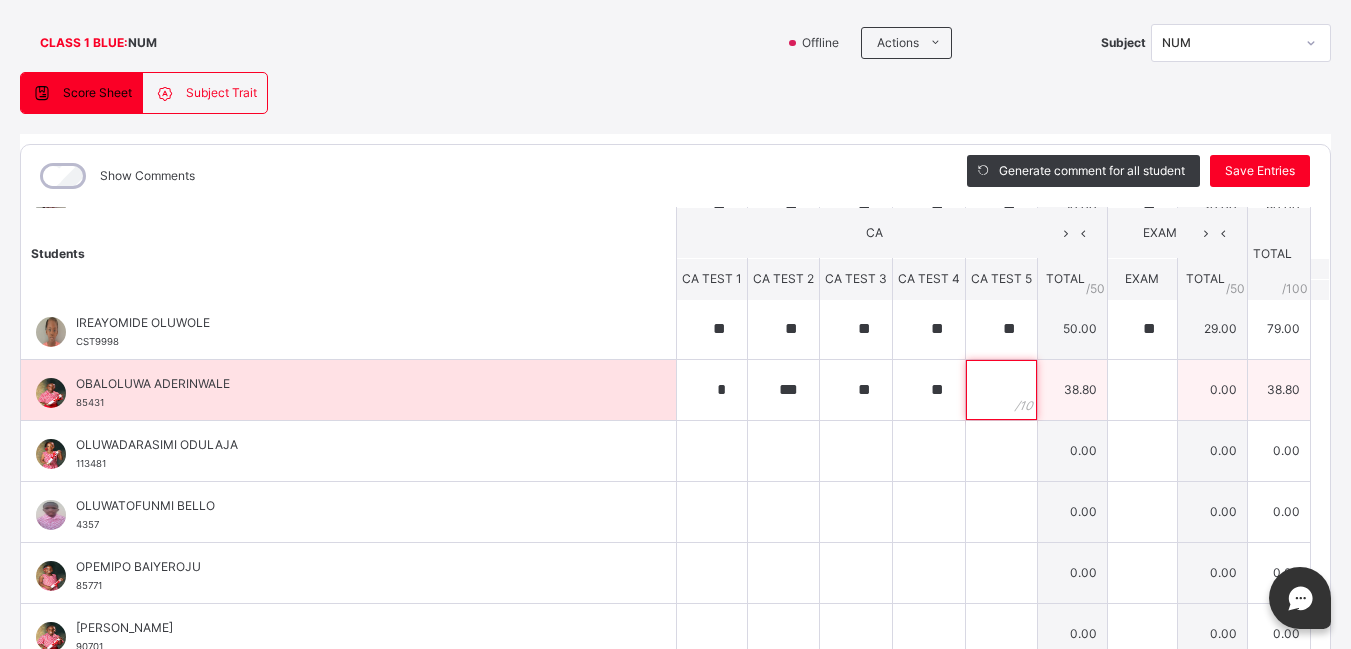 click at bounding box center [1001, 390] 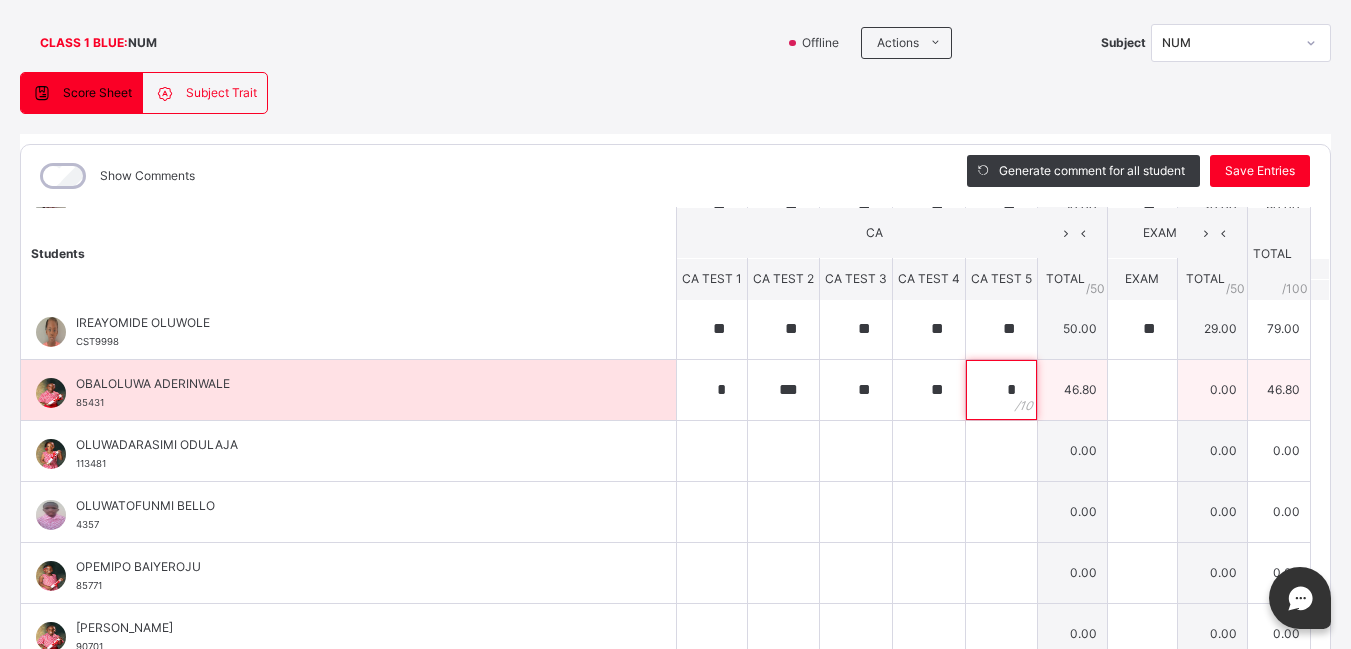 type on "*" 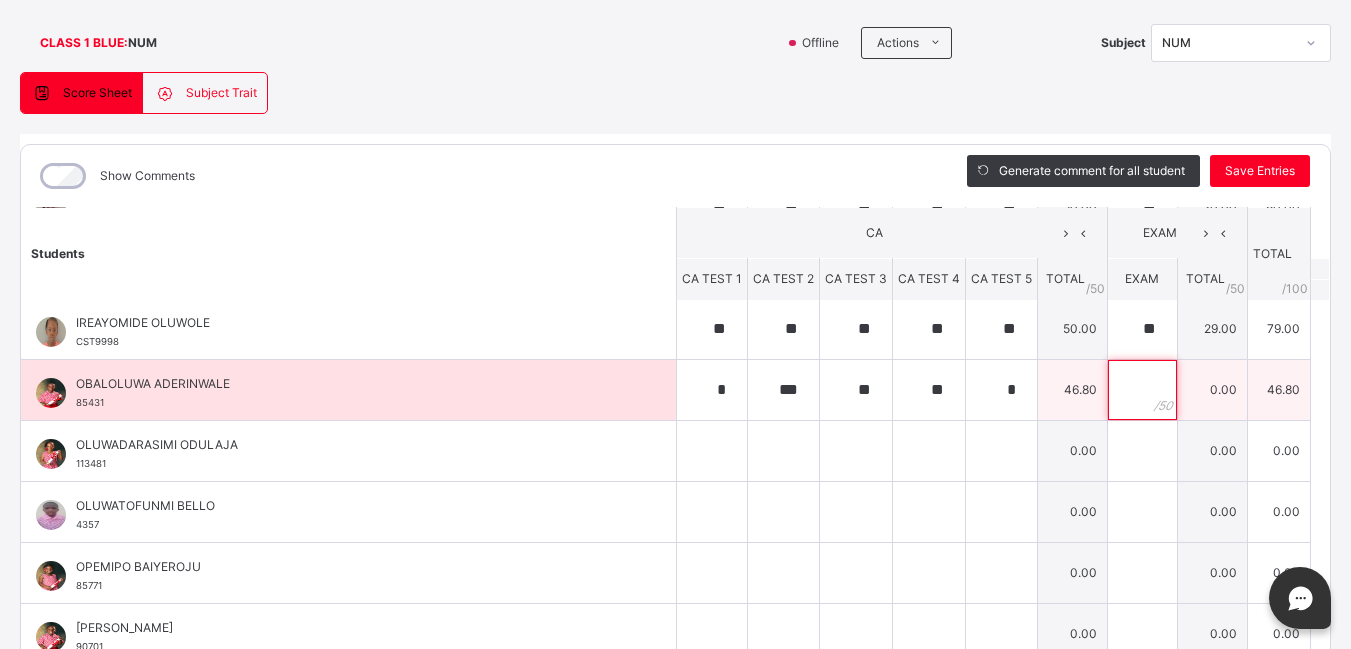 click at bounding box center [1142, 390] 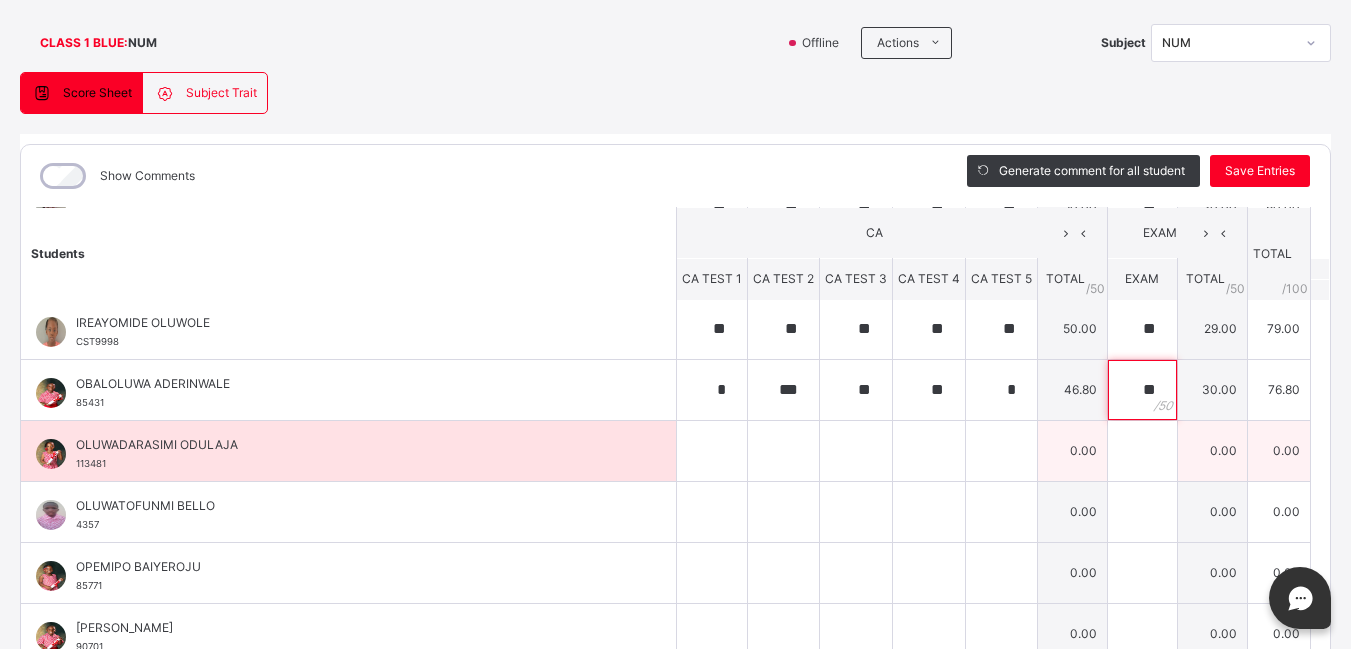 type on "**" 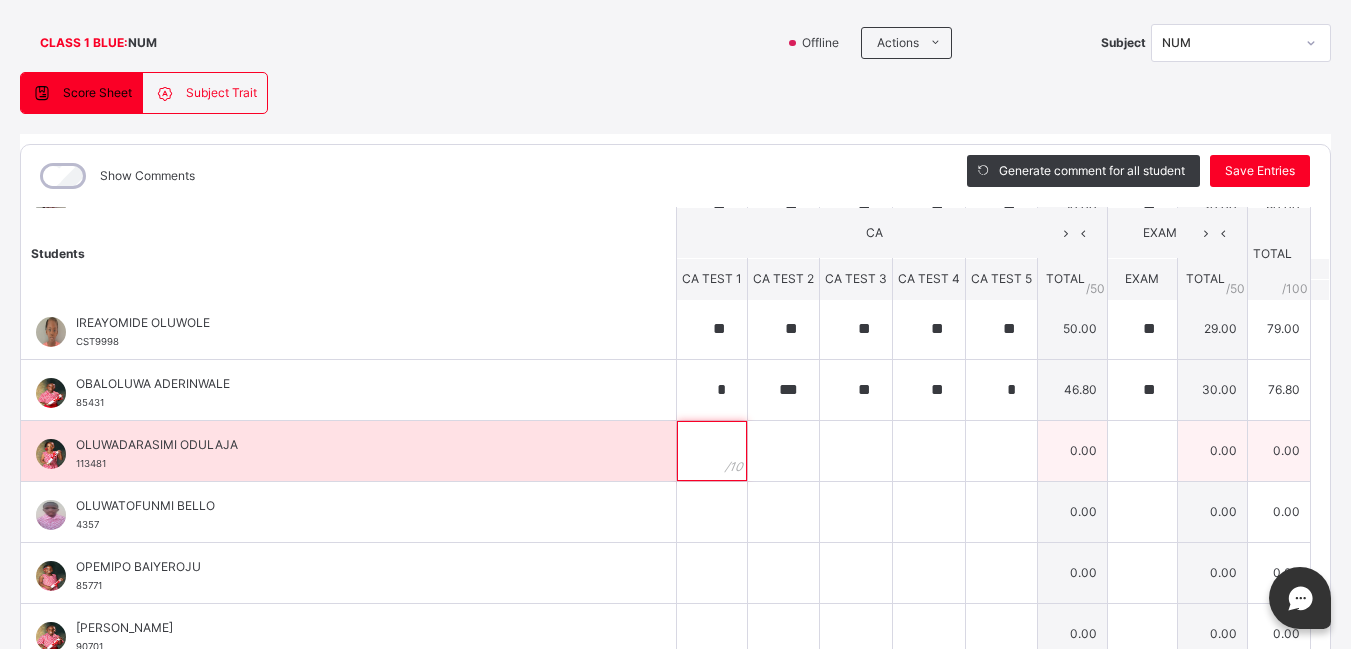 click at bounding box center [712, 451] 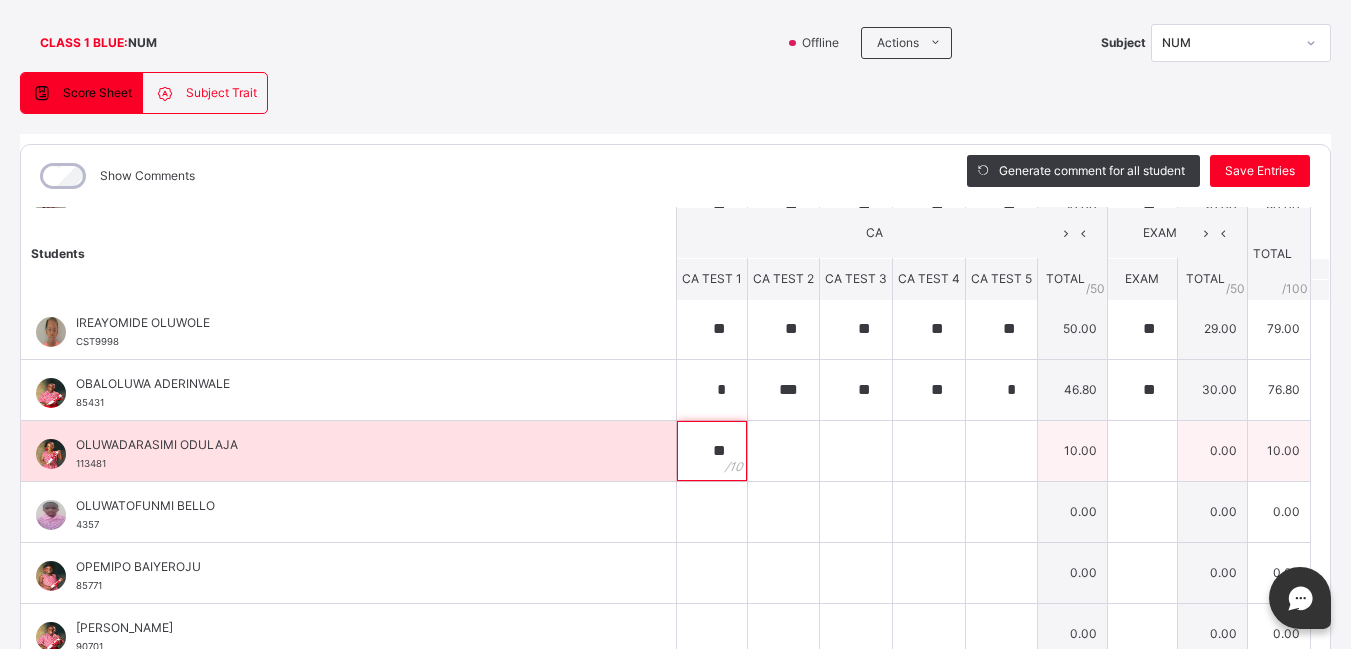 type on "**" 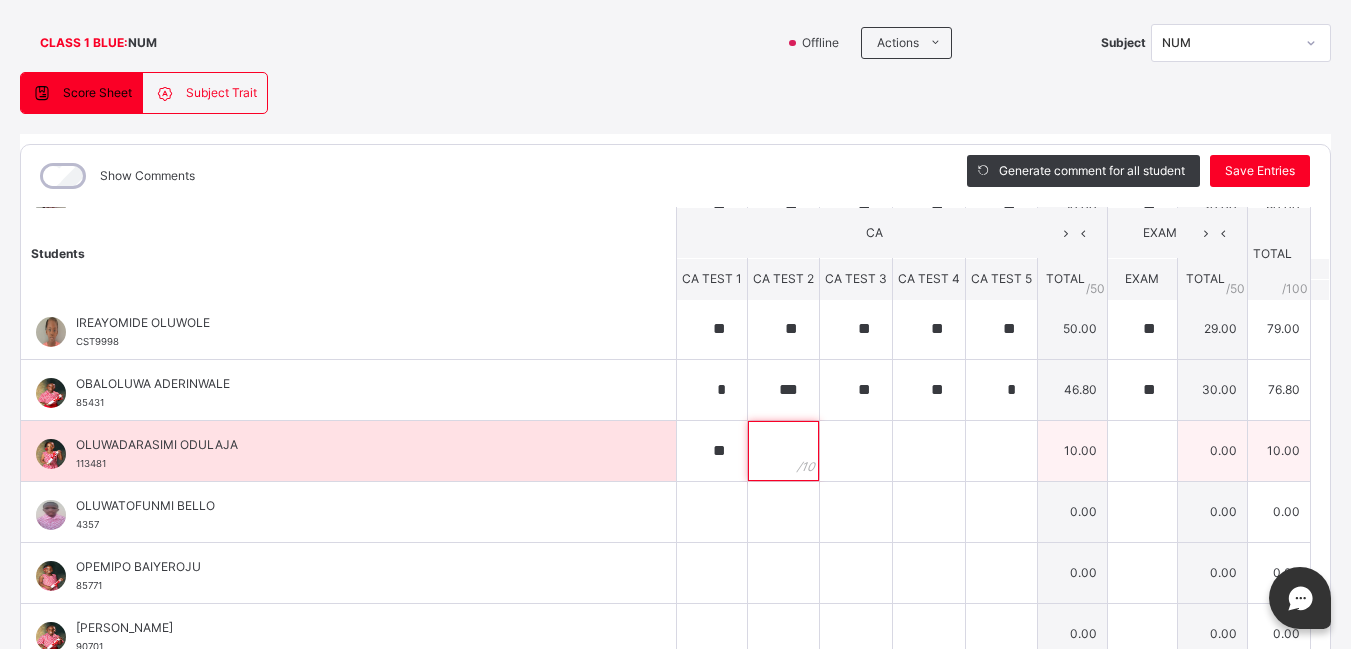 click at bounding box center (783, 451) 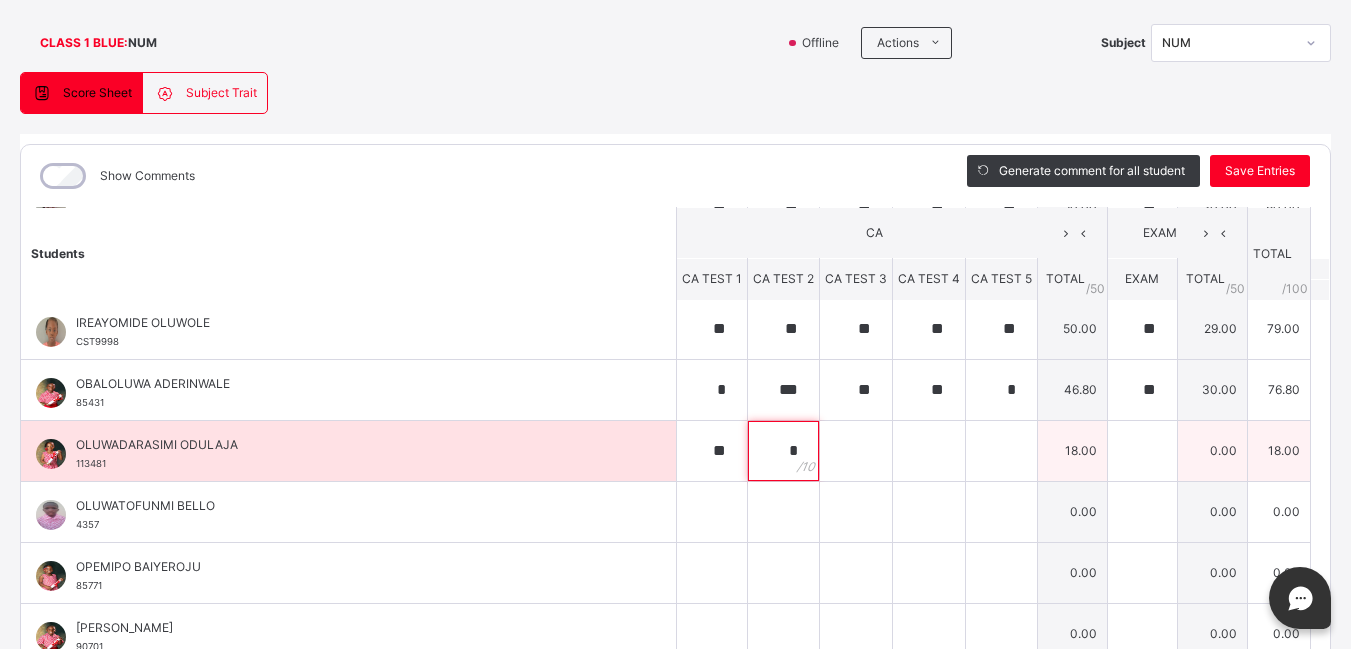type on "*" 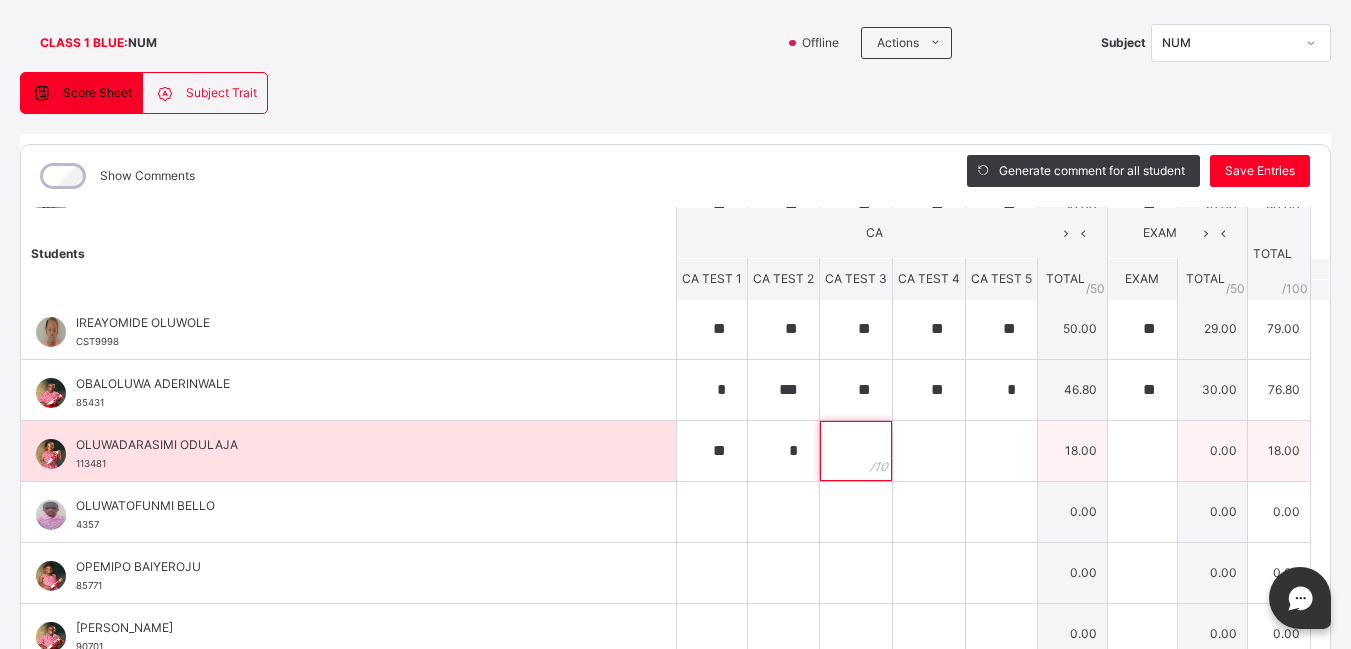 click at bounding box center (856, 451) 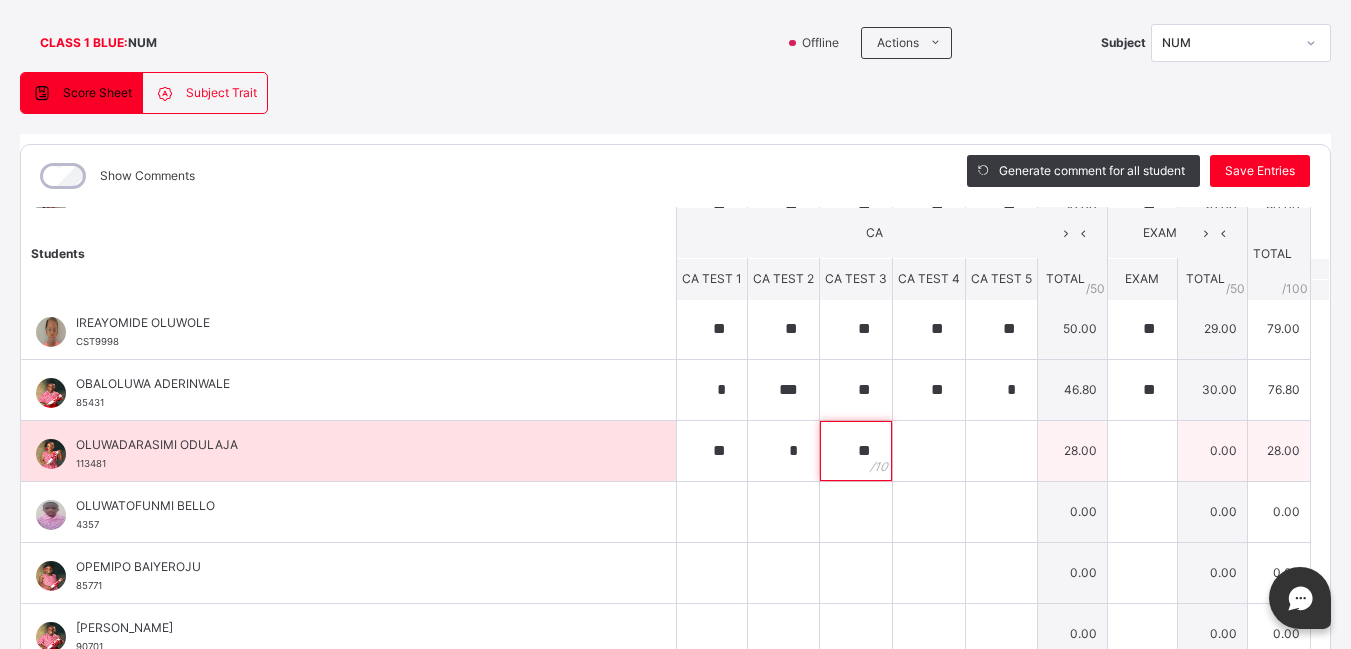 type on "**" 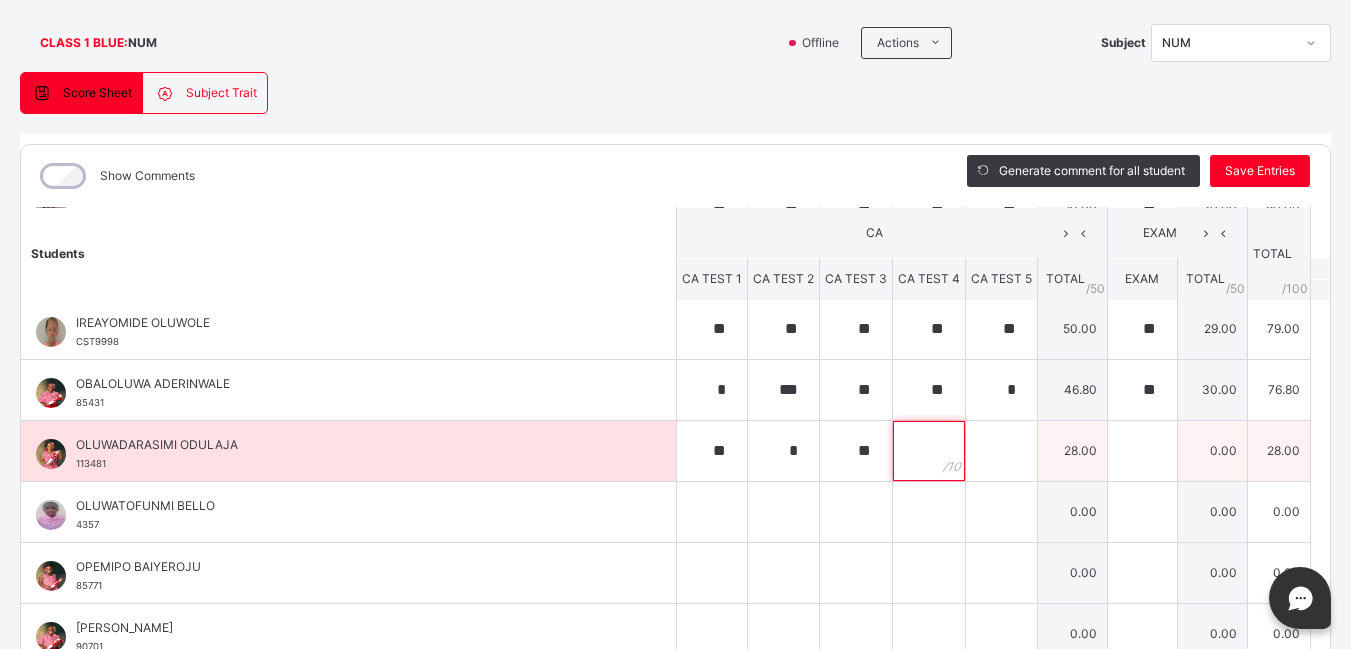 click at bounding box center (929, 451) 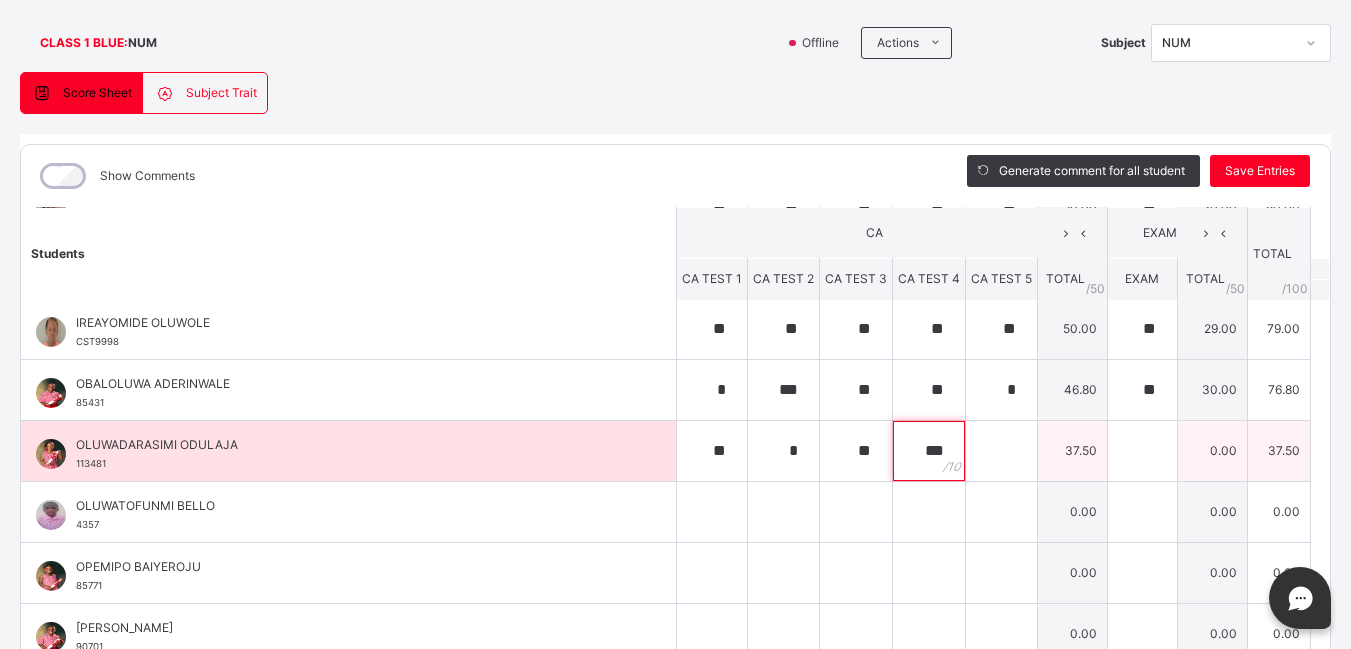 type on "***" 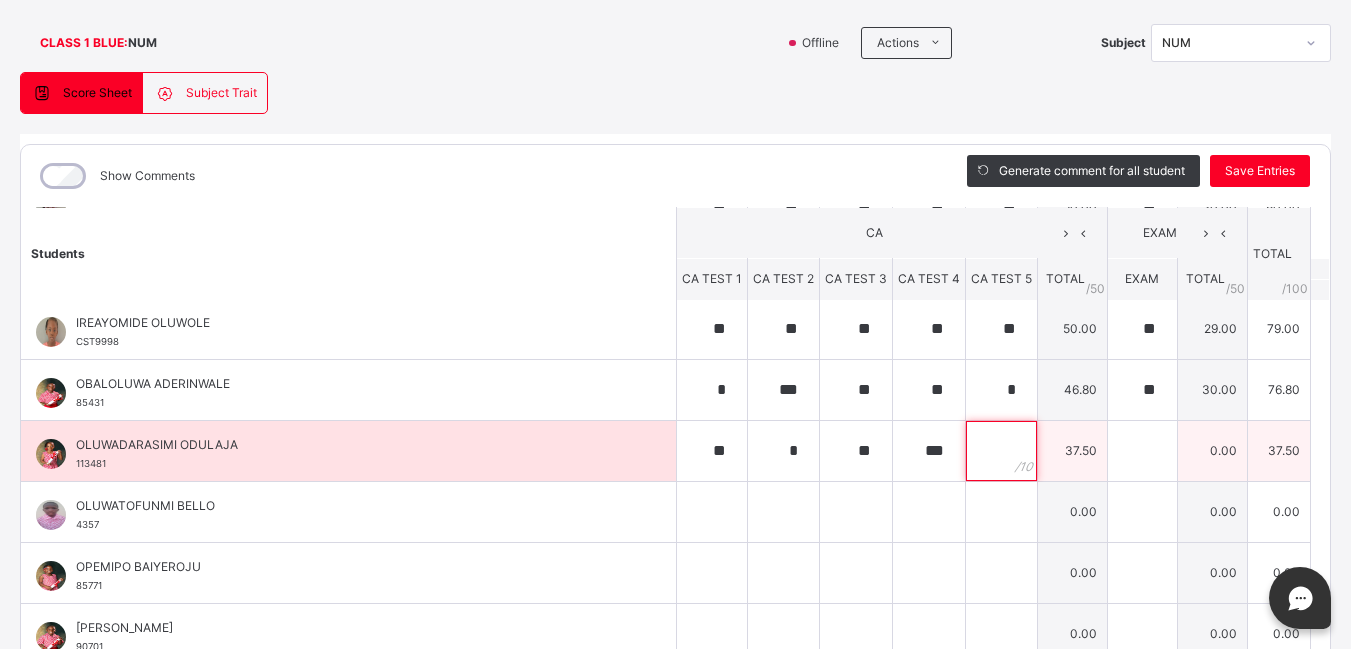 click at bounding box center (1001, 451) 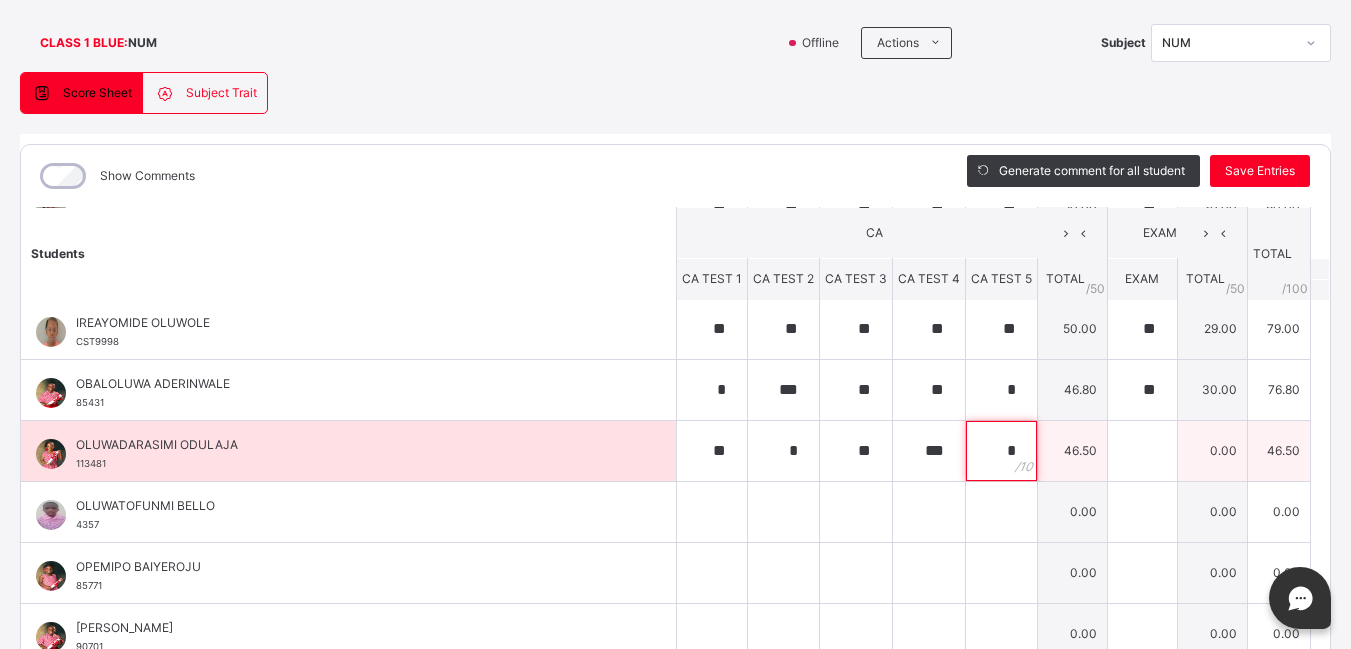 type on "*" 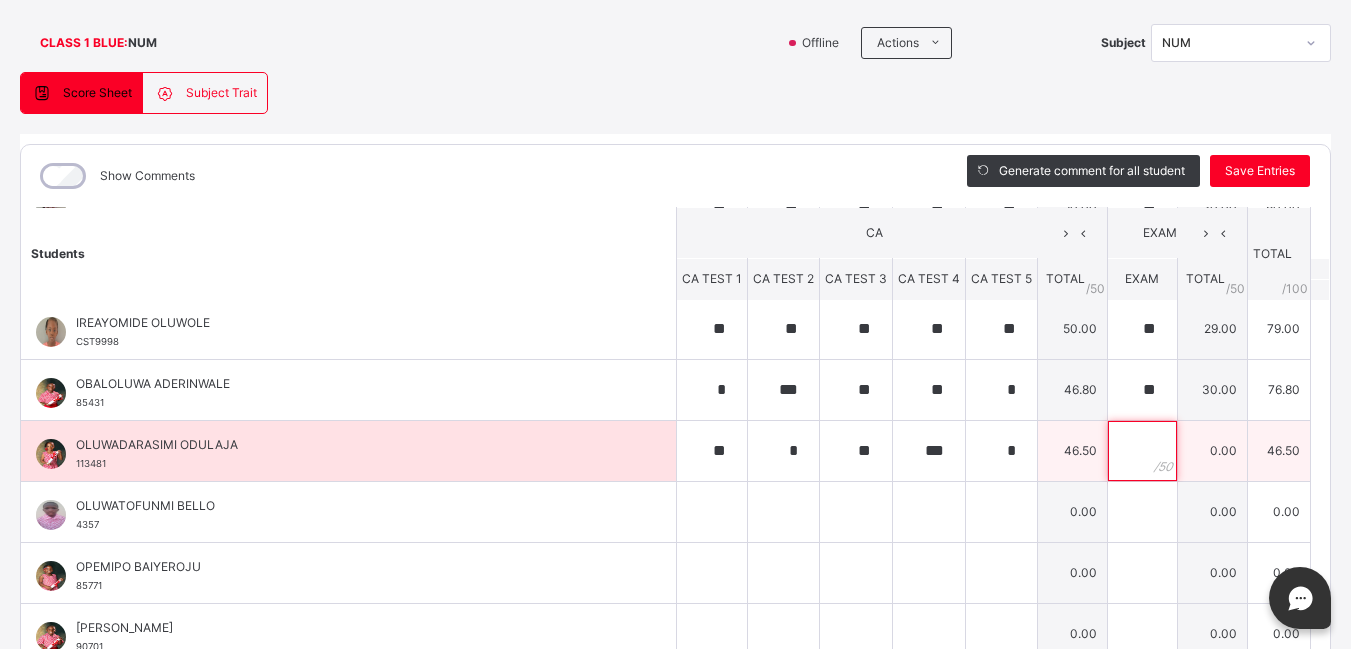 click at bounding box center [1142, 451] 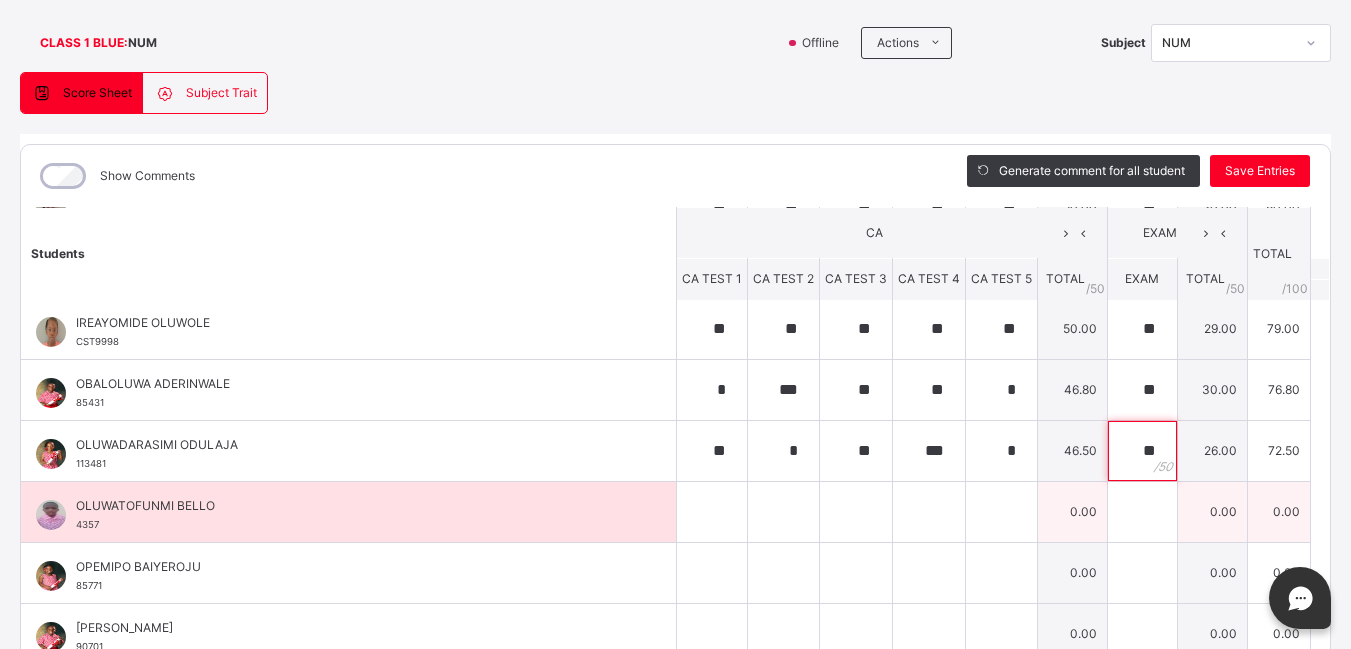 type on "**" 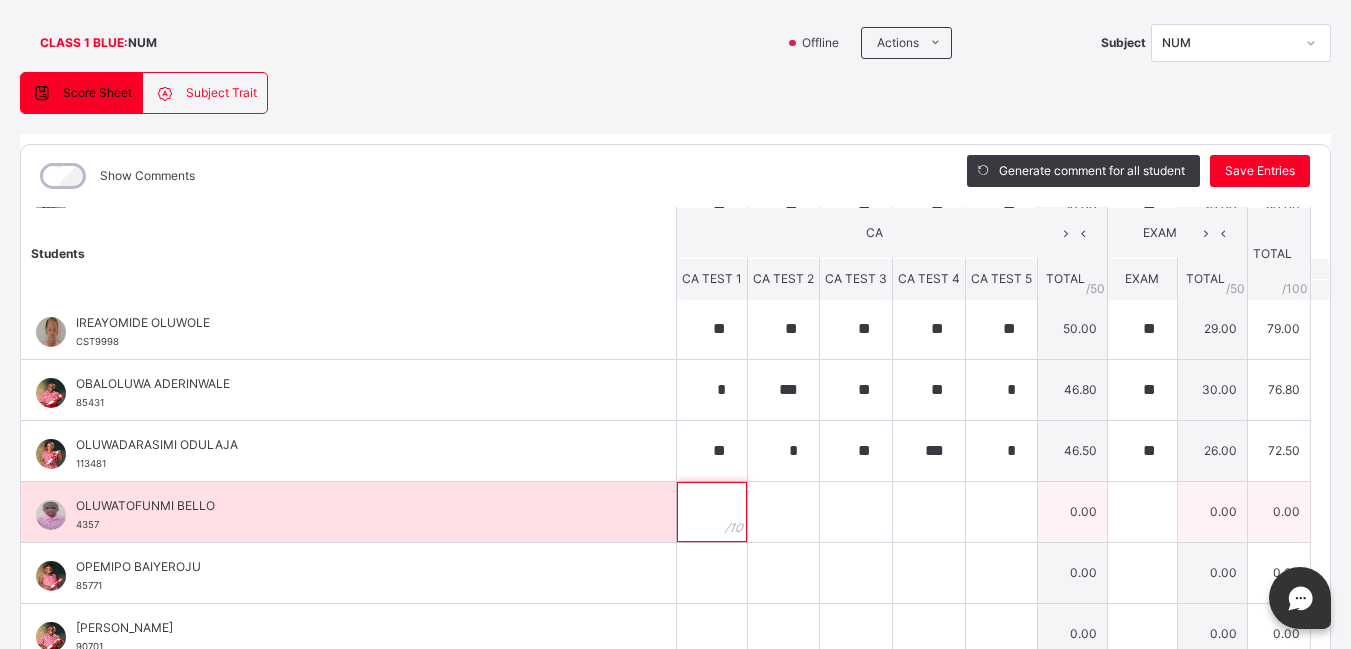 click at bounding box center [712, 512] 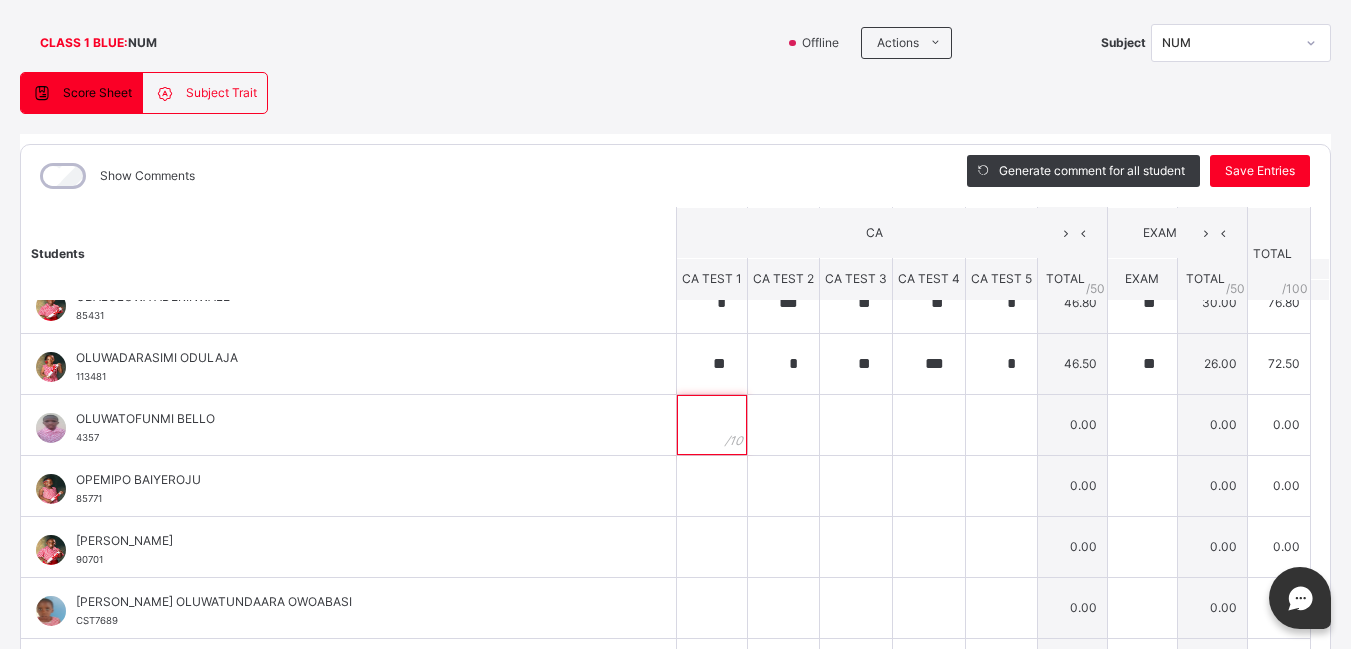 scroll, scrollTop: 509, scrollLeft: 0, axis: vertical 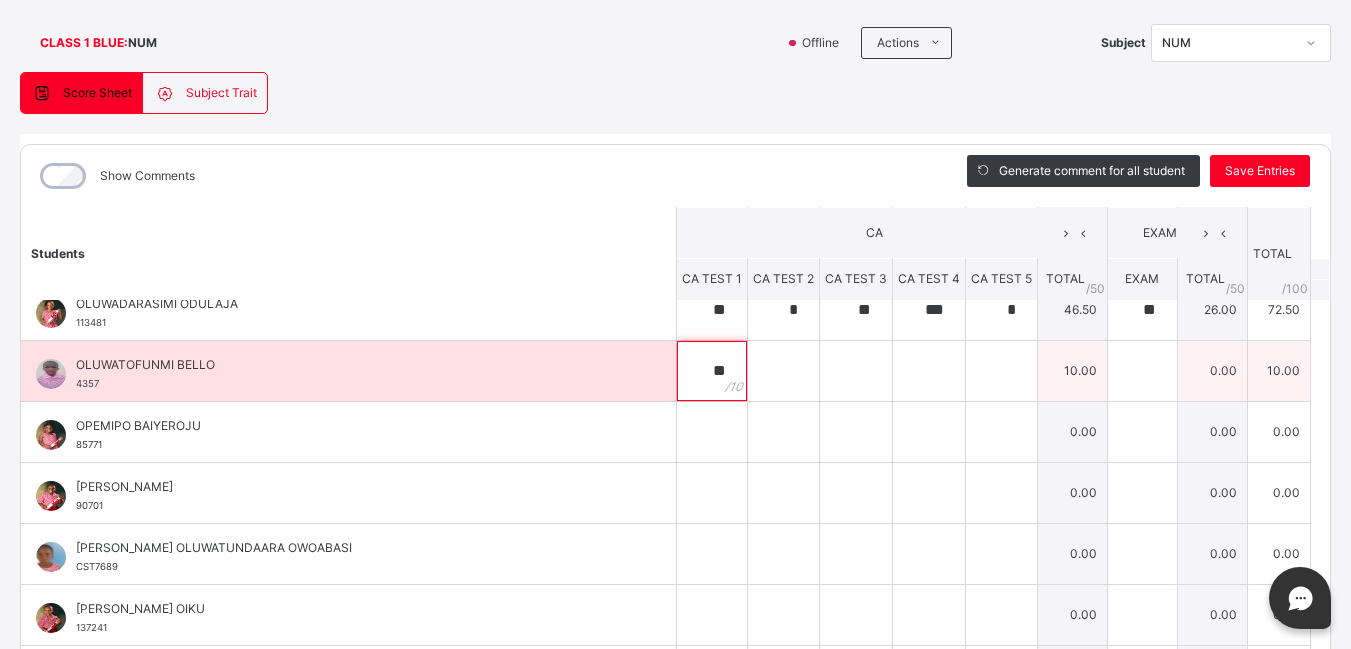 type on "**" 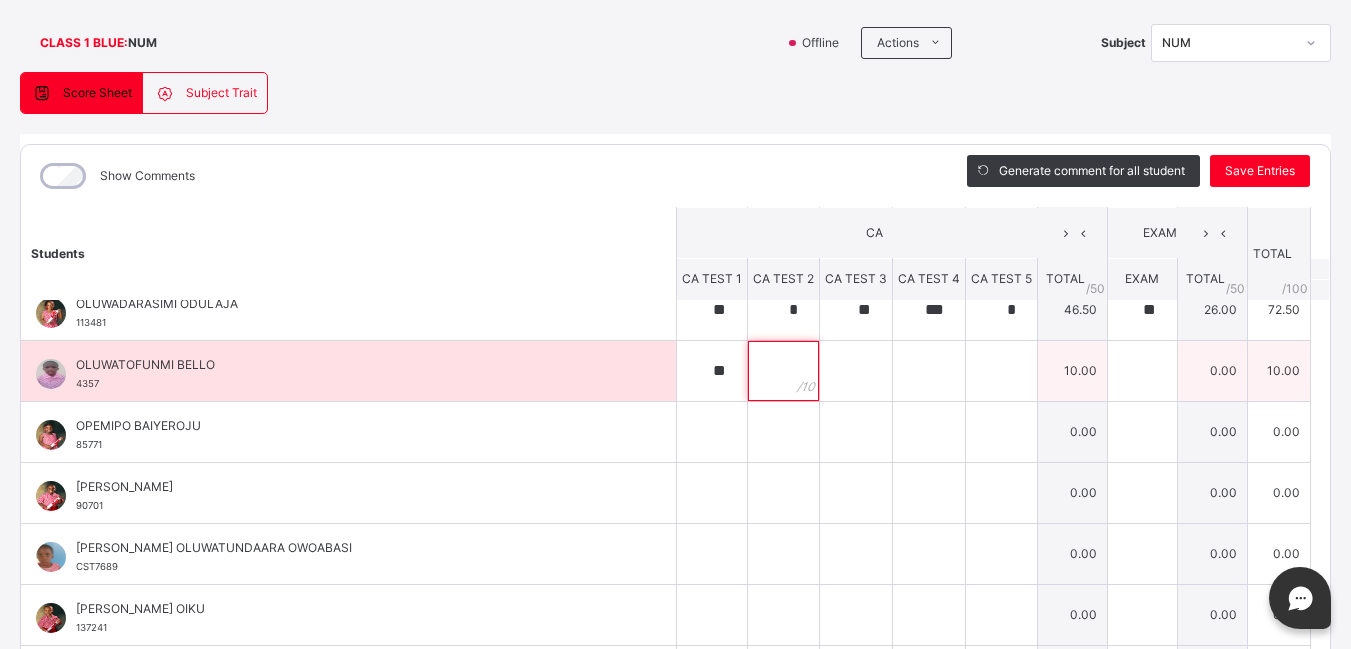 click at bounding box center [783, 371] 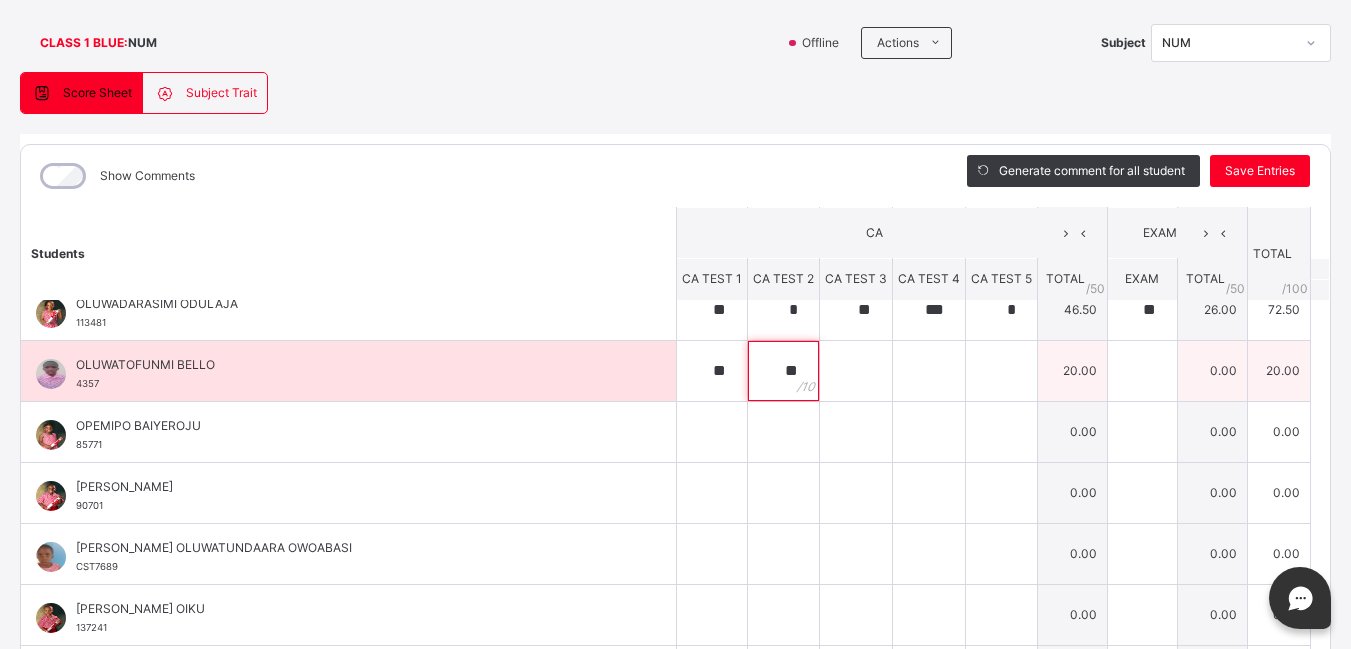 type on "**" 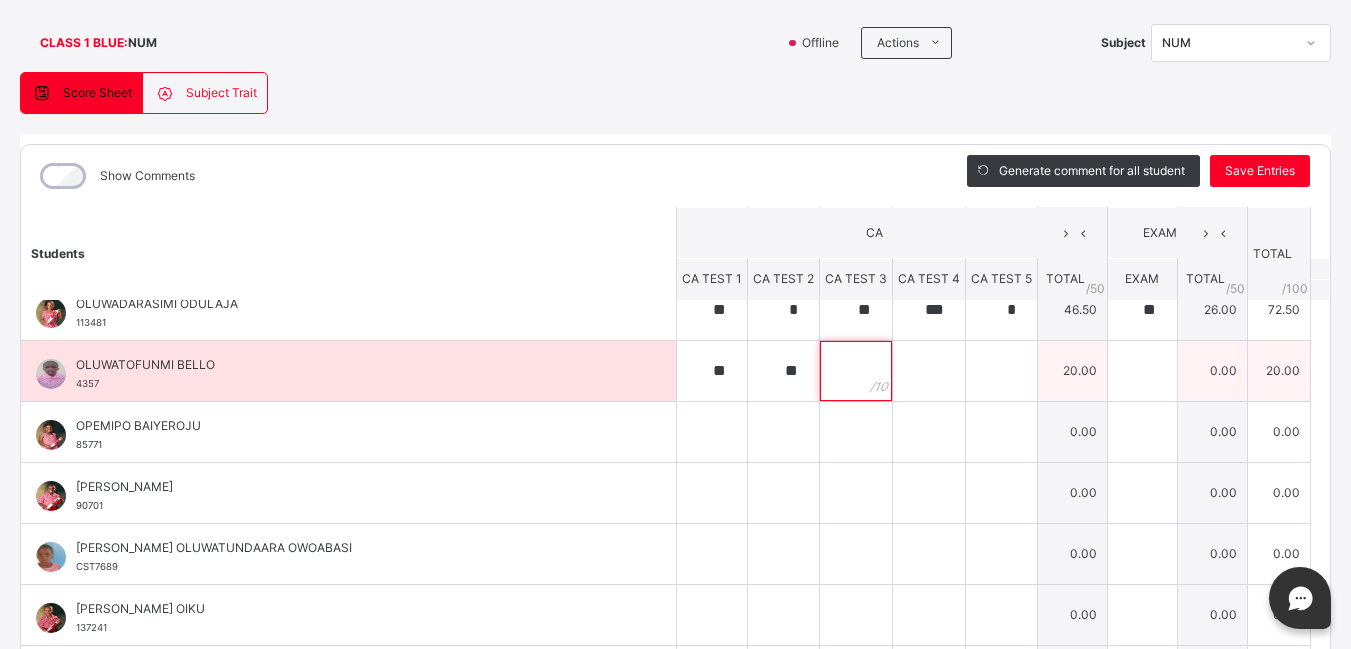 click at bounding box center (856, 371) 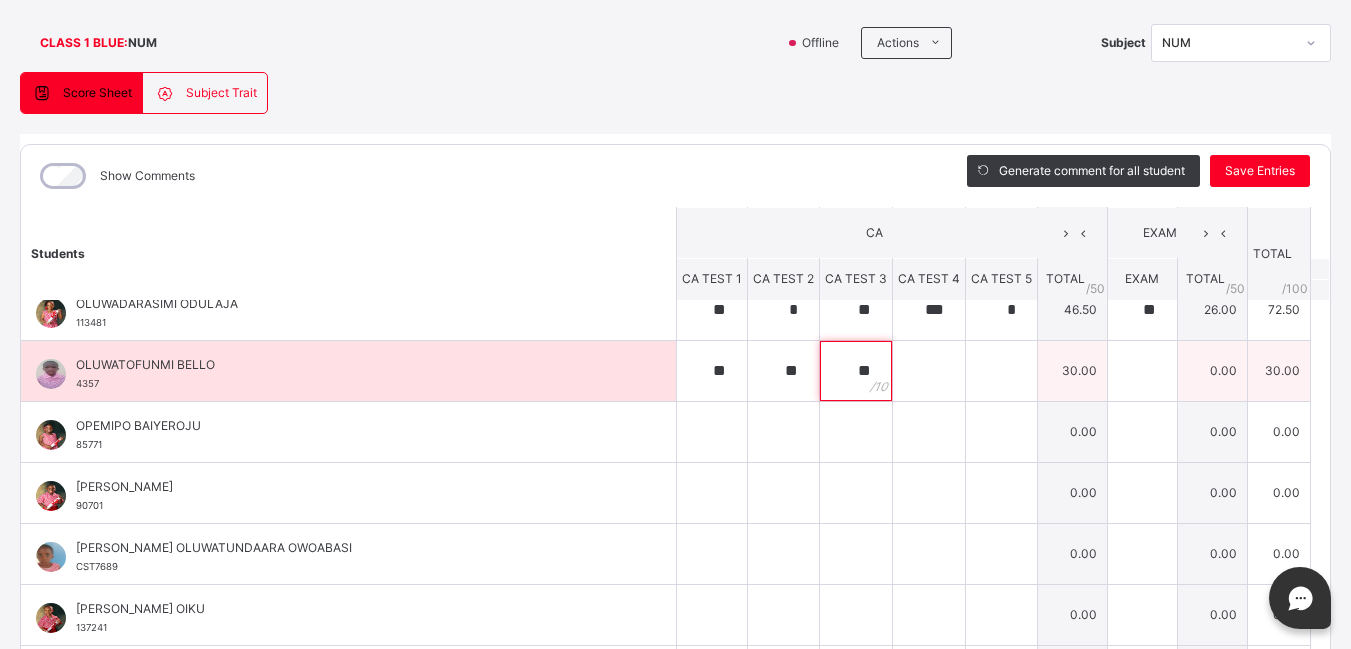 type on "**" 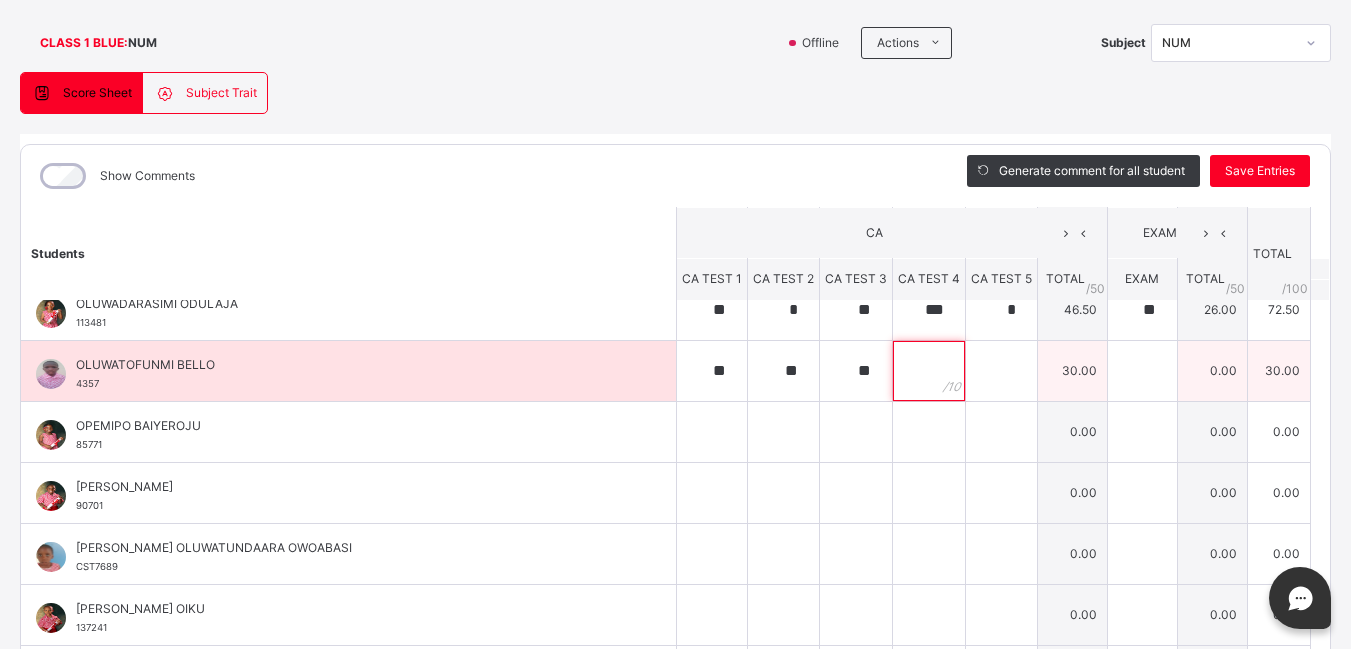click at bounding box center (929, 371) 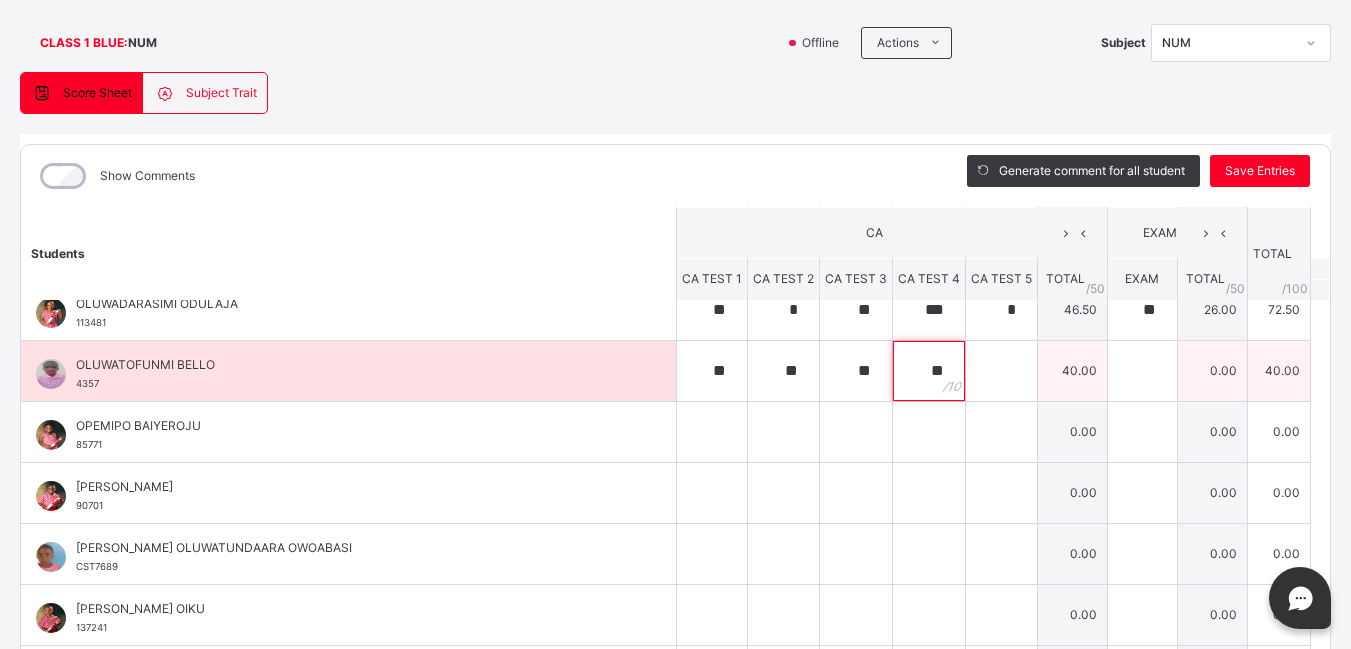 type on "**" 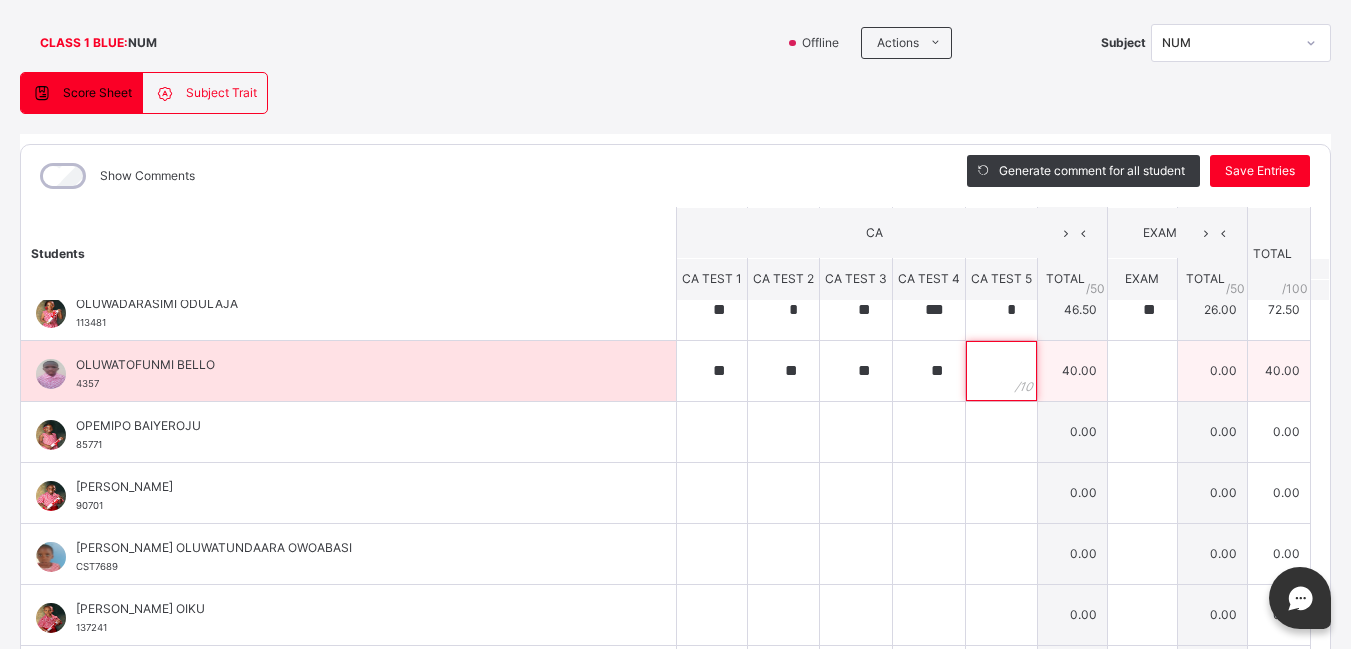 click at bounding box center (1001, 371) 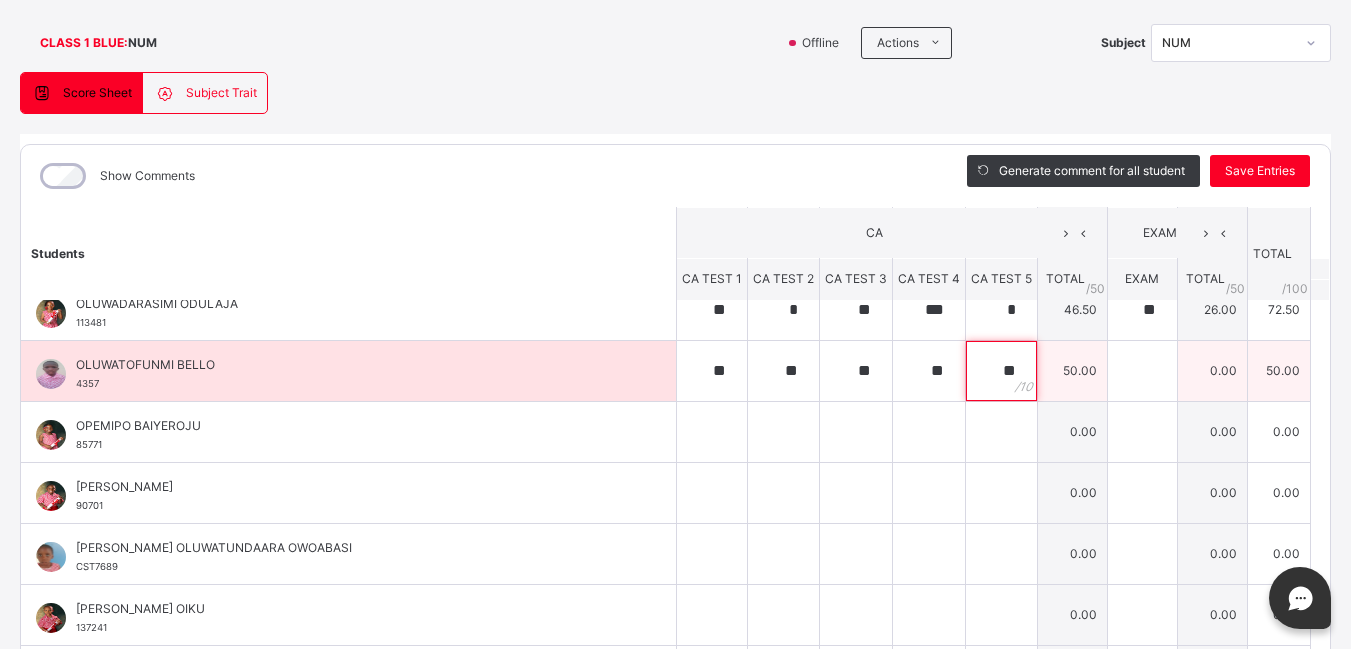 type on "**" 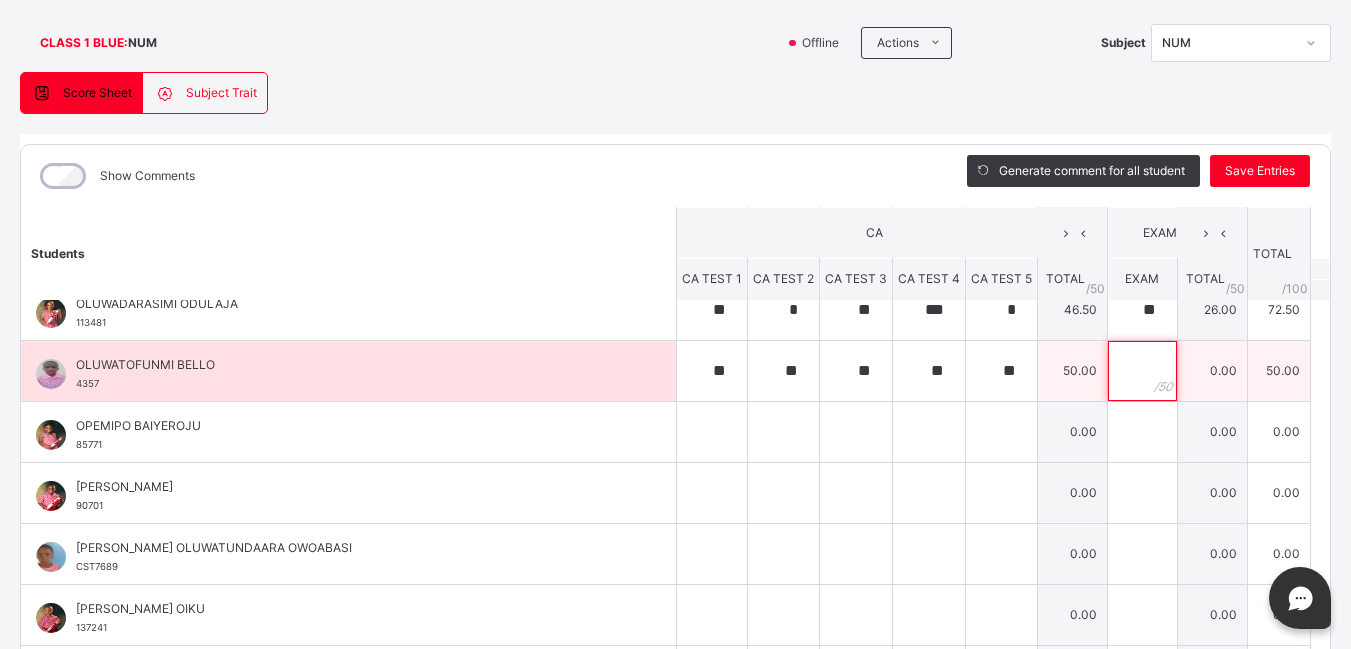 click at bounding box center (1142, 371) 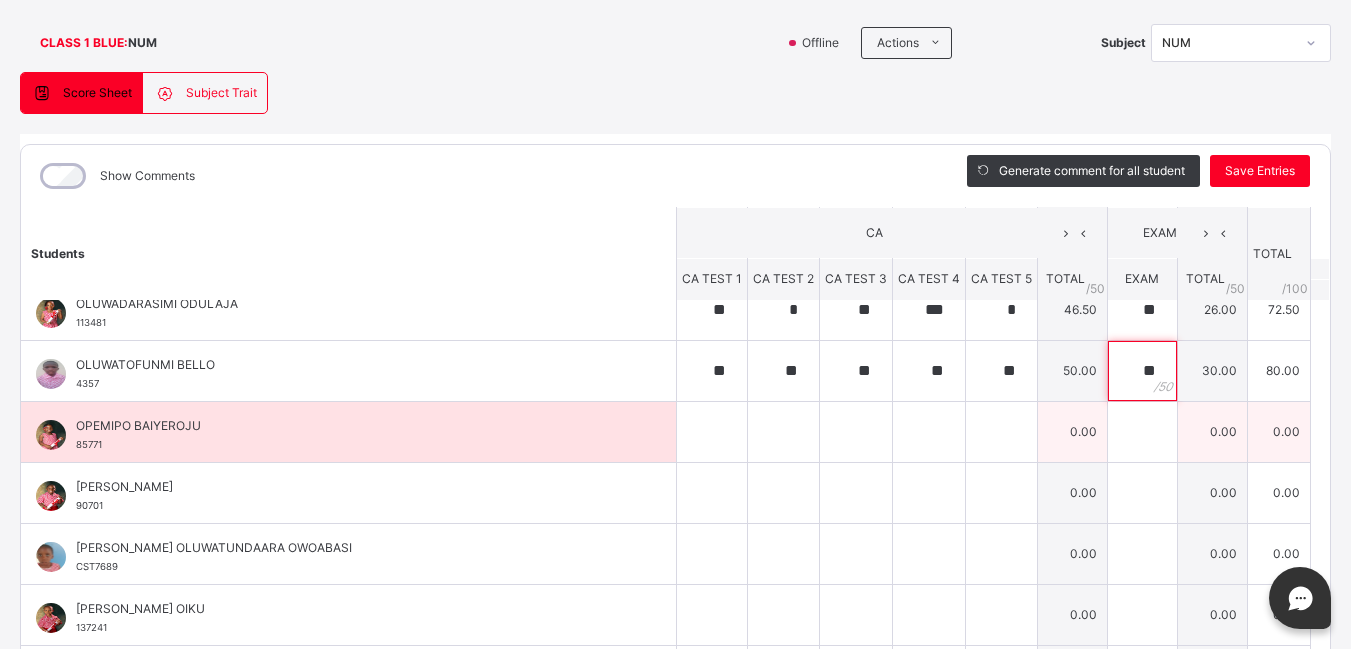 type on "**" 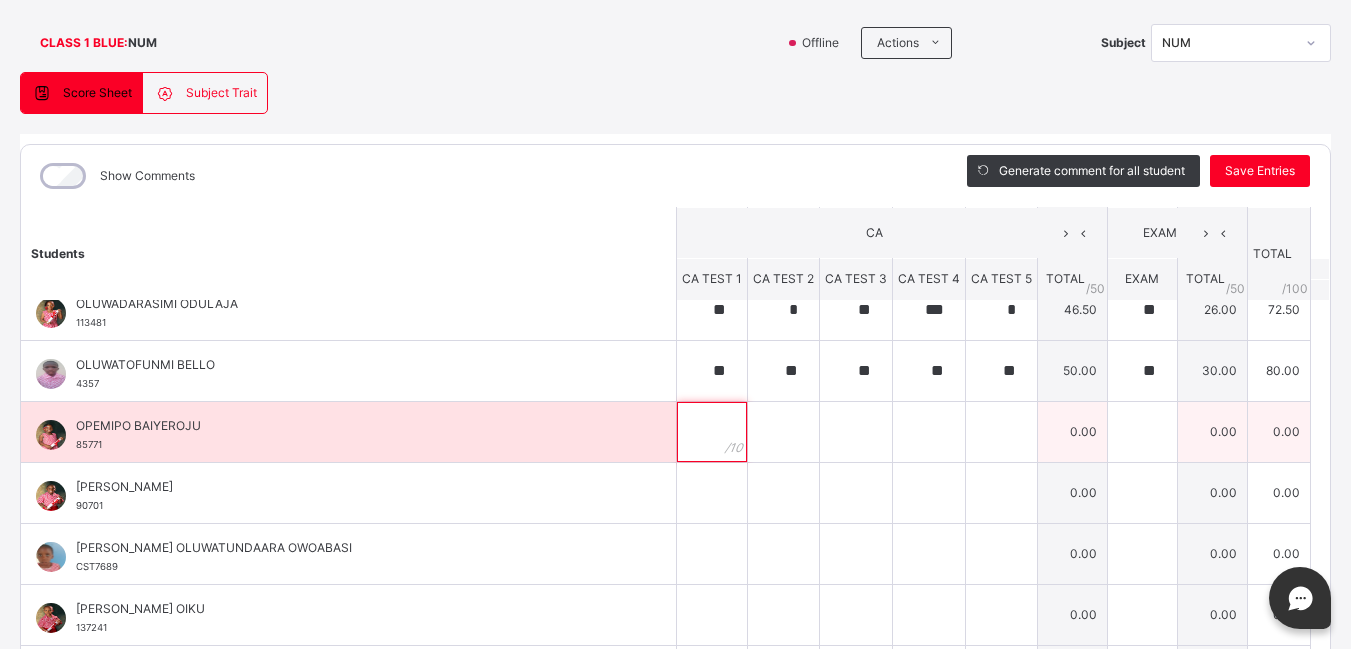 click at bounding box center (712, 432) 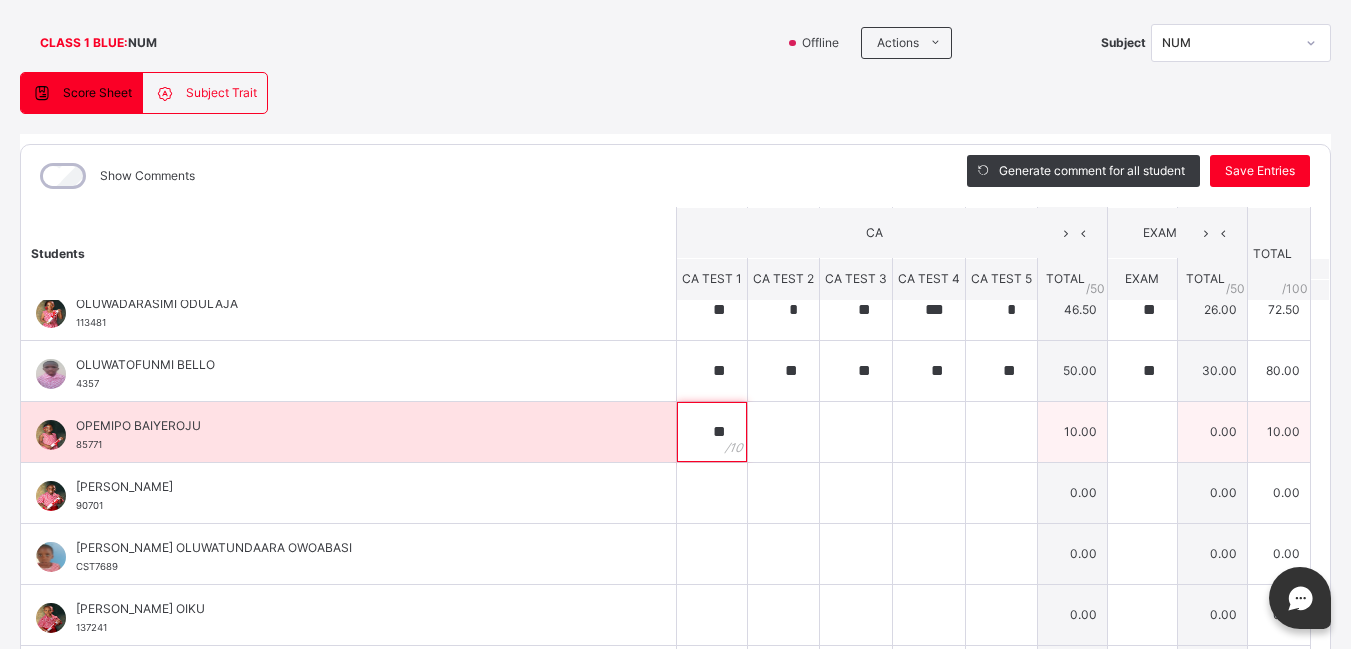 type on "**" 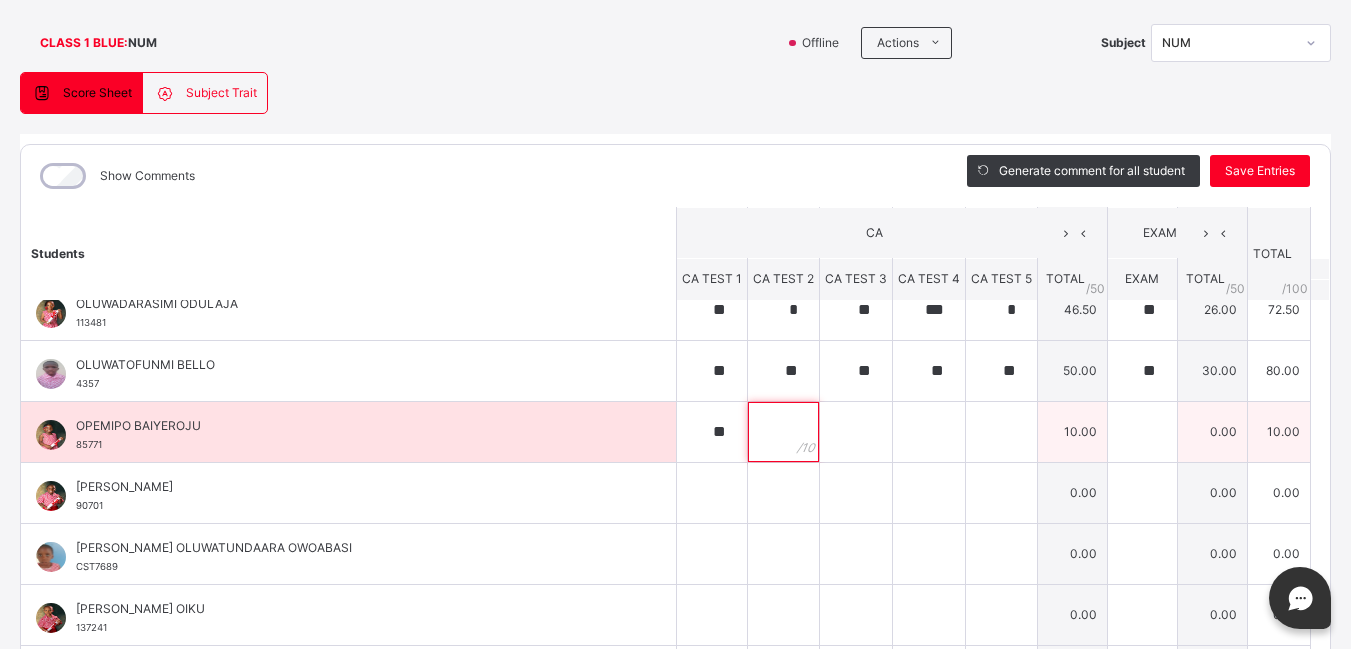 click at bounding box center [783, 432] 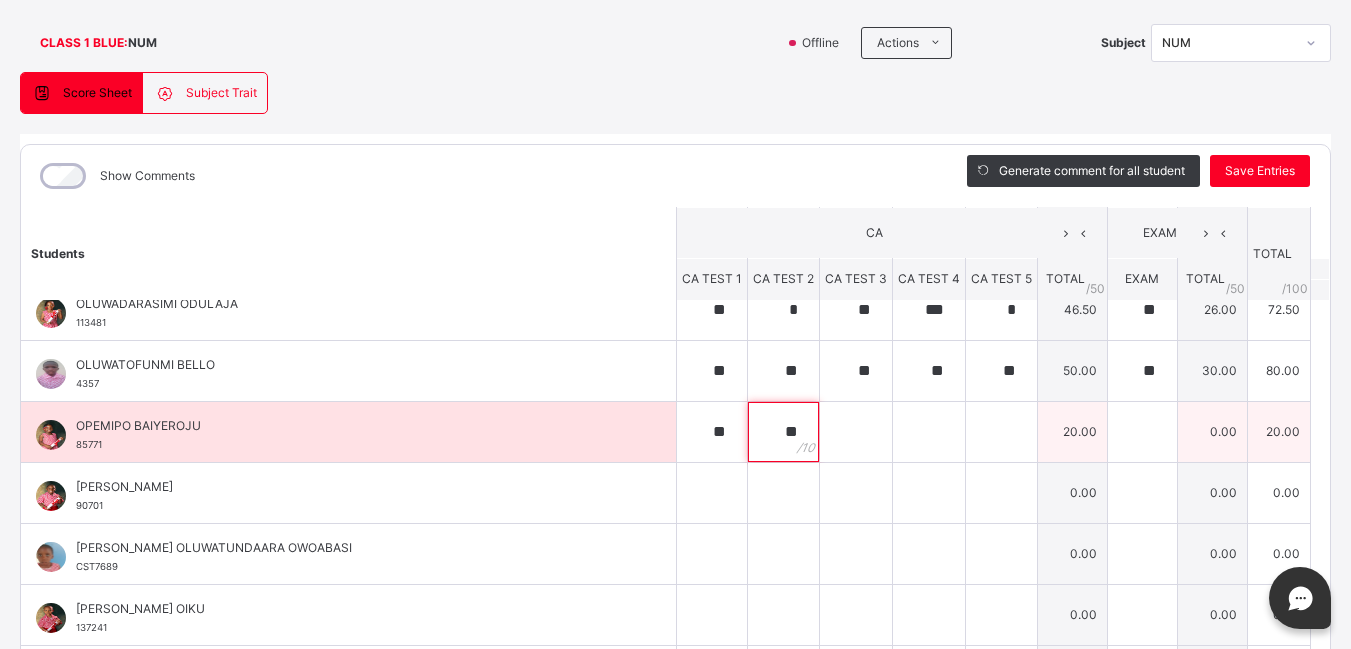 type on "**" 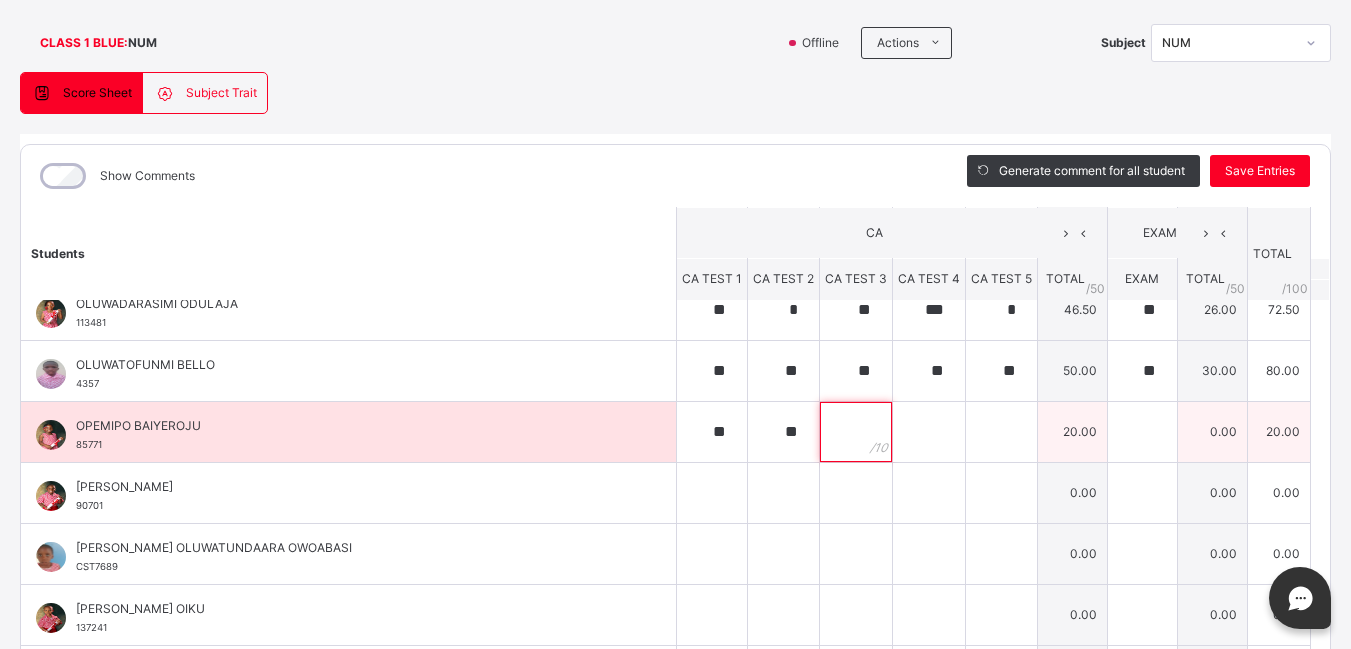 click at bounding box center [856, 432] 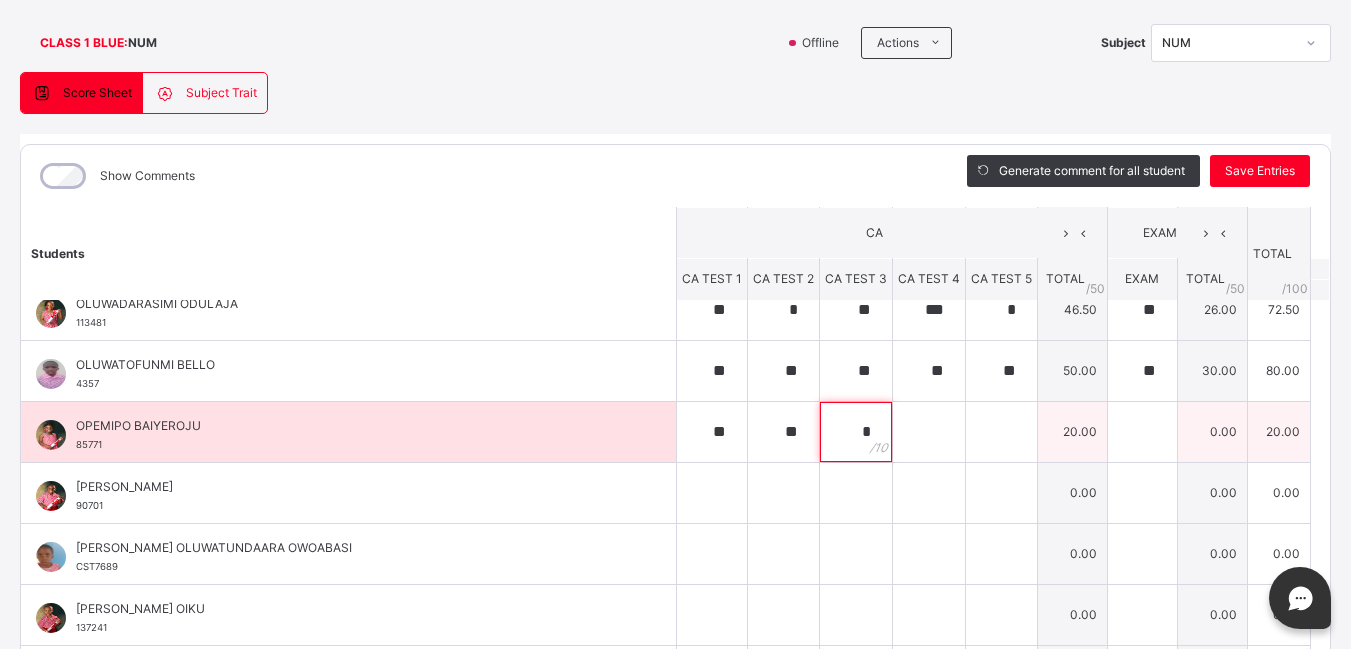 type on "**" 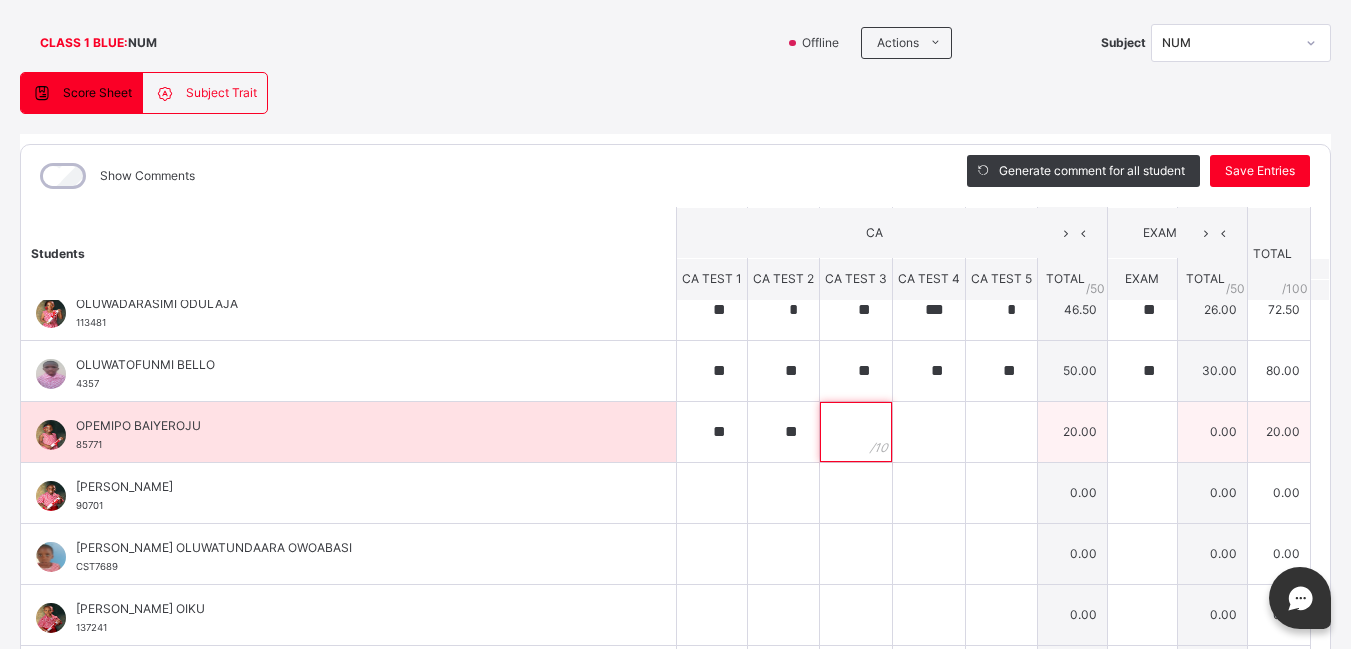 type on "*" 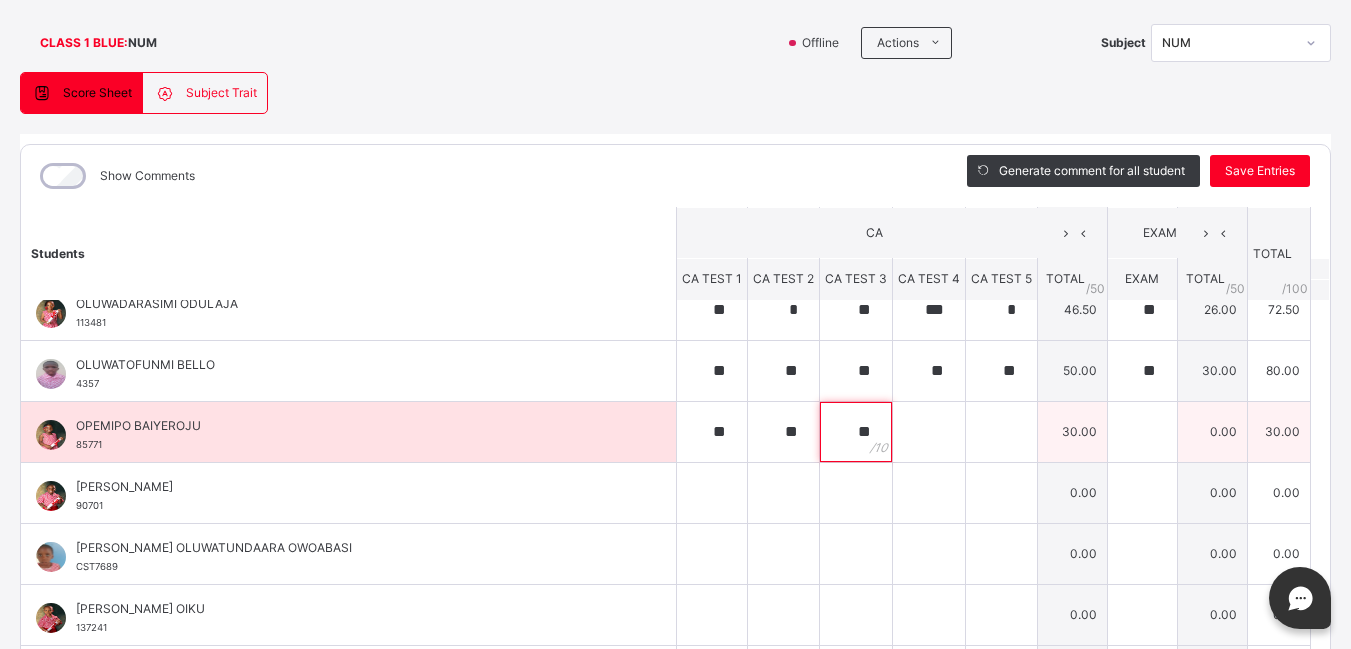 type on "**" 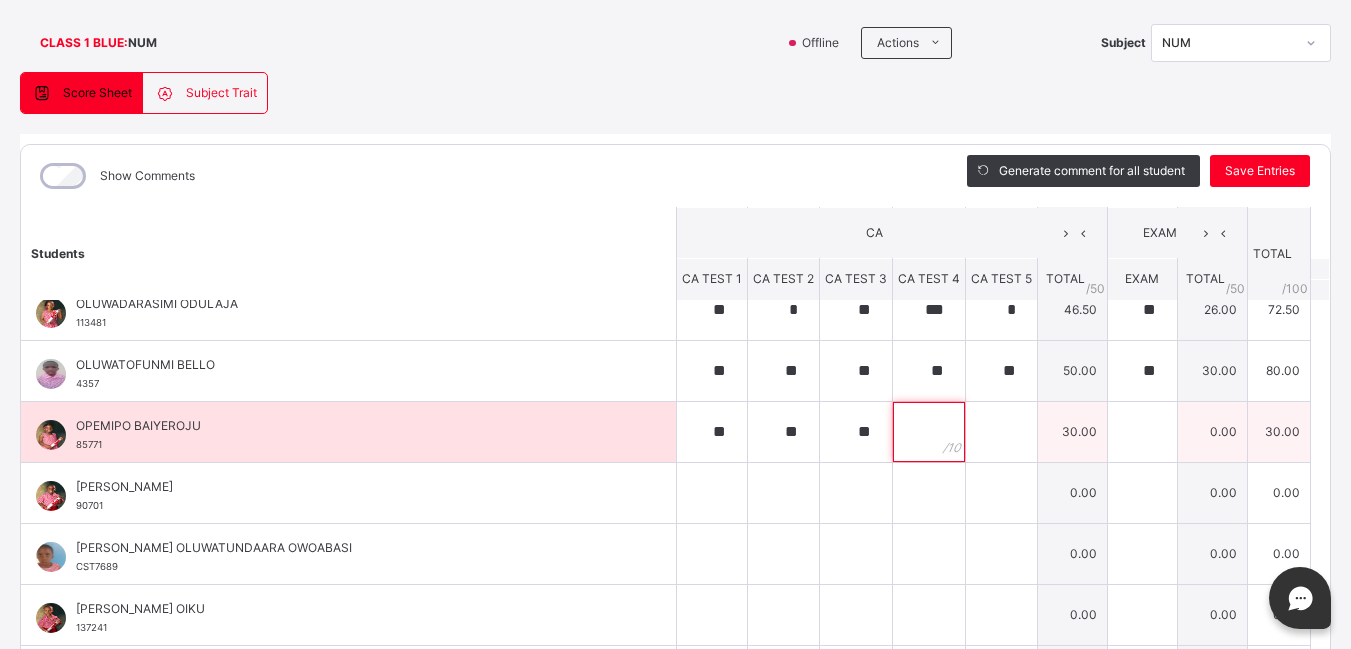 click at bounding box center [929, 432] 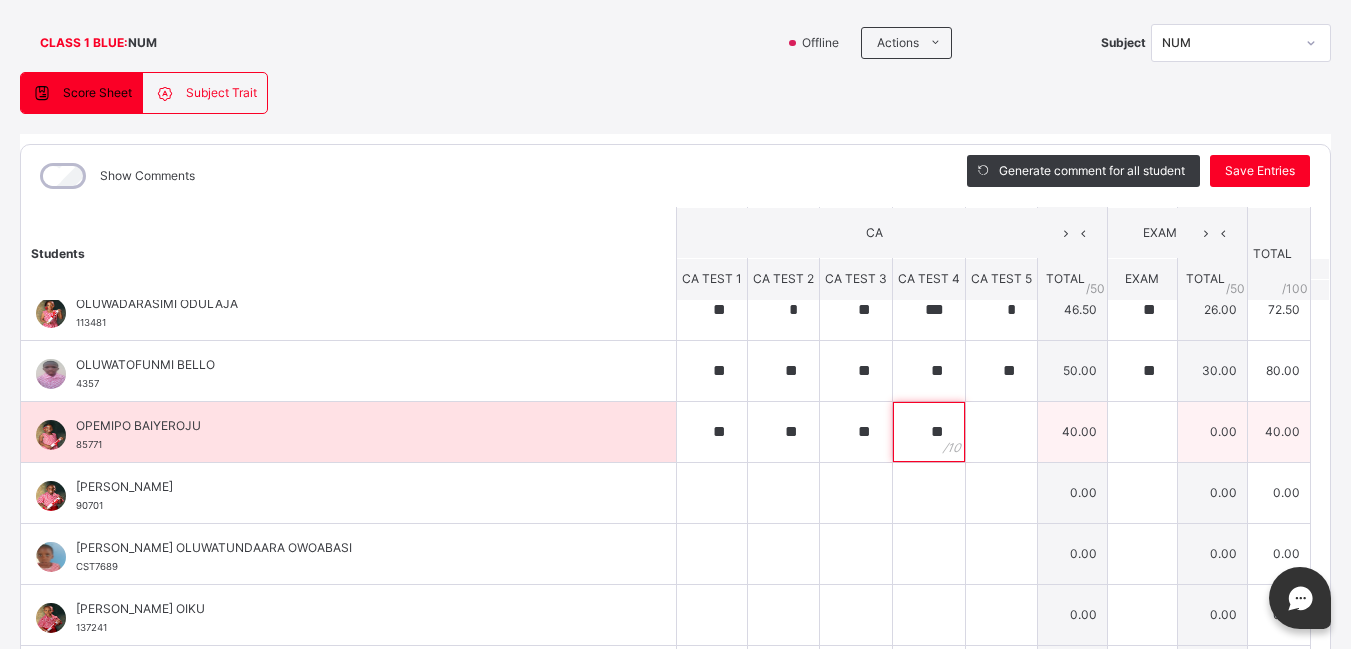 type on "**" 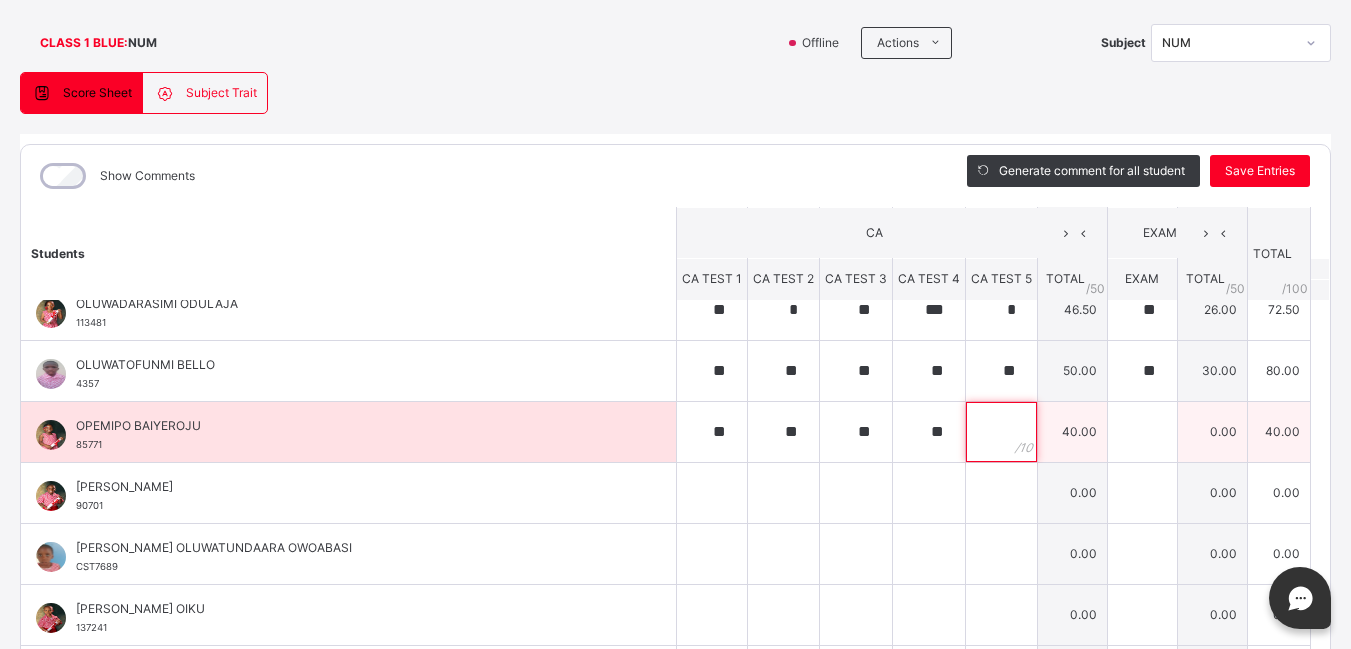 click at bounding box center (1001, 432) 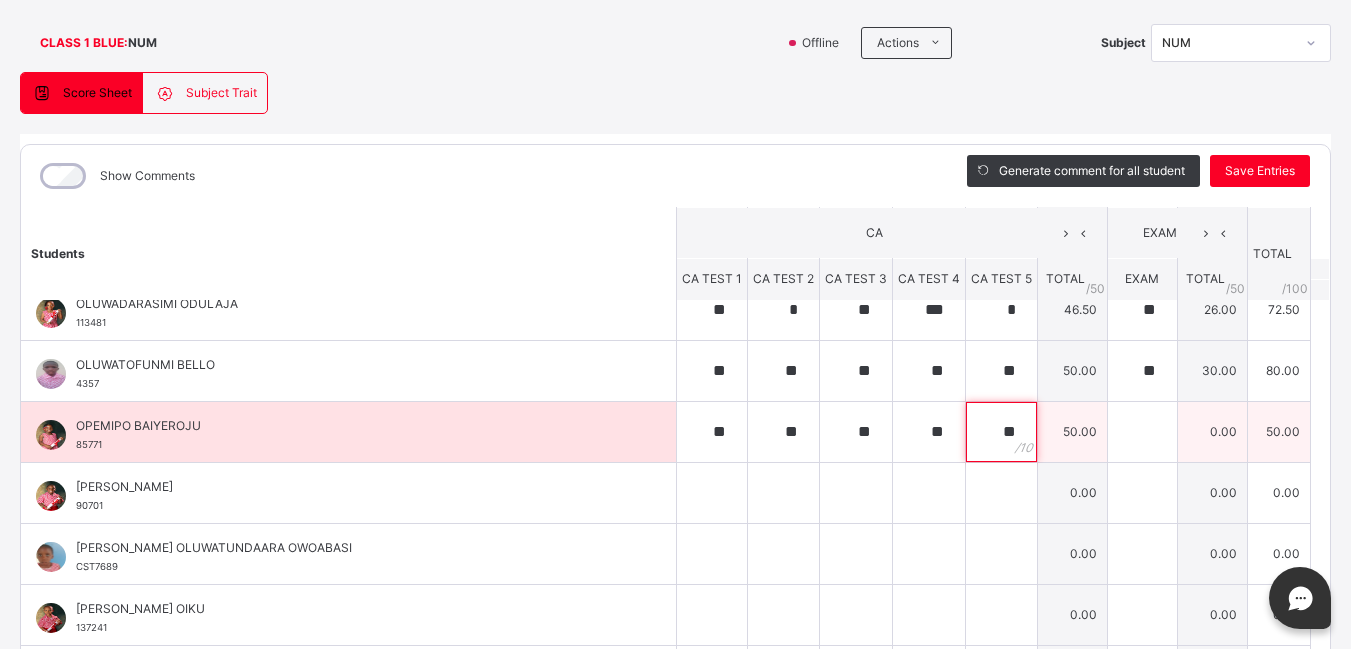 type on "**" 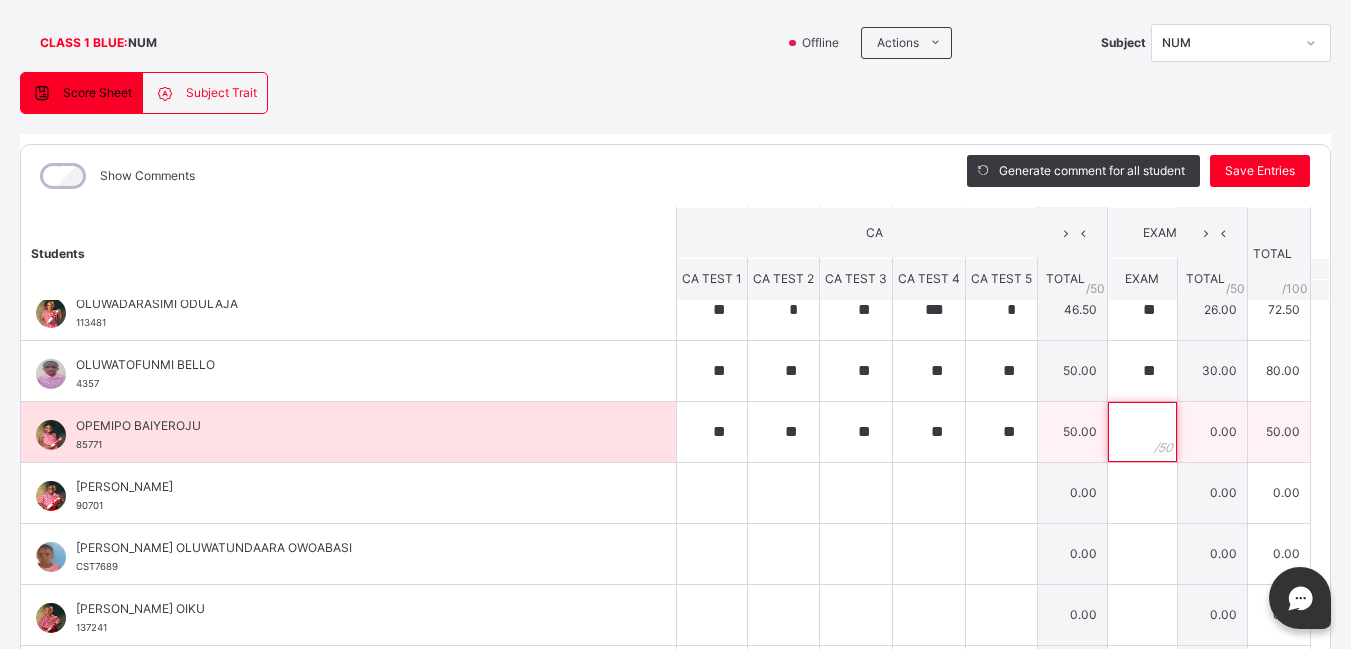 click at bounding box center (1142, 432) 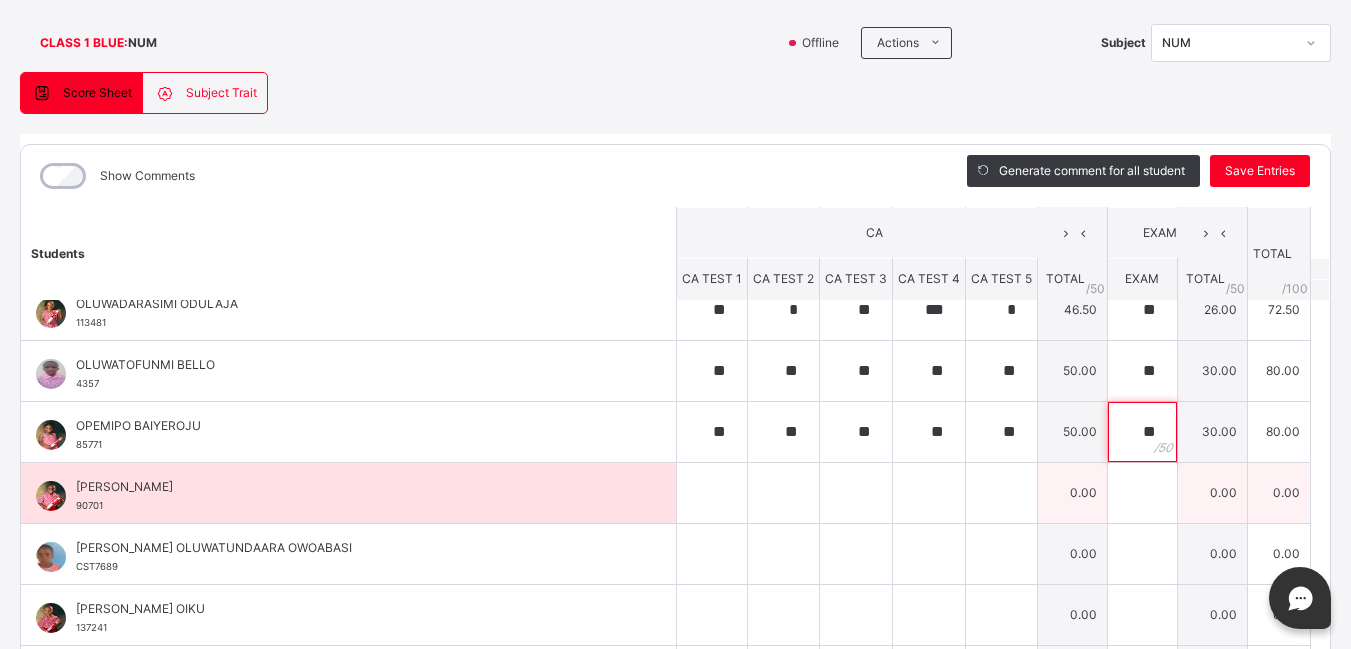 type on "**" 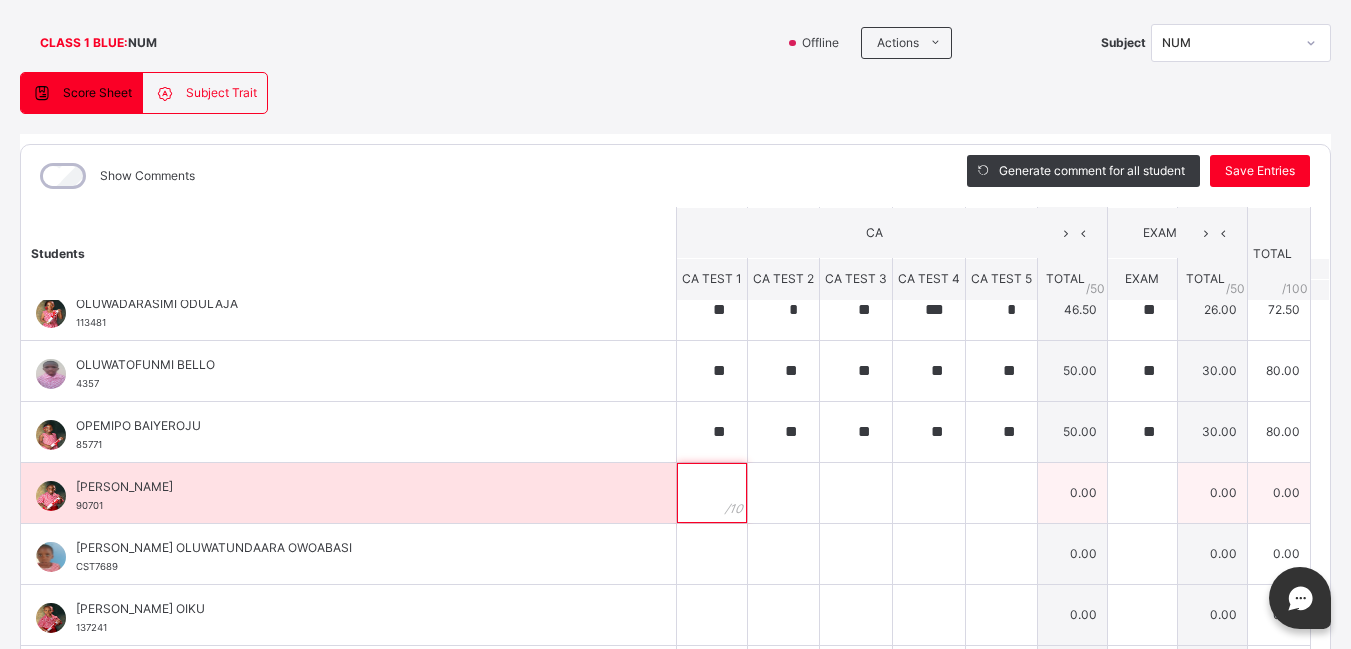 click at bounding box center [712, 493] 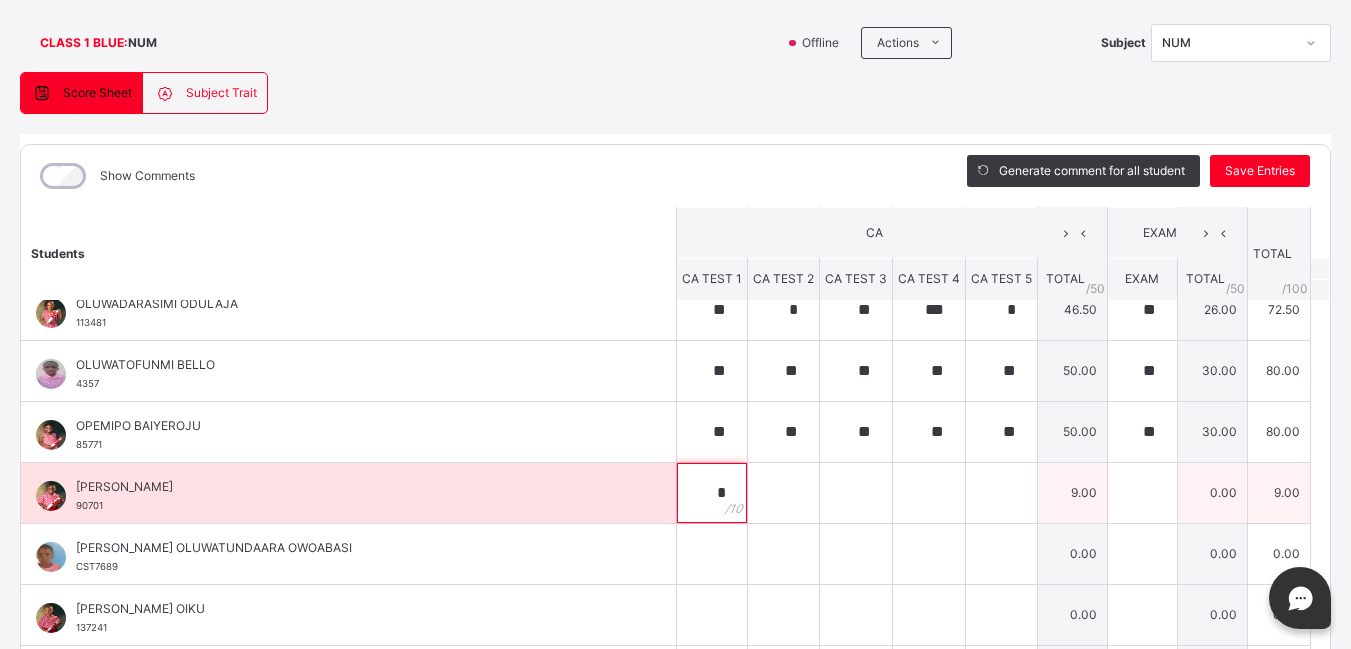 type on "*" 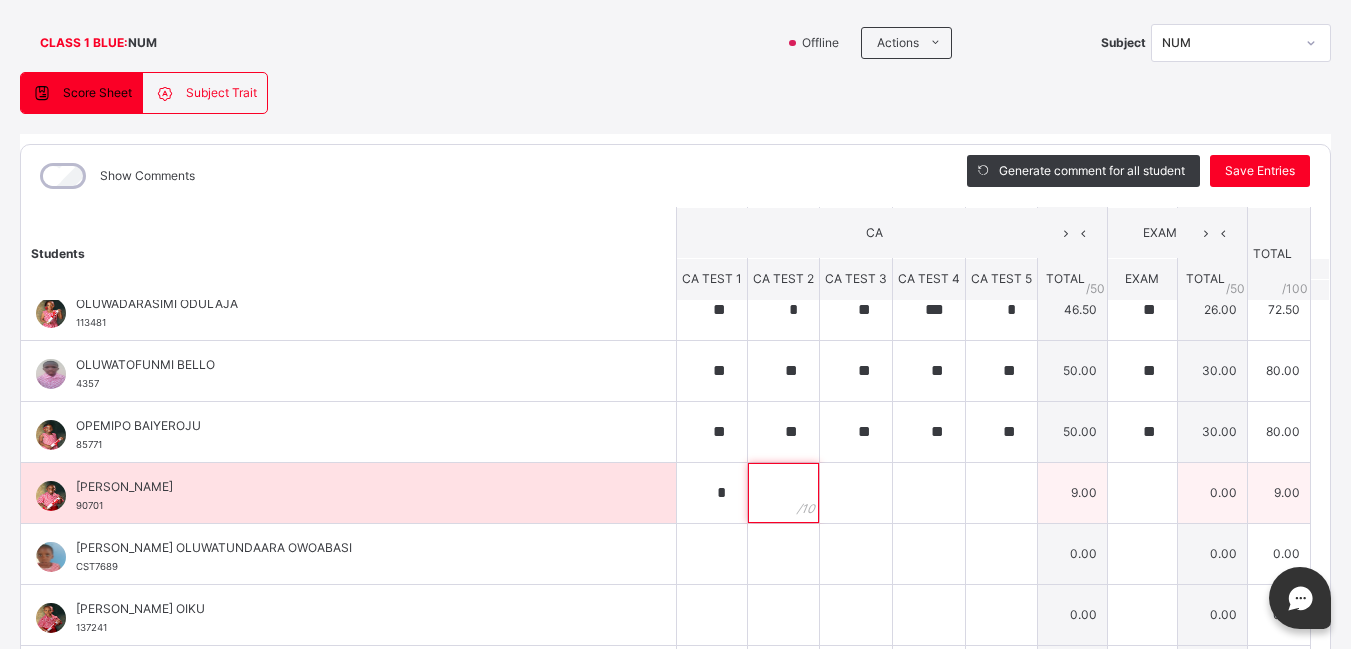 click at bounding box center [783, 493] 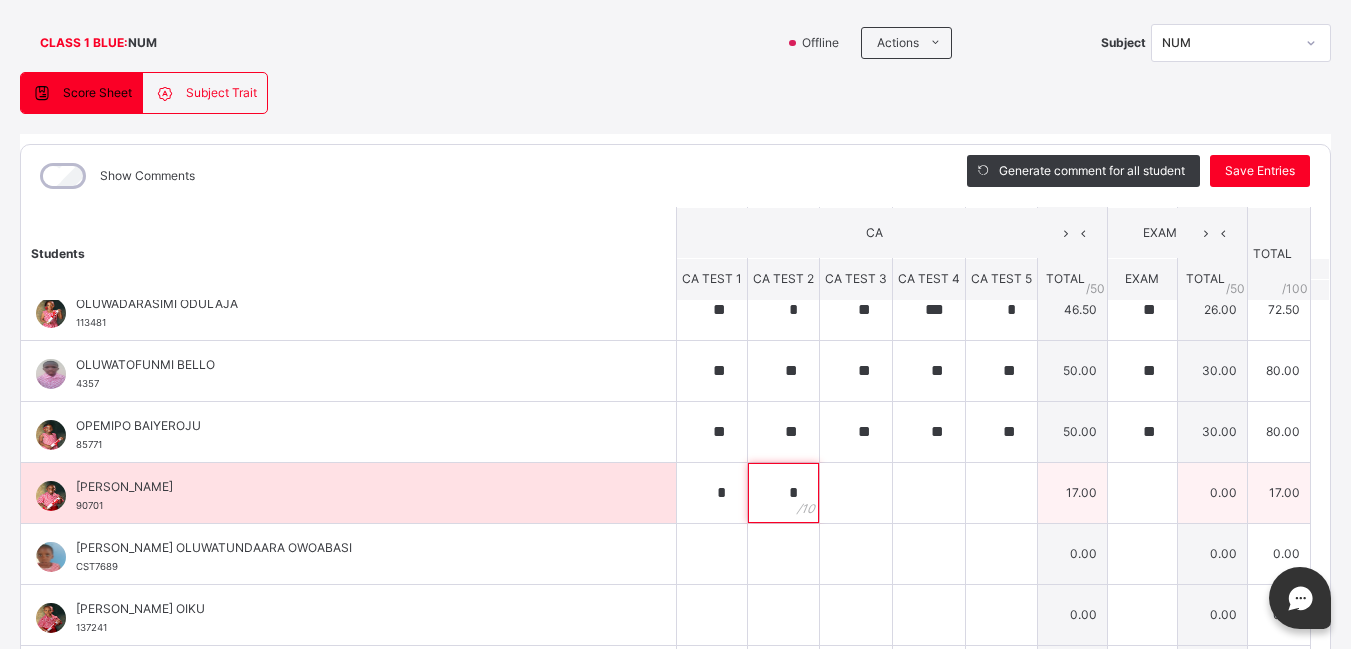 type on "*" 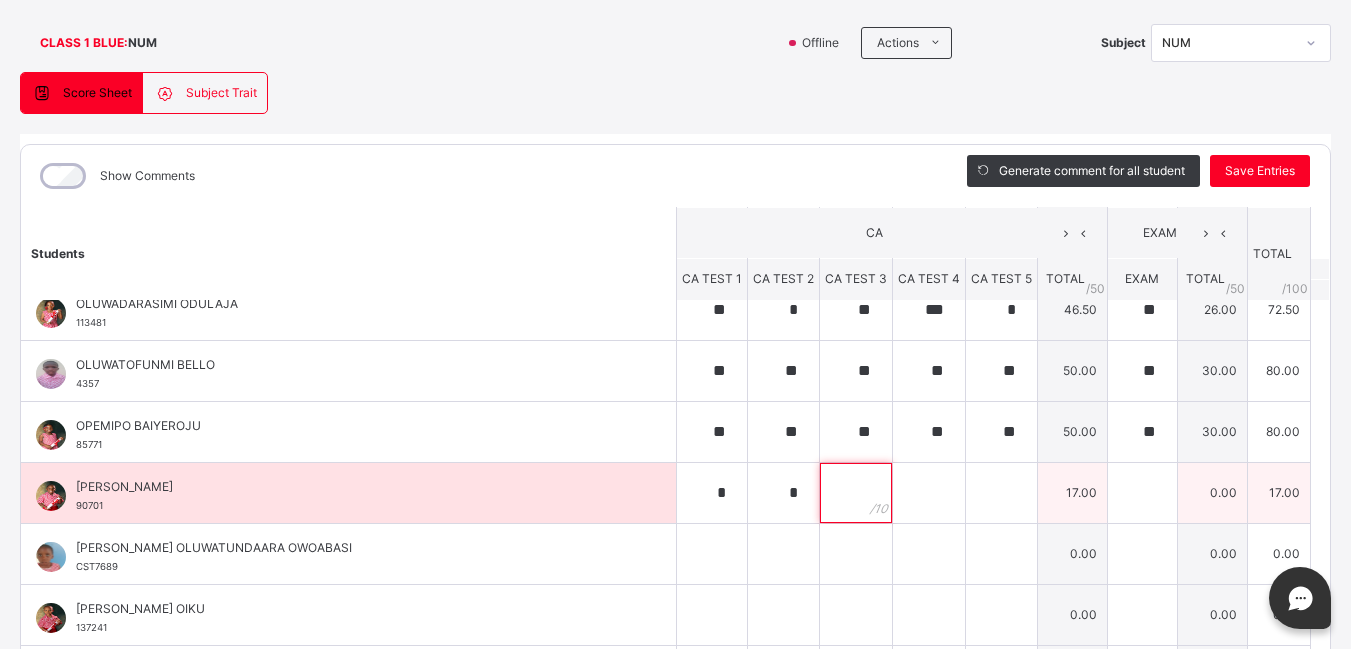 click at bounding box center (856, 493) 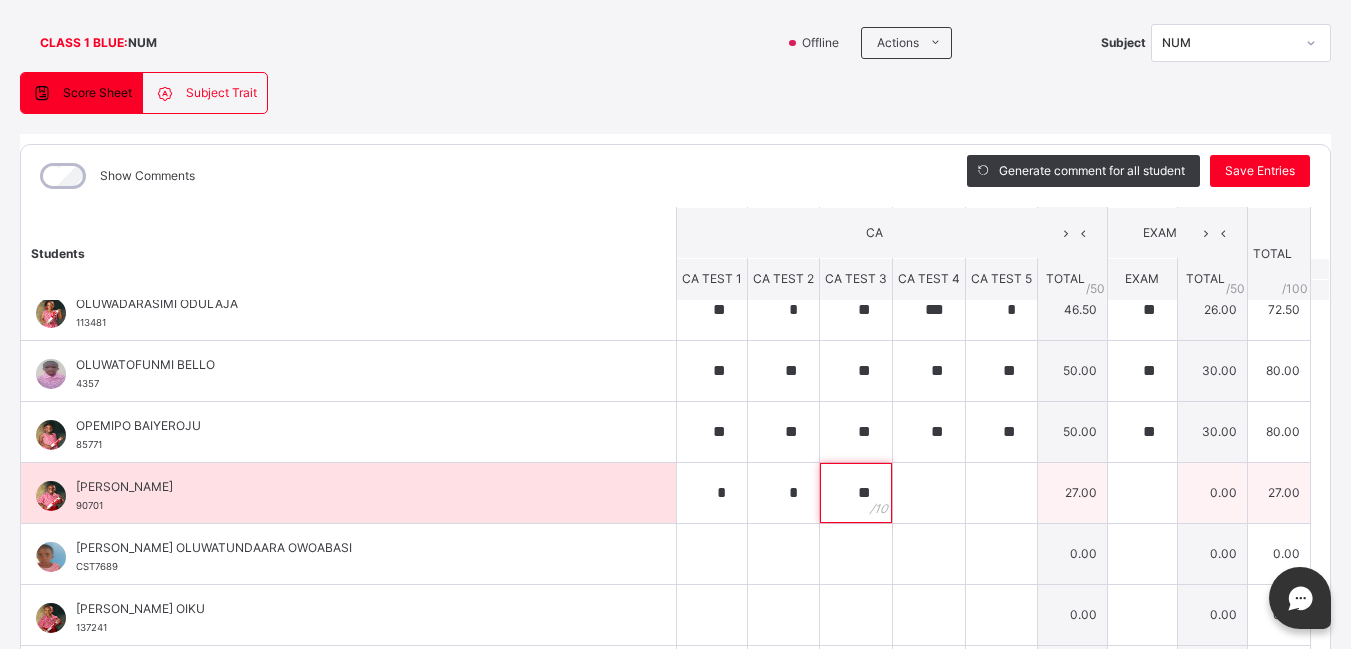 type on "**" 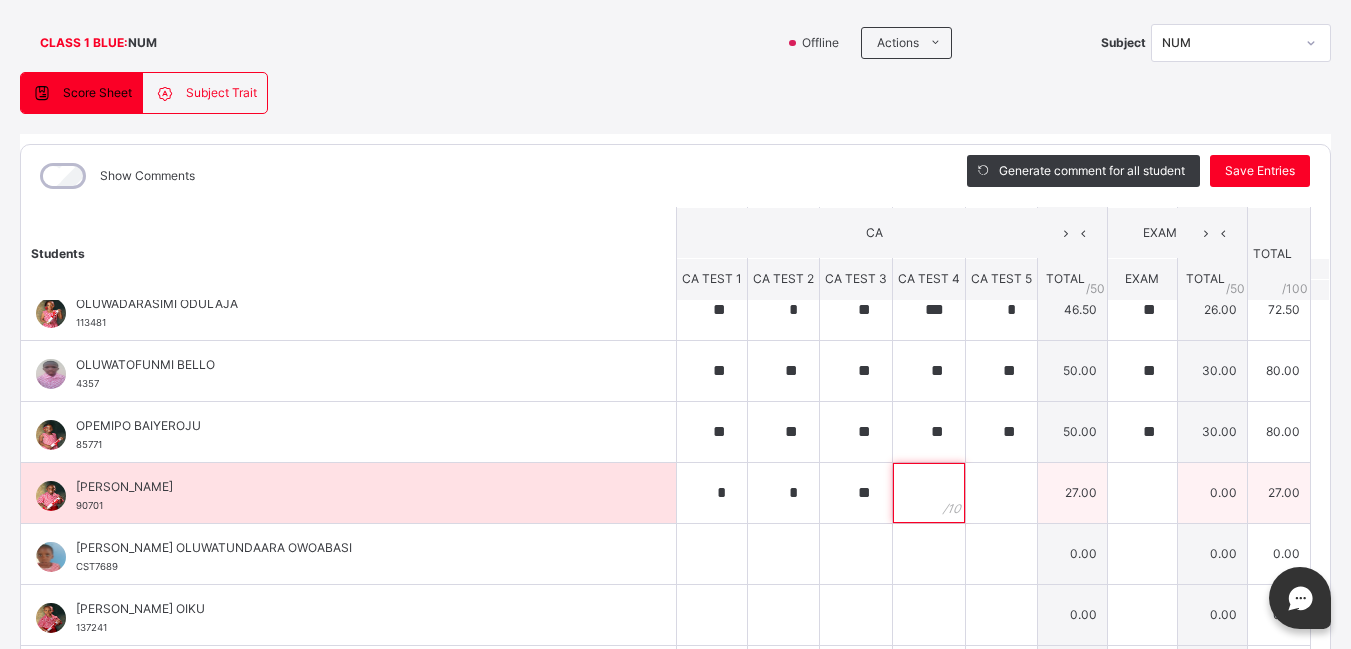 click at bounding box center [929, 493] 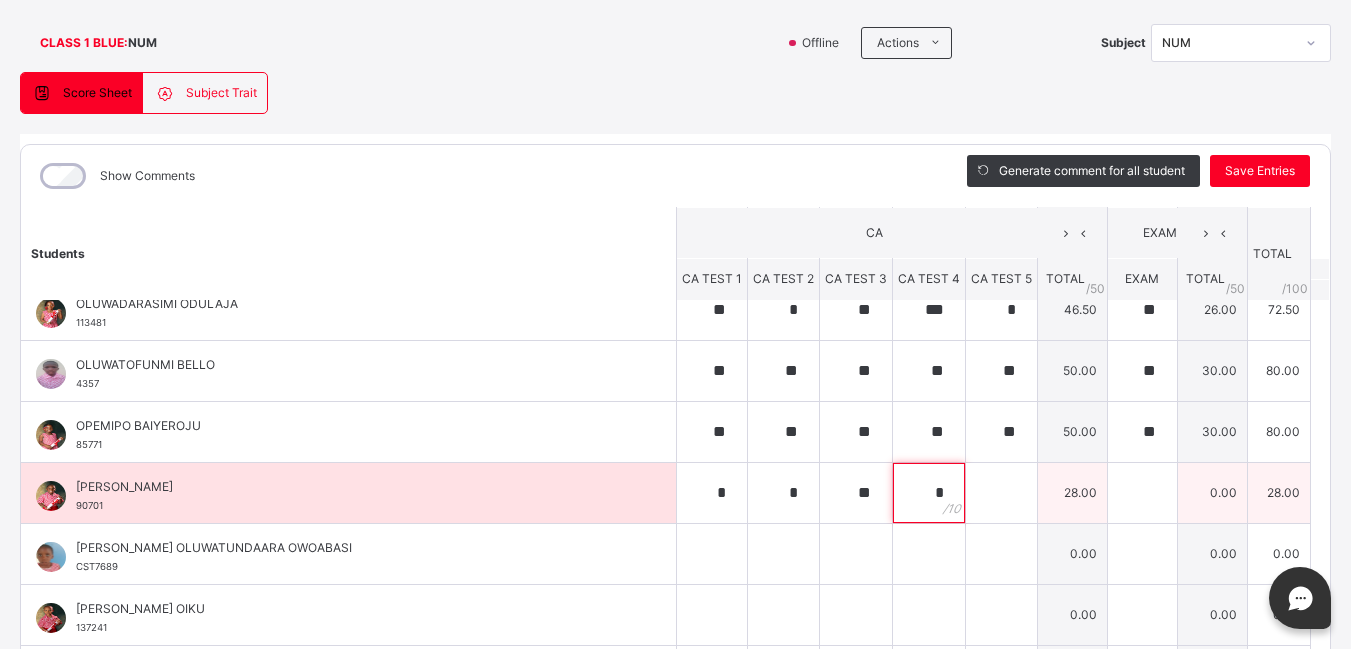 type on "**" 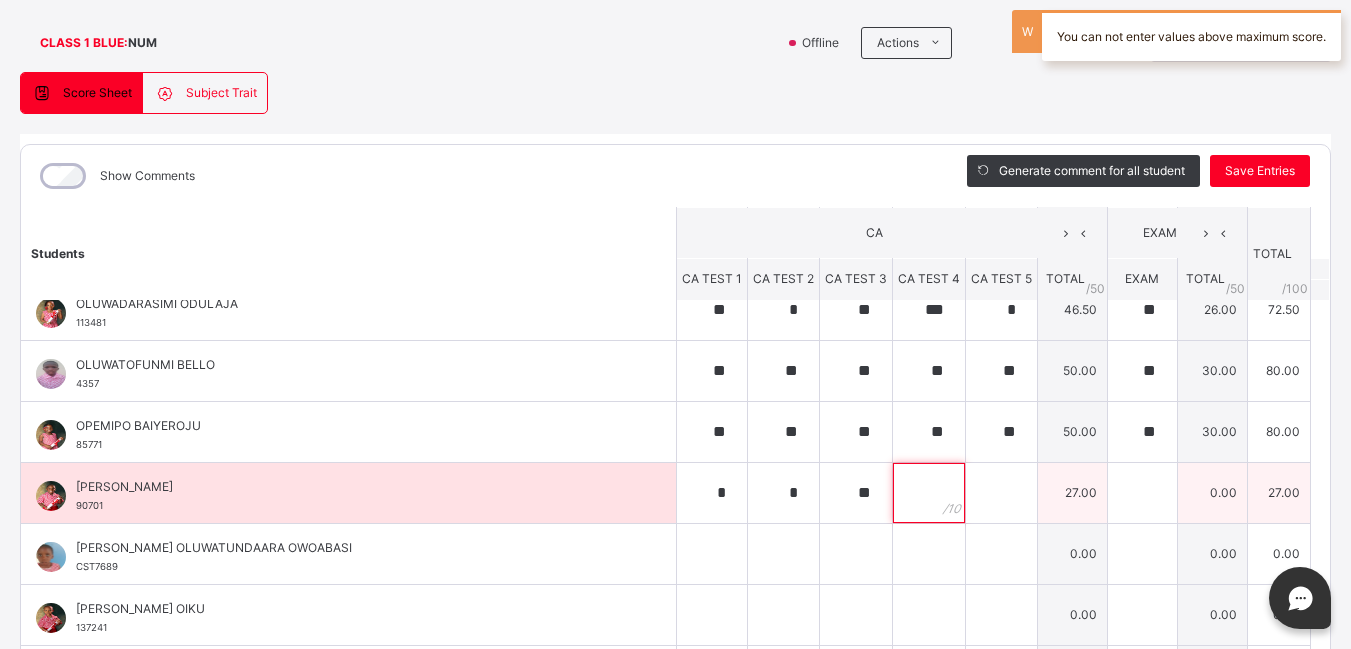 type on "*" 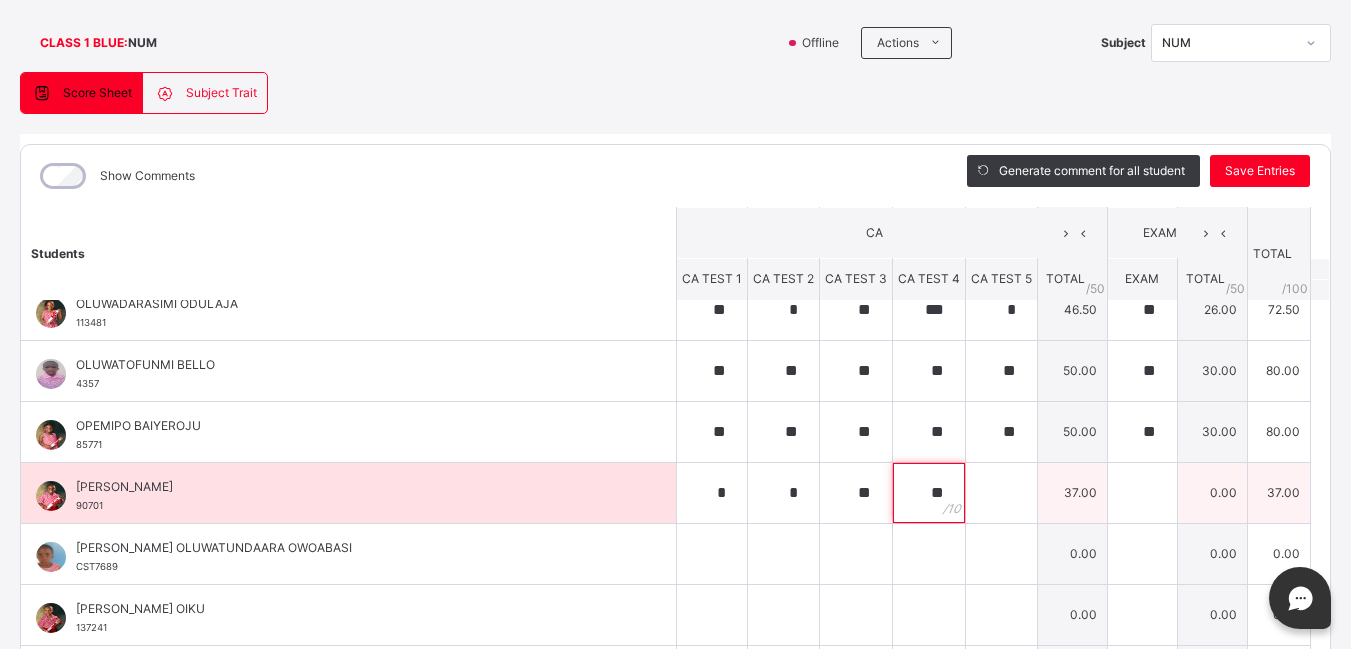 type on "**" 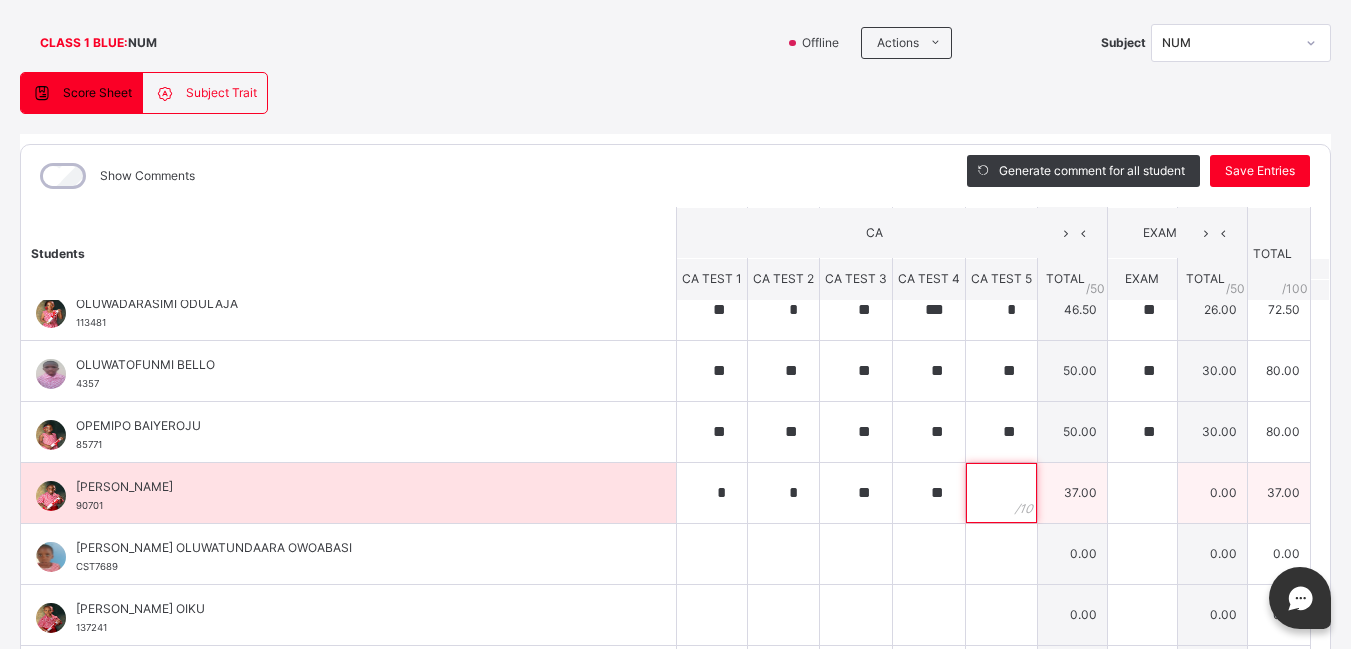 click at bounding box center [1001, 493] 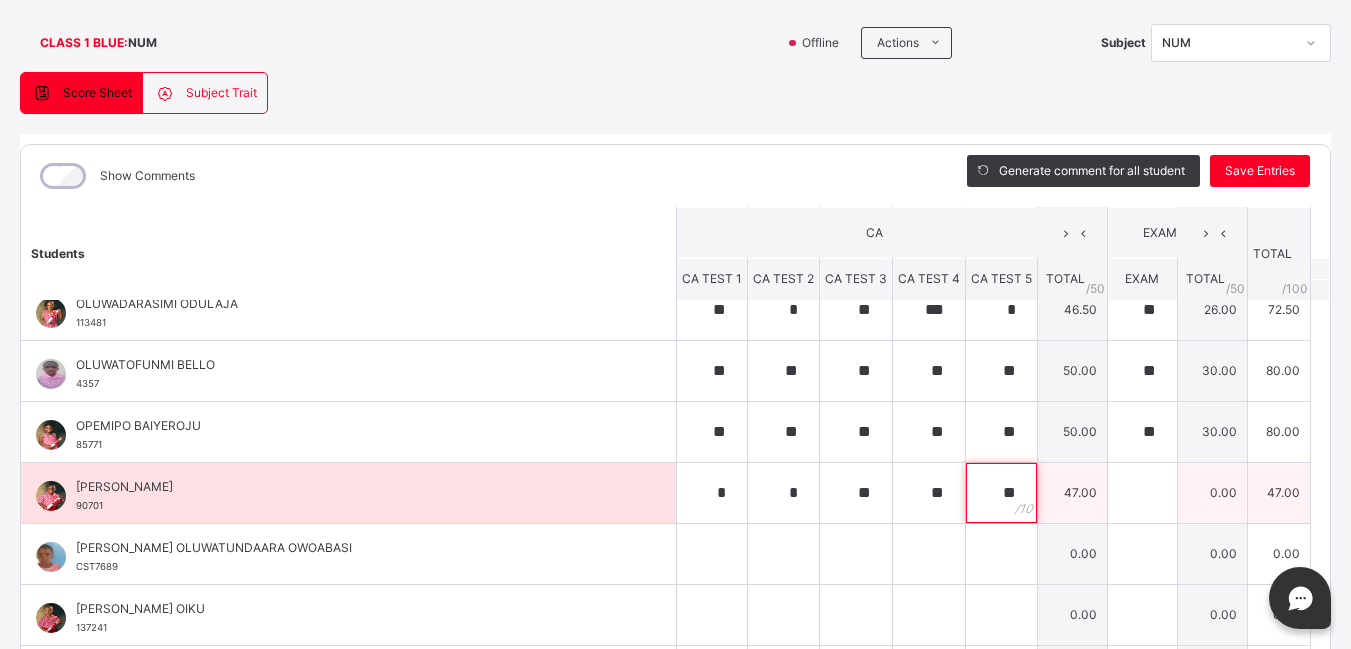 type on "**" 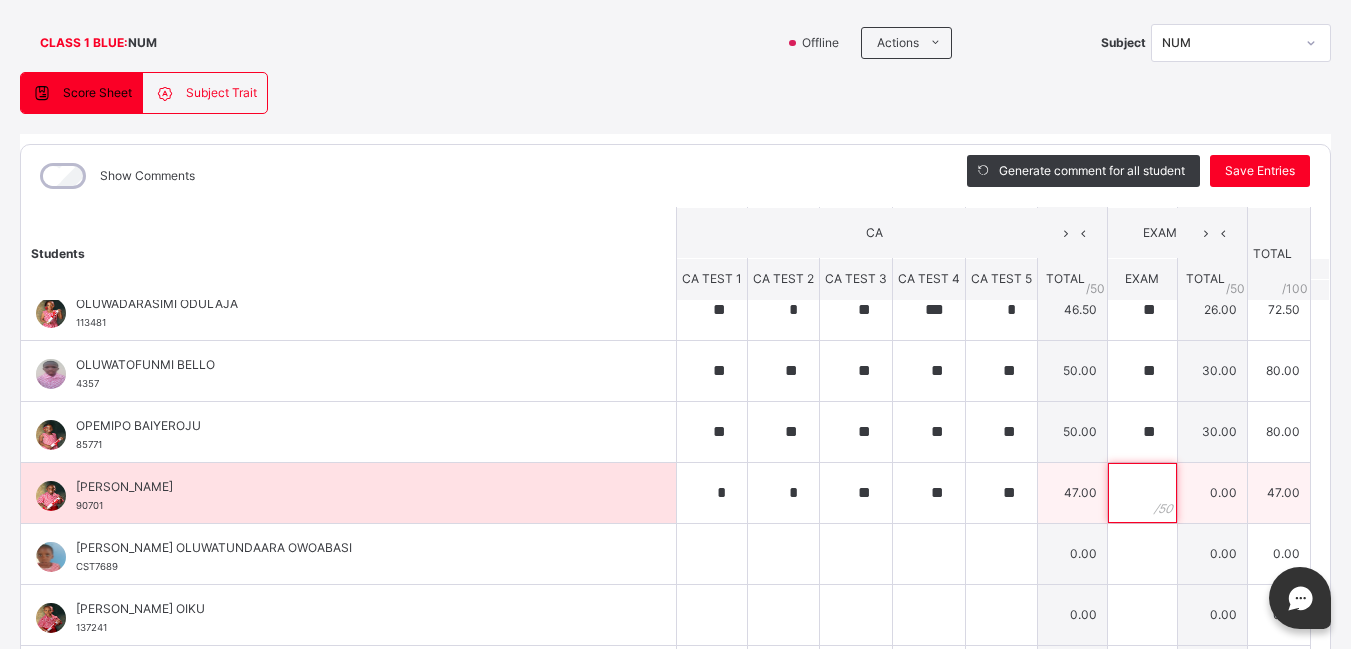click at bounding box center [1142, 493] 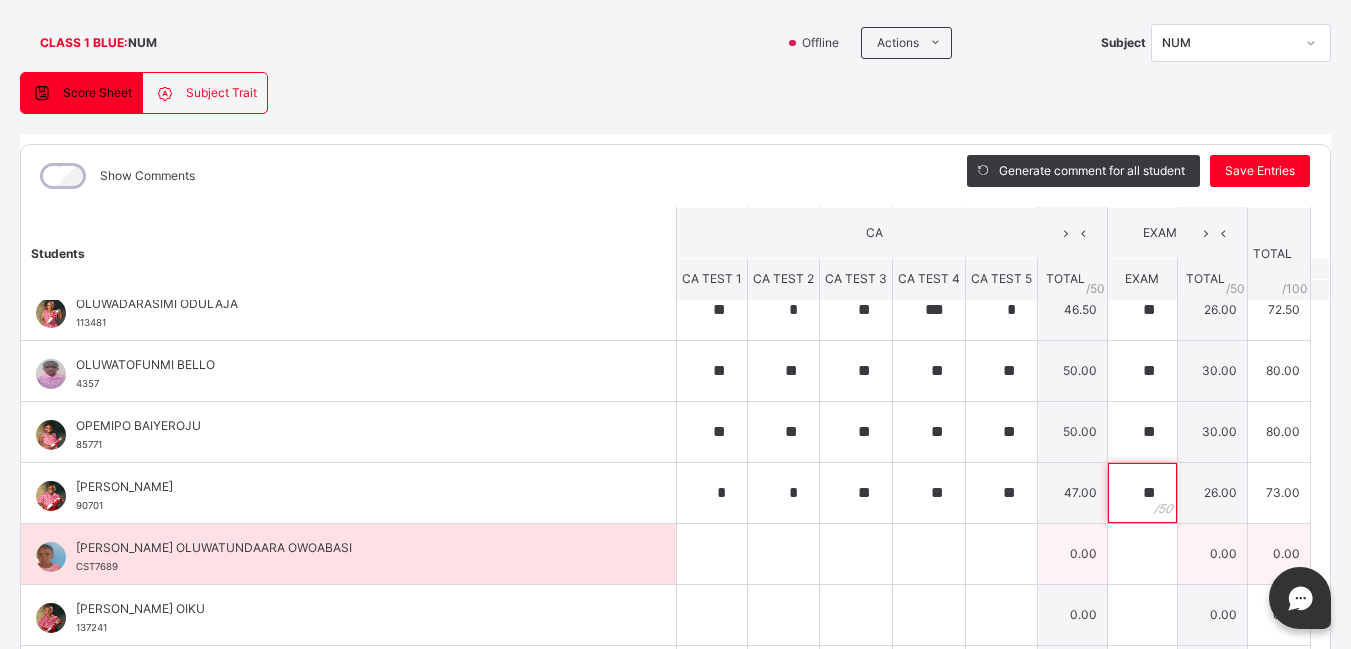 type on "**" 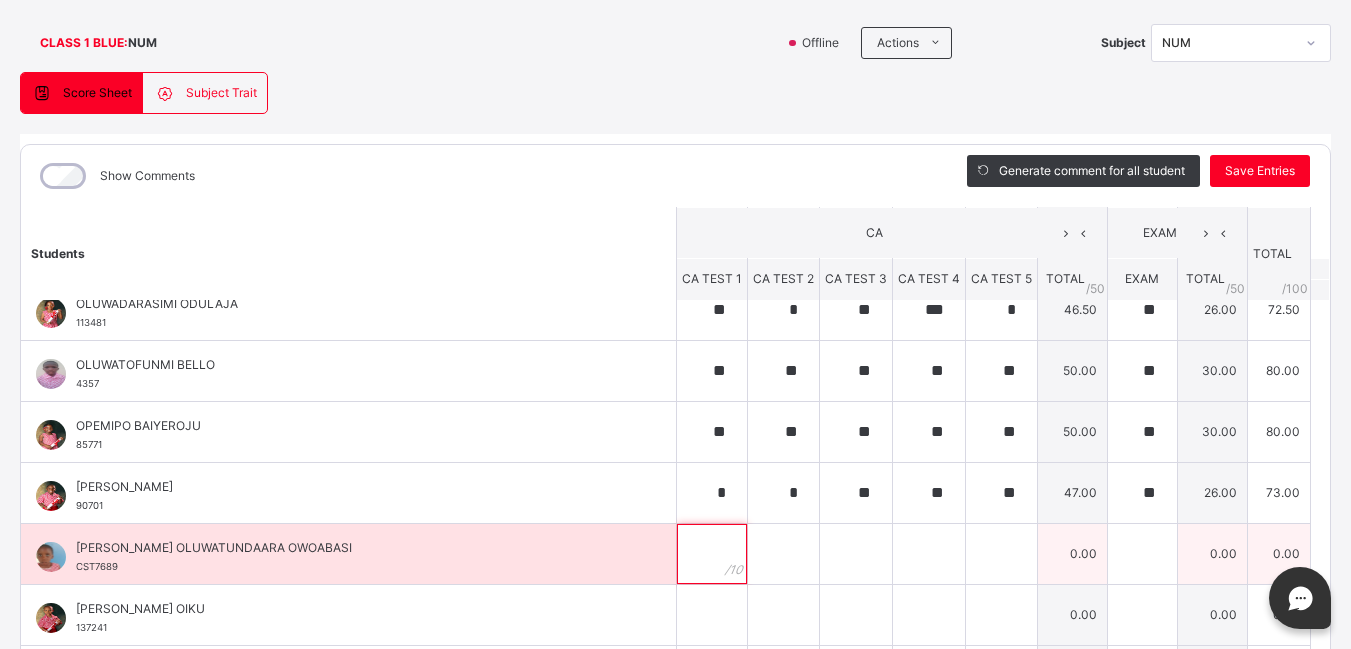 click at bounding box center (712, 554) 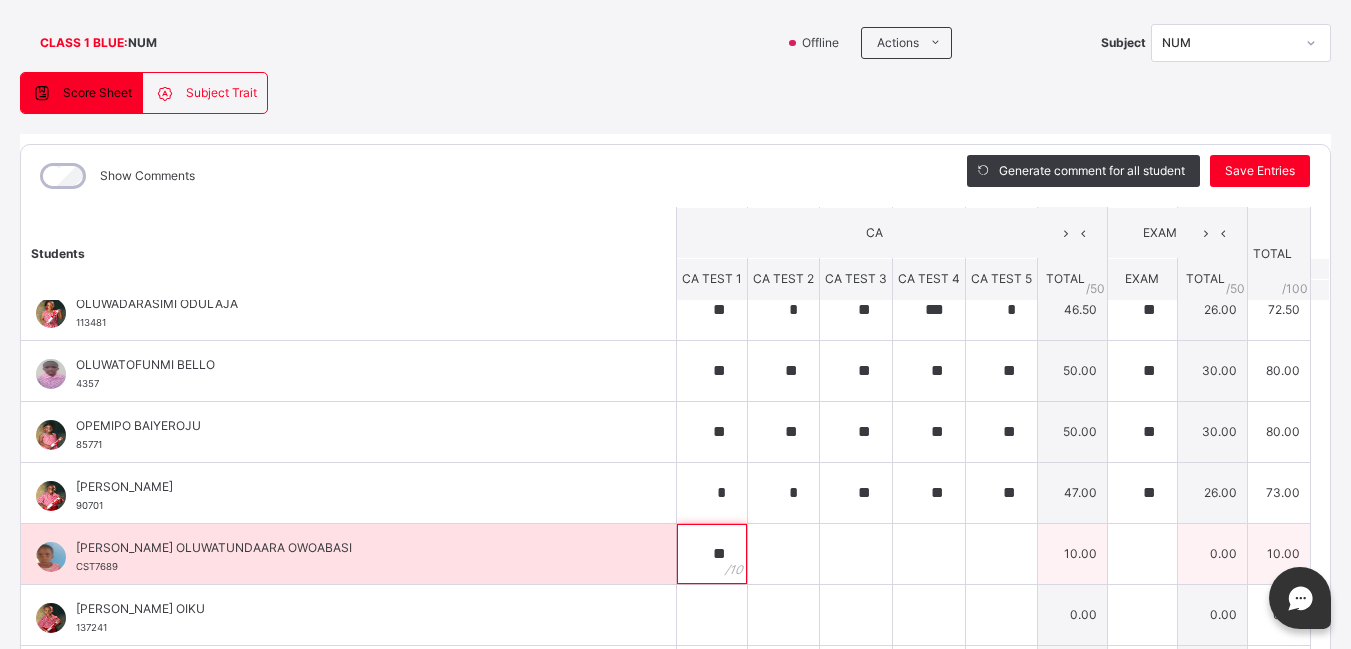 type on "**" 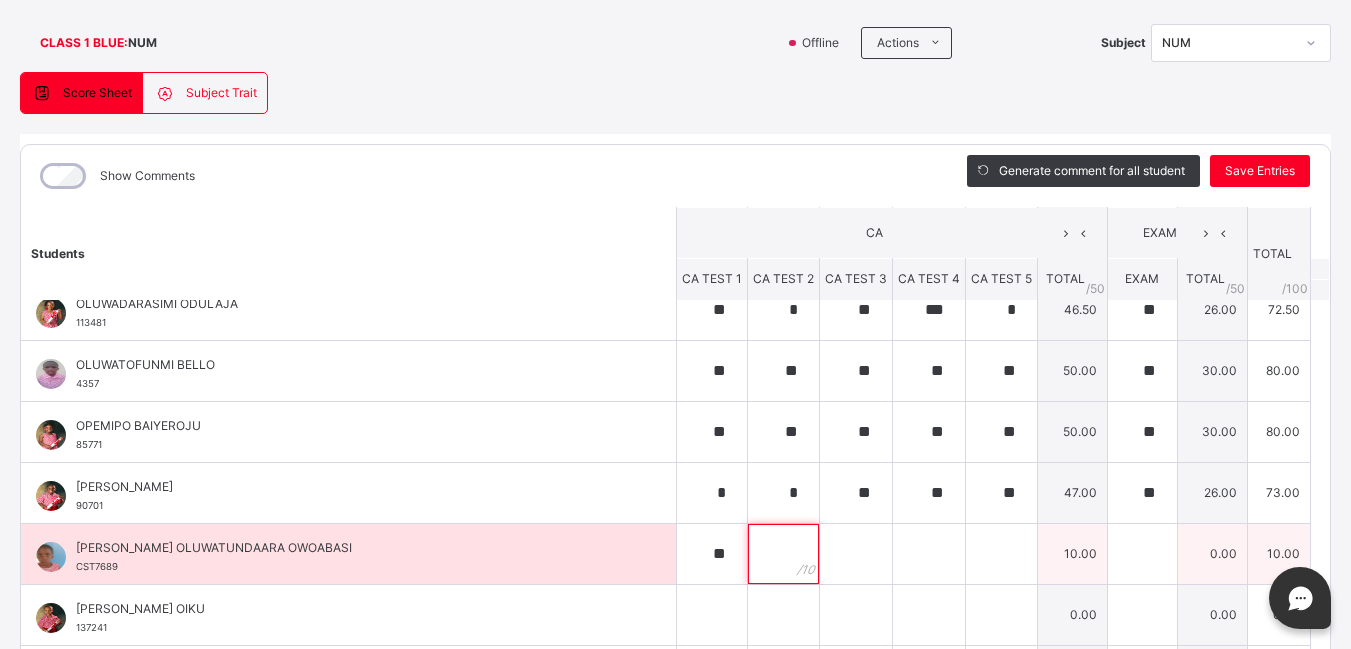 click at bounding box center (783, 554) 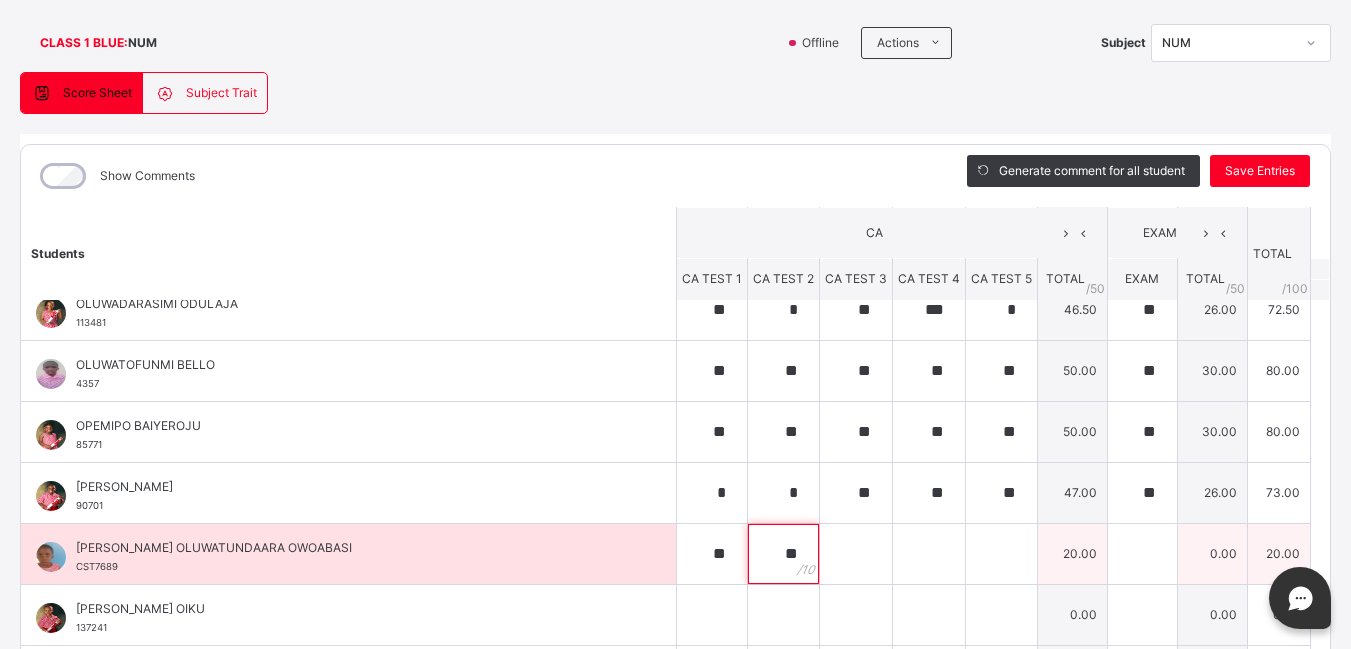 type on "**" 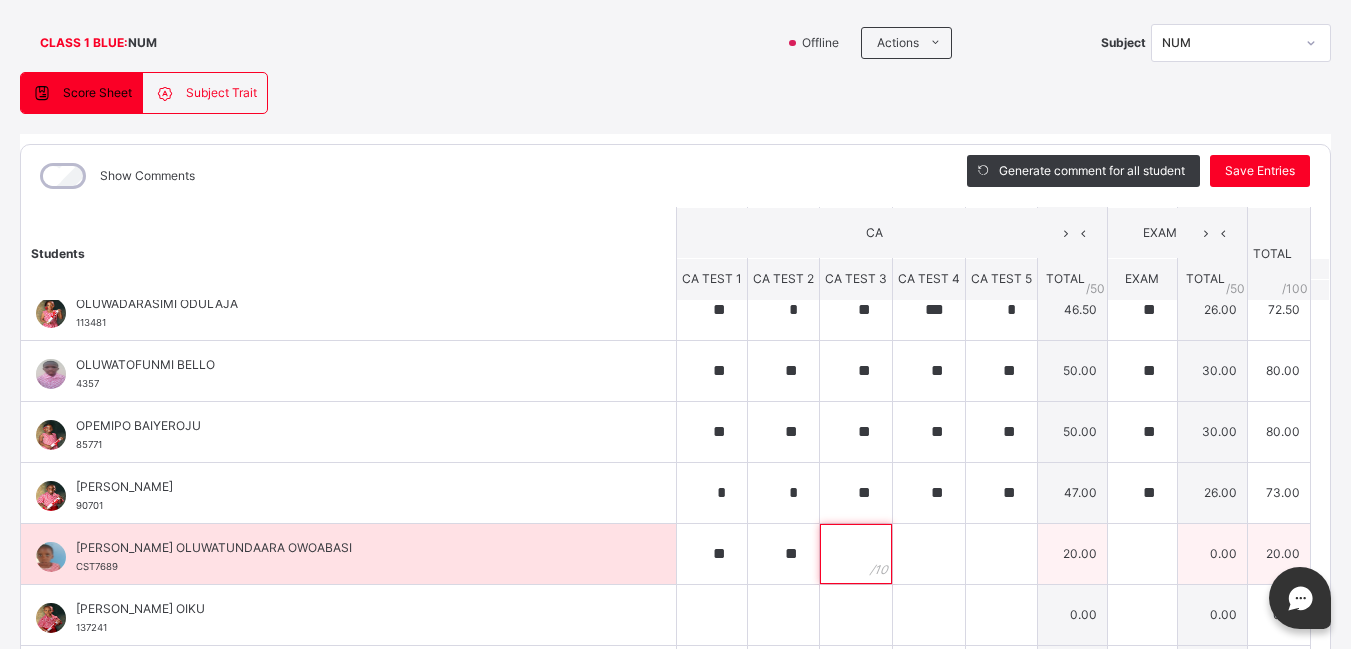 click at bounding box center (856, 554) 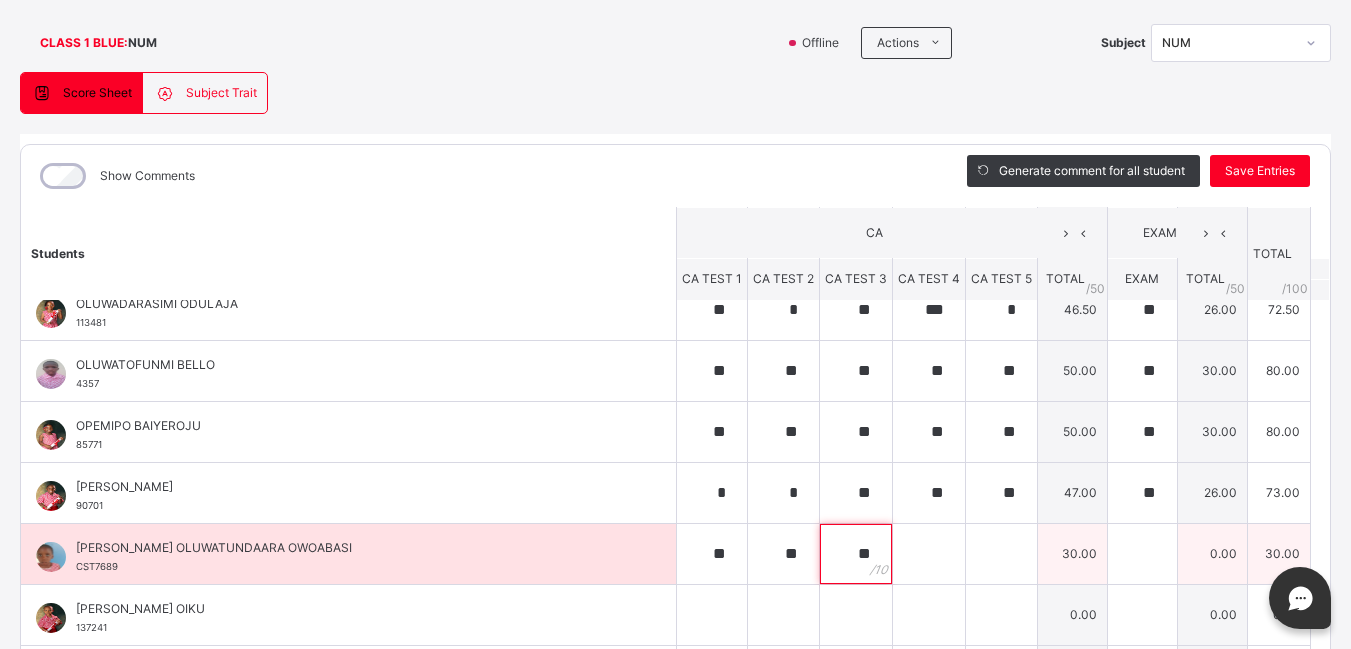 type on "**" 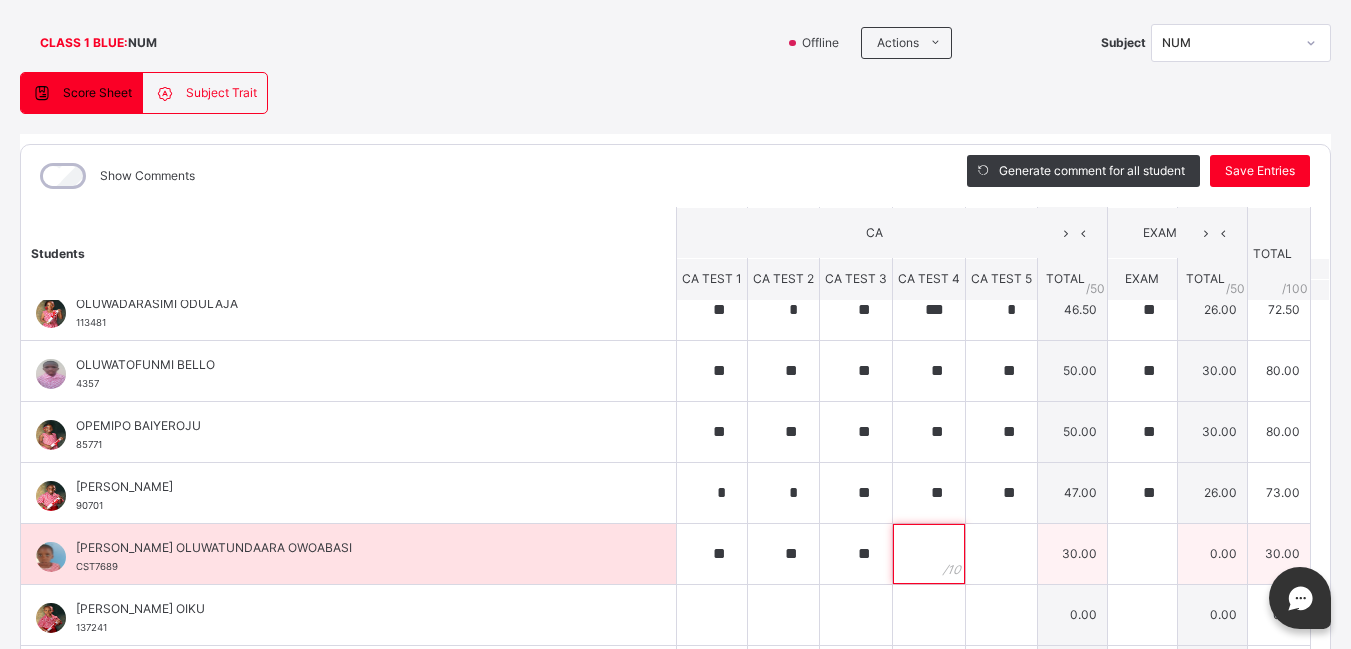 click at bounding box center [929, 554] 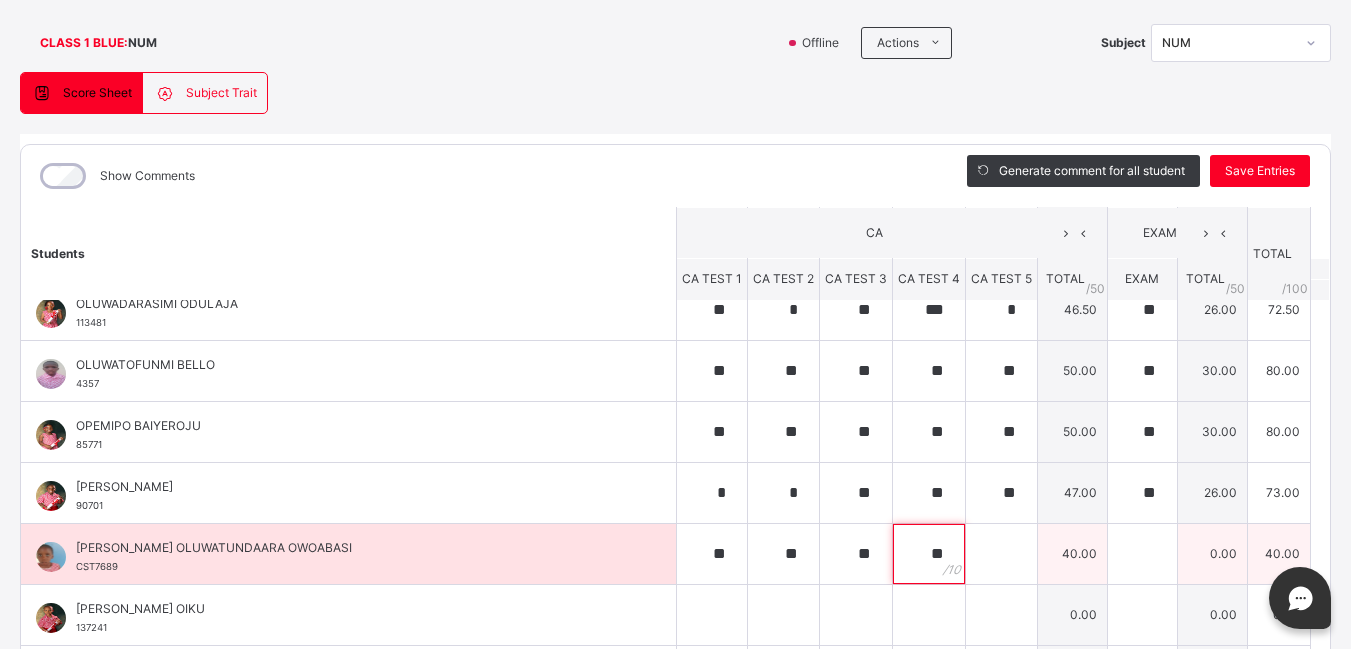 type on "**" 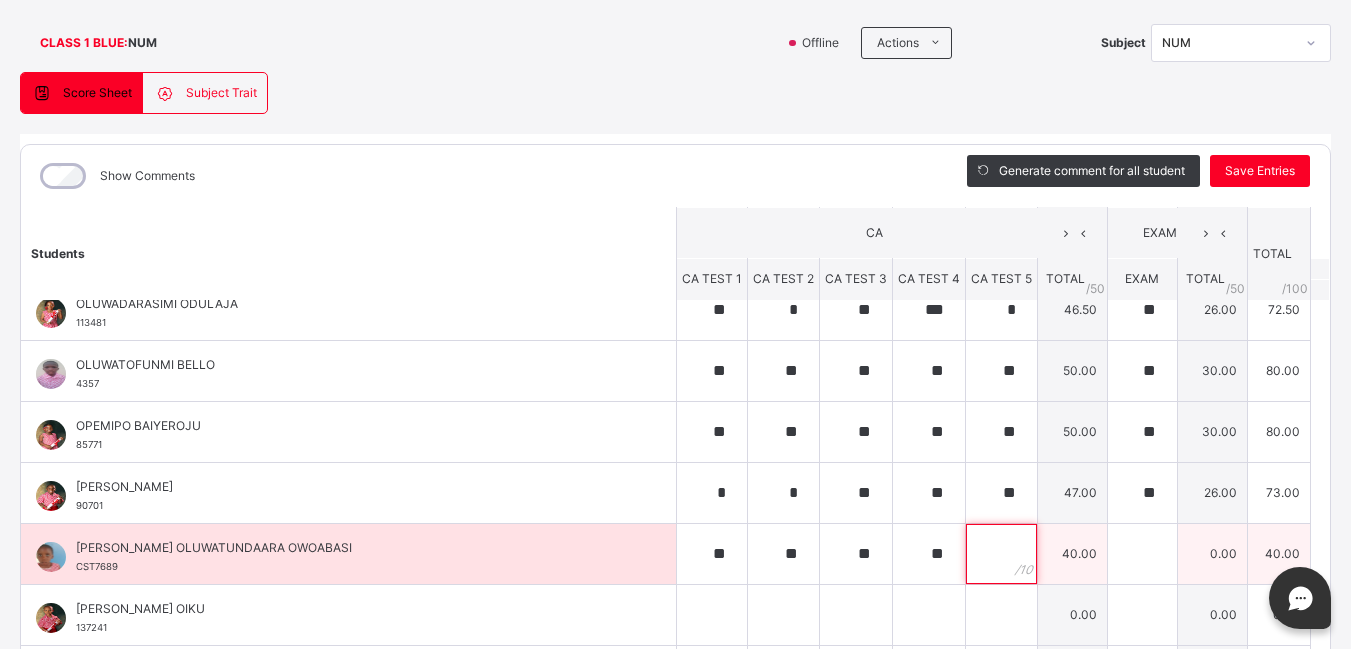 click at bounding box center [1001, 554] 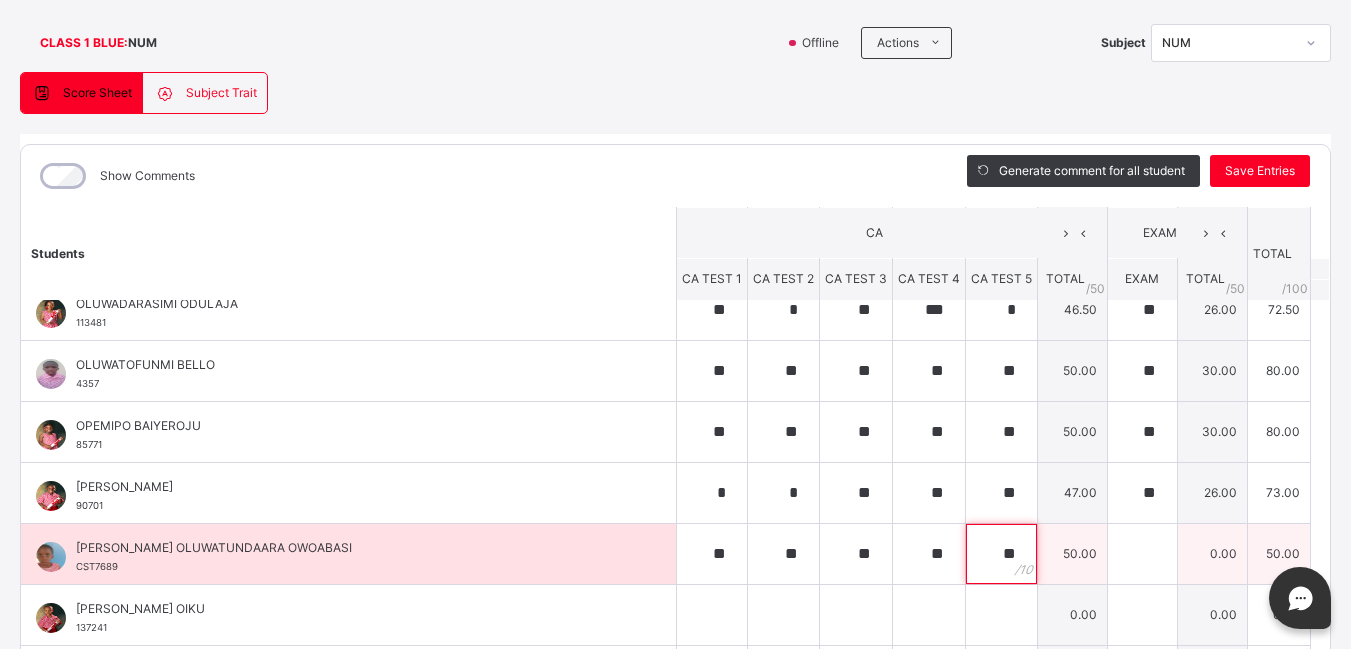type on "**" 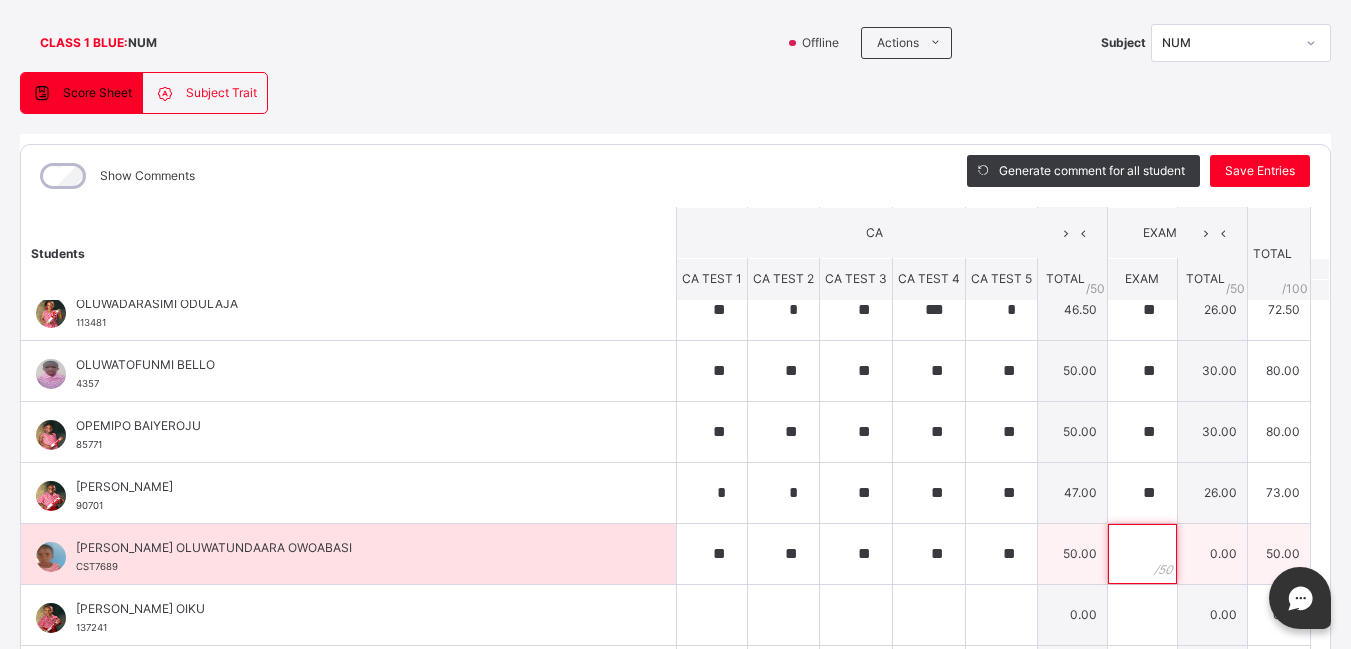 click at bounding box center [1142, 554] 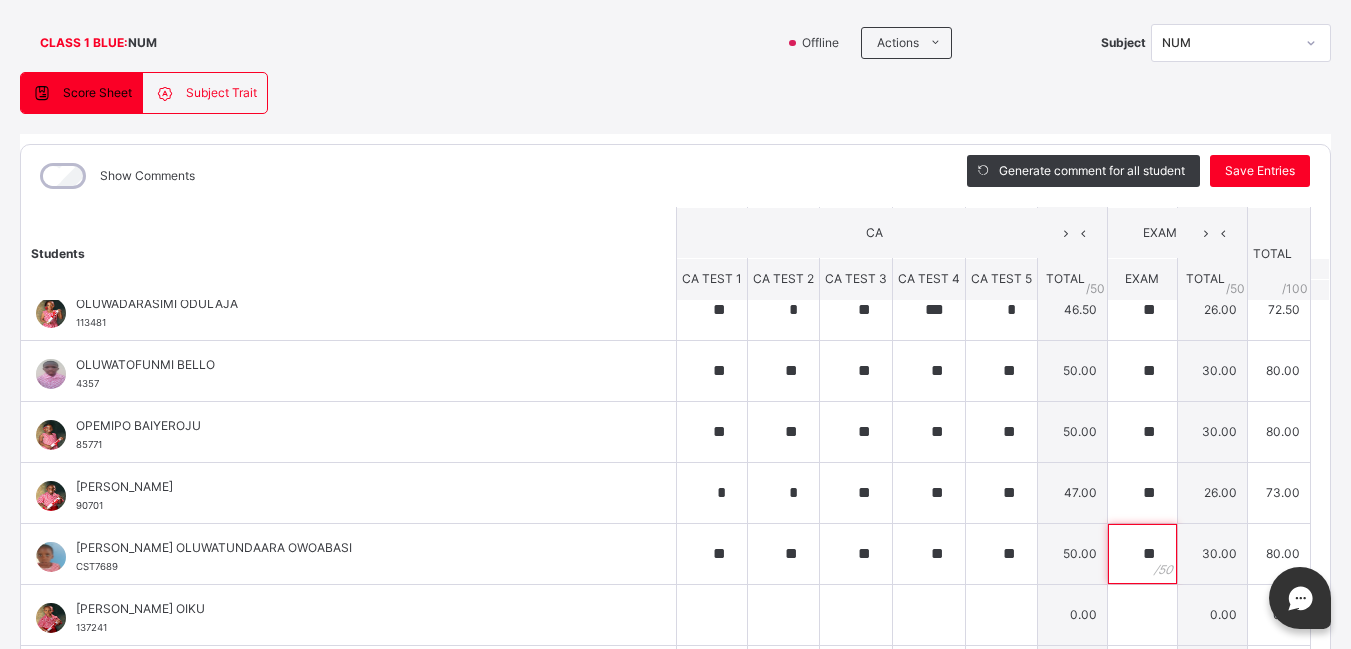 scroll, scrollTop: 917, scrollLeft: 0, axis: vertical 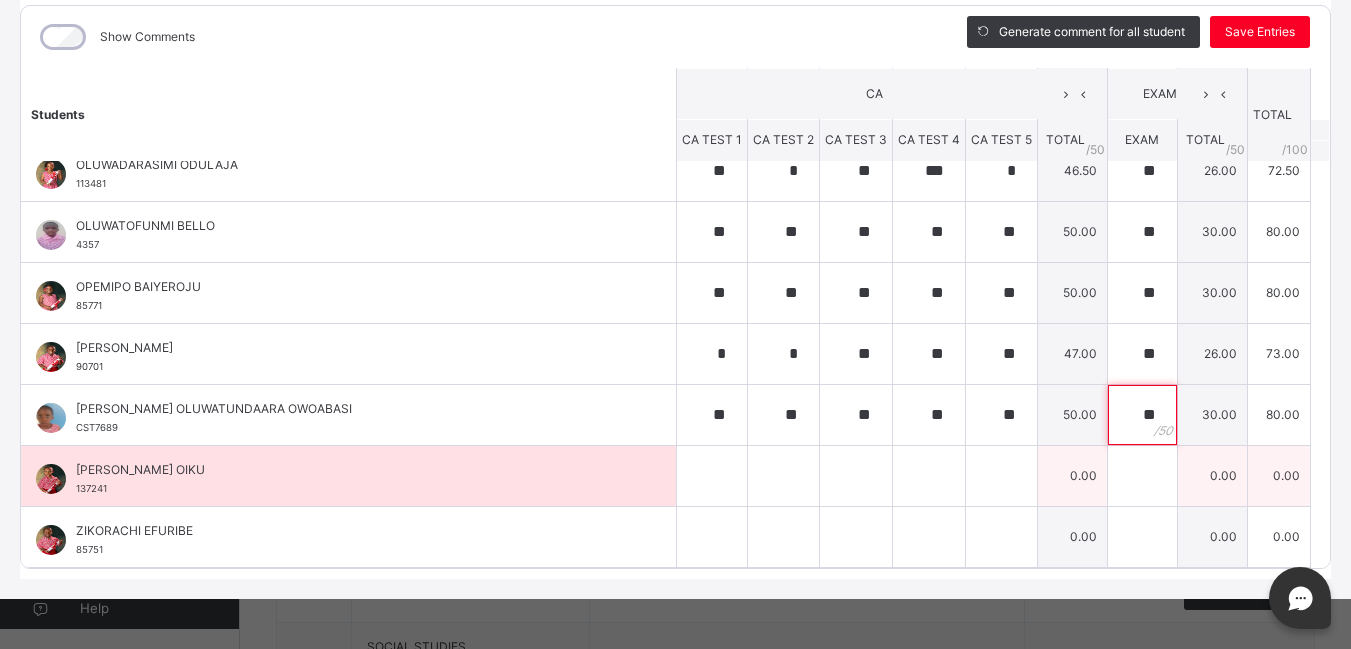 type on "**" 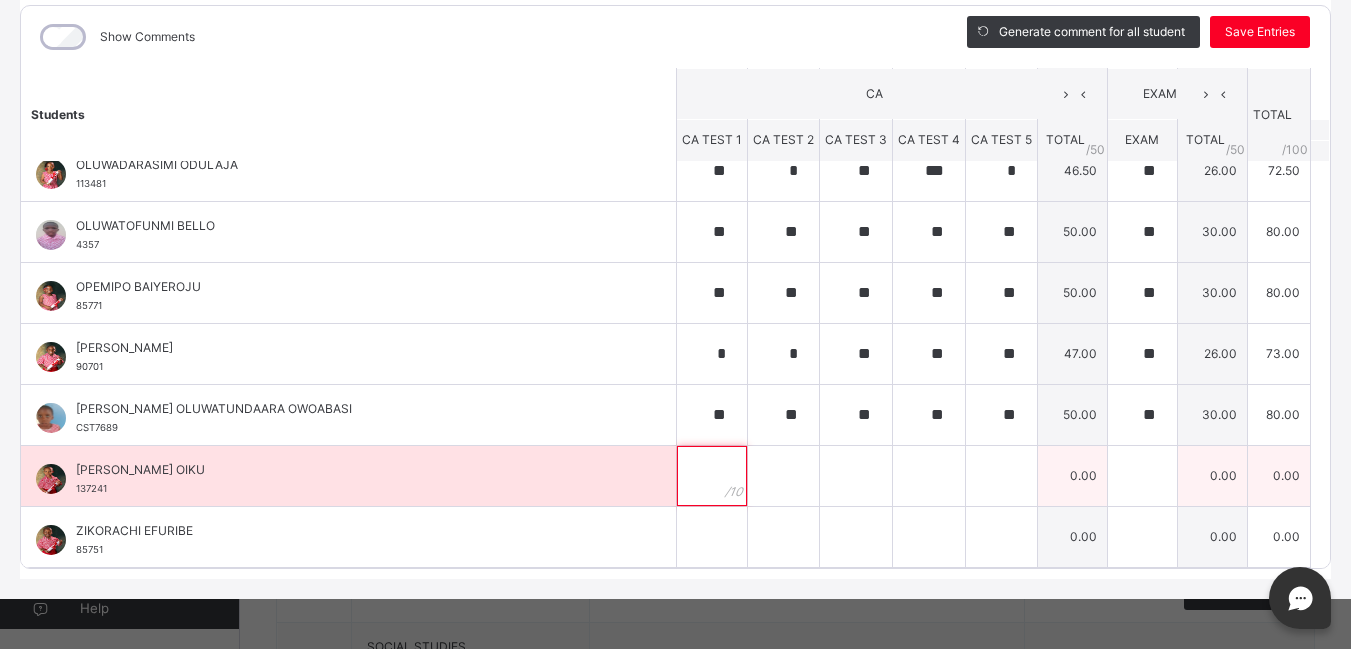 click at bounding box center [712, 476] 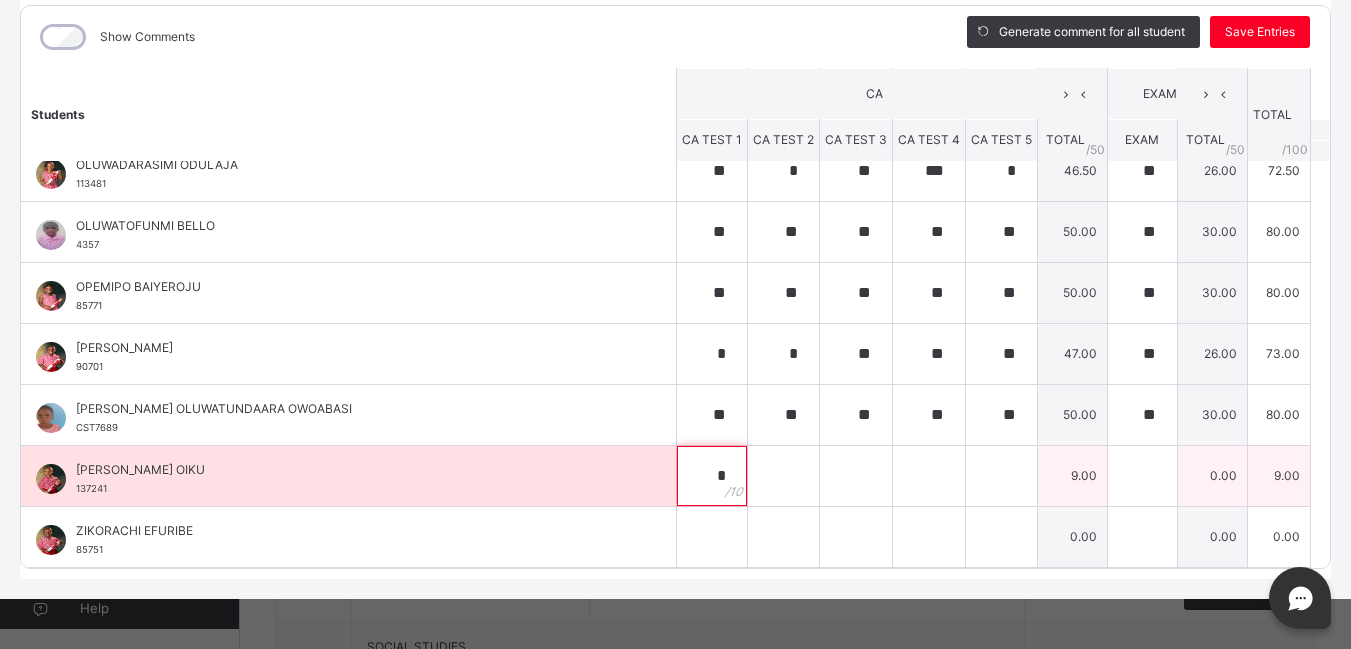 type on "*" 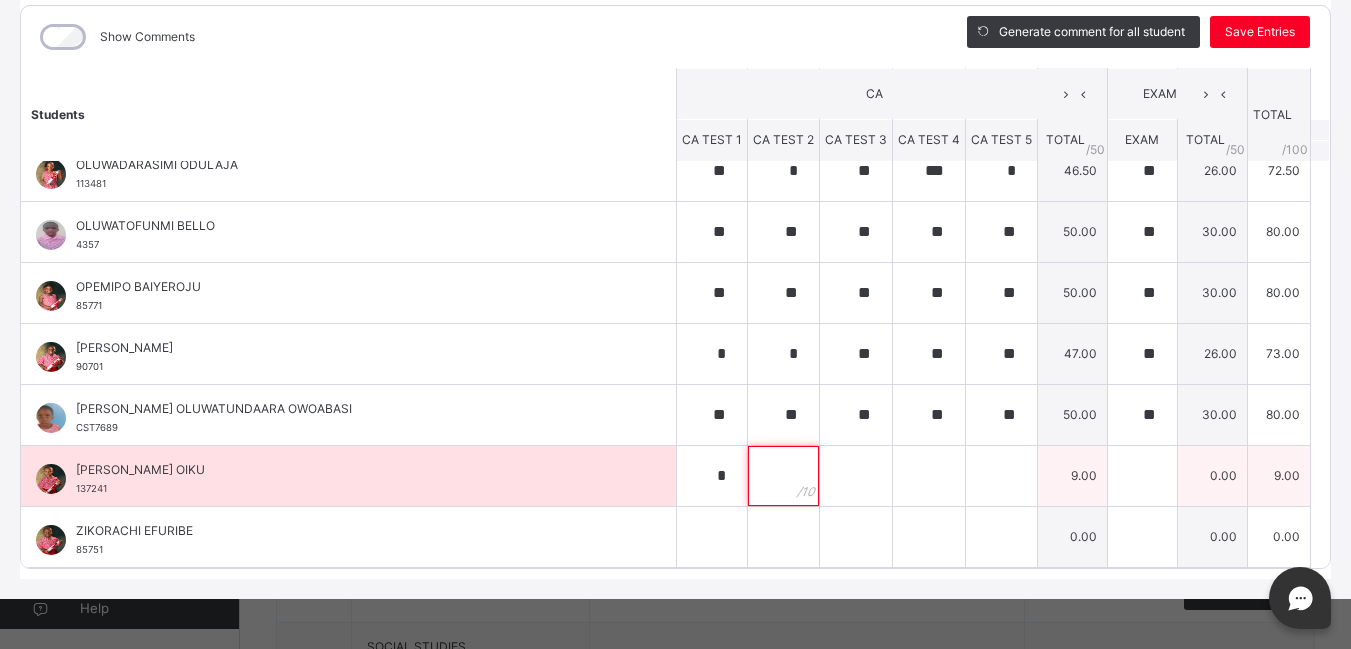 click at bounding box center [783, 476] 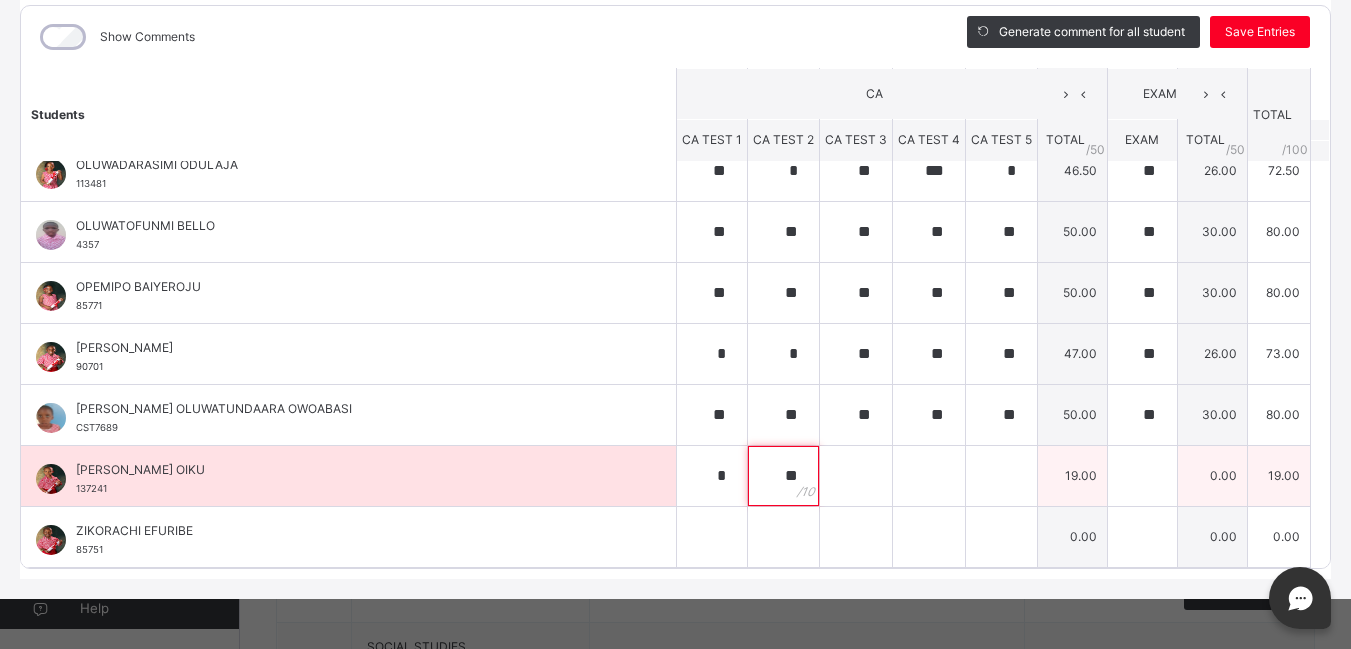 type on "**" 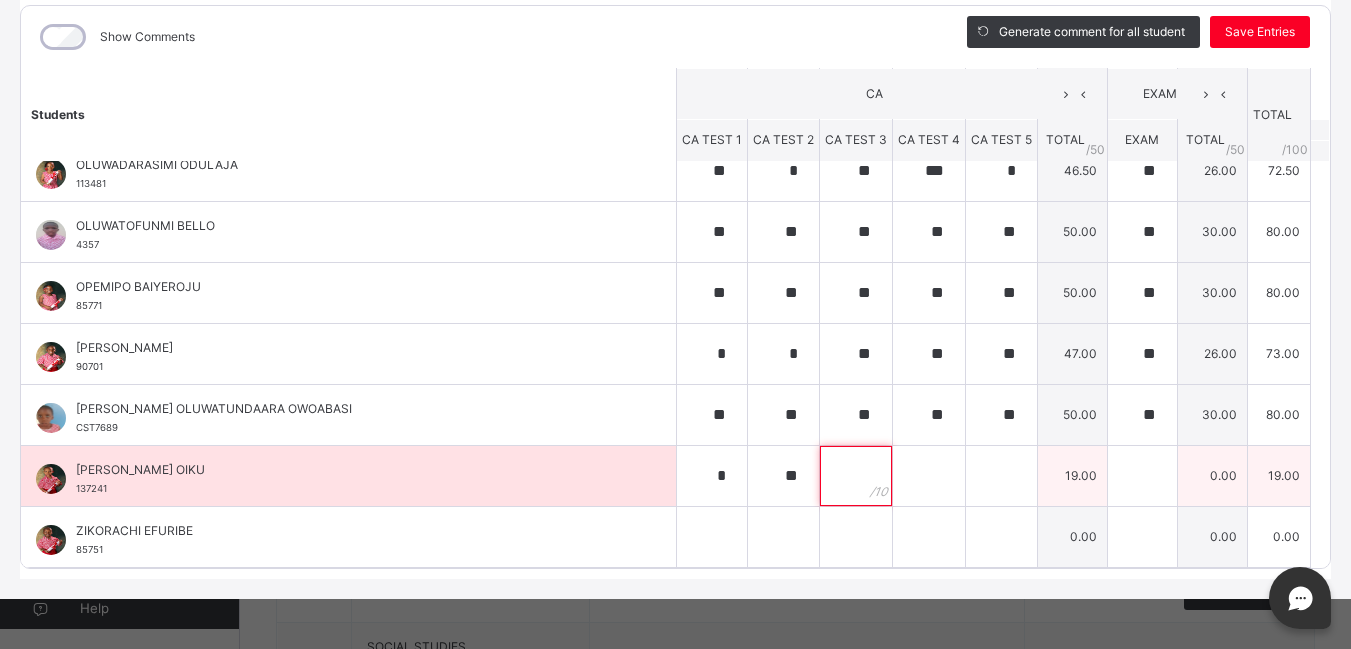 click at bounding box center (856, 476) 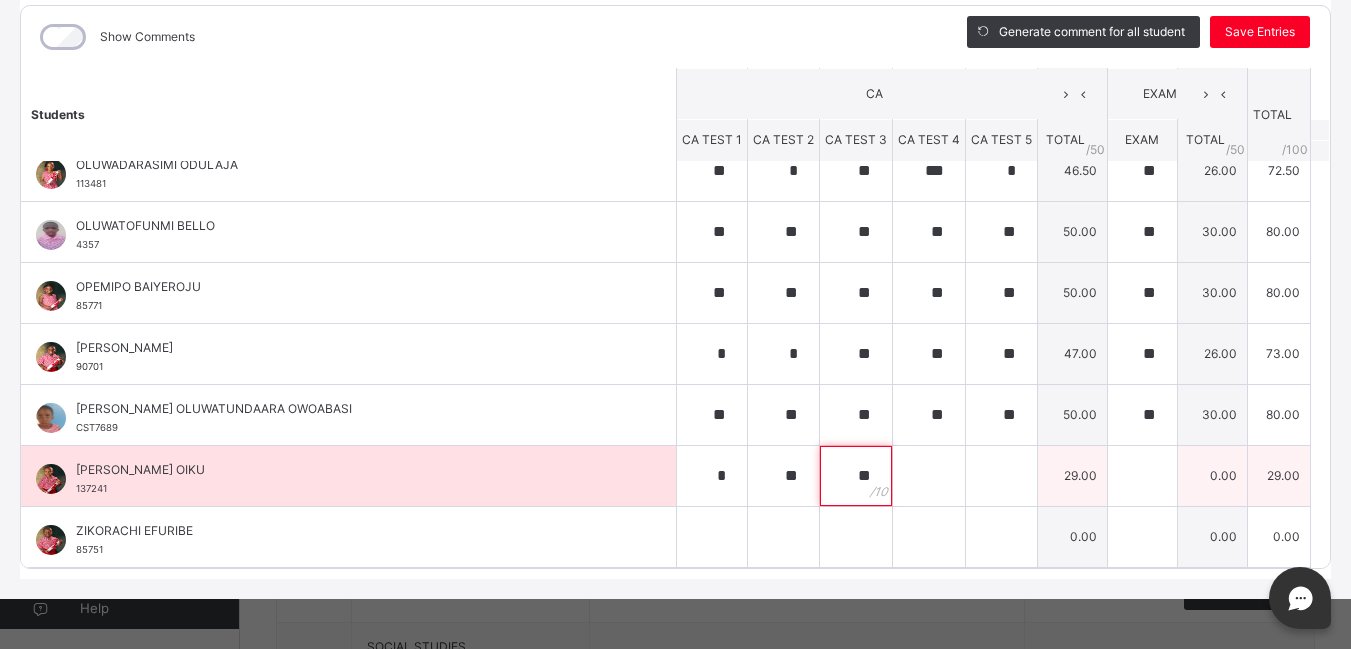 type on "**" 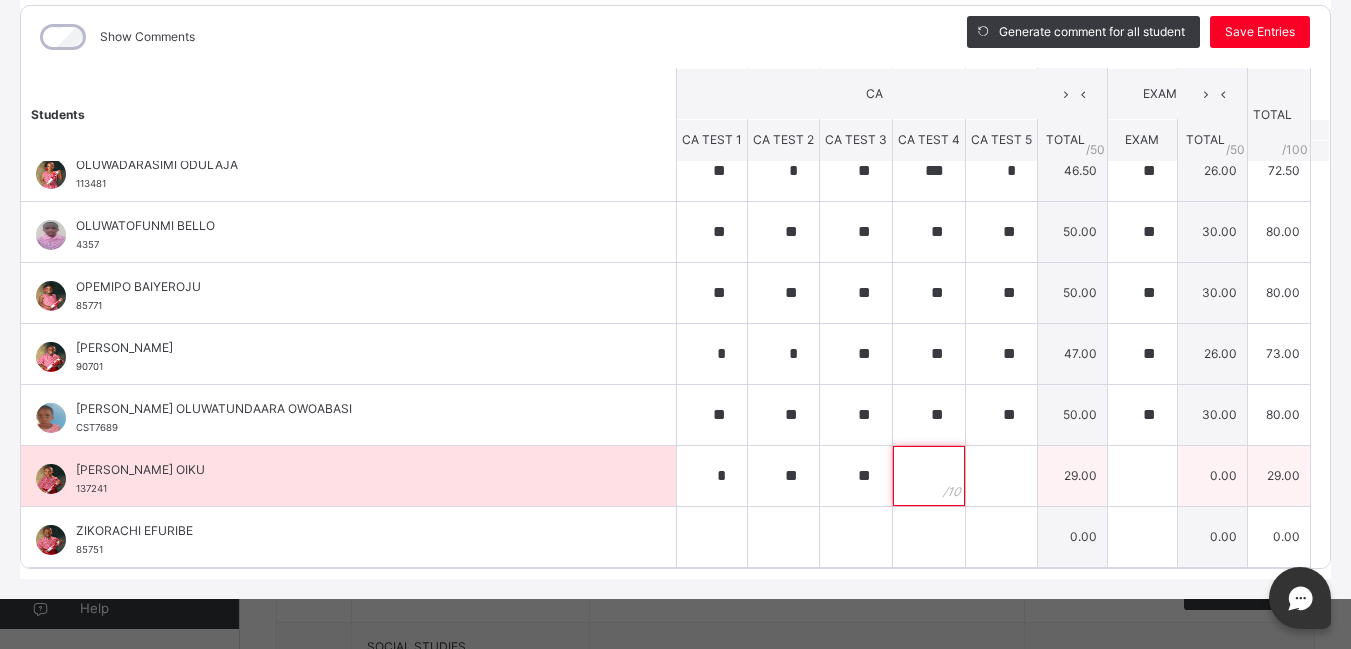 click at bounding box center (929, 476) 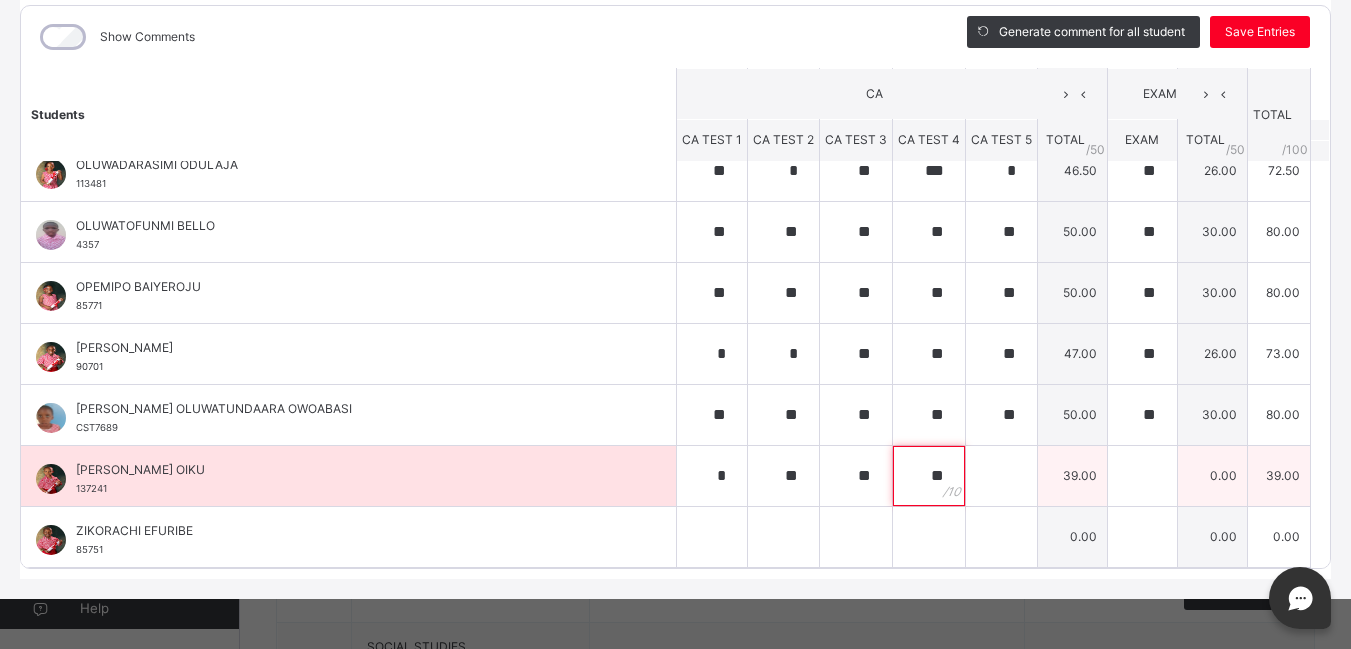type on "**" 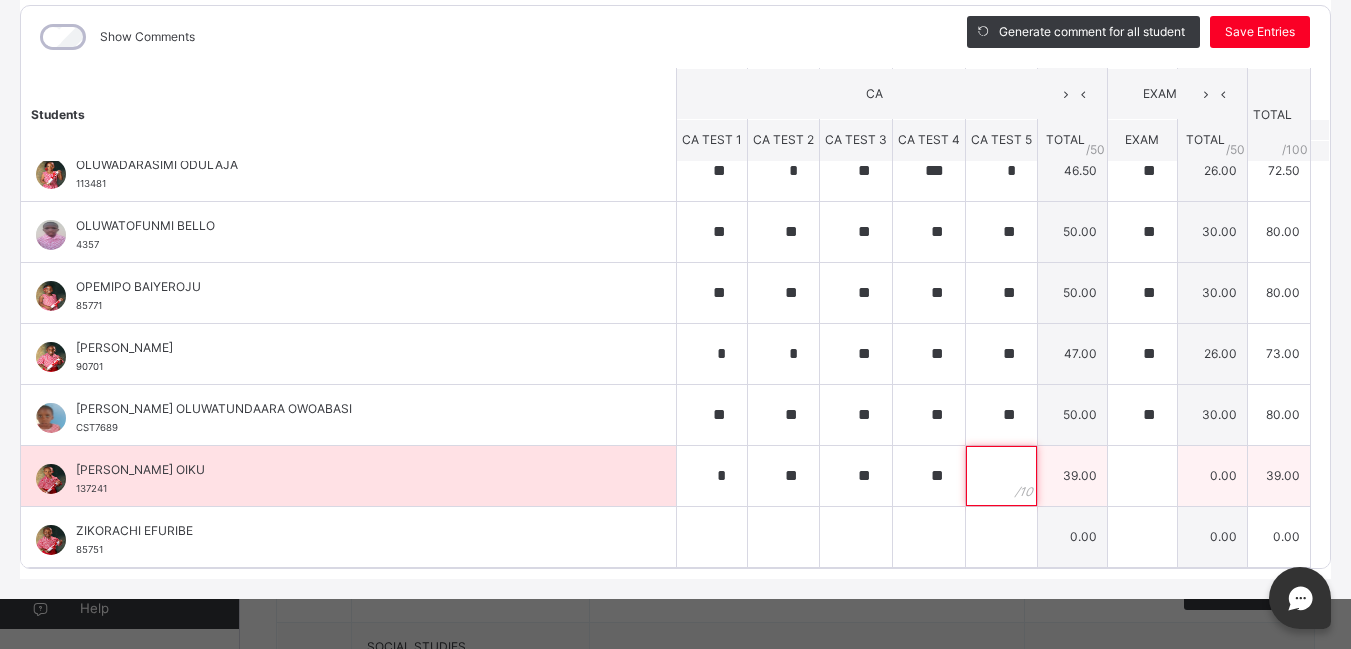 click at bounding box center (1001, 476) 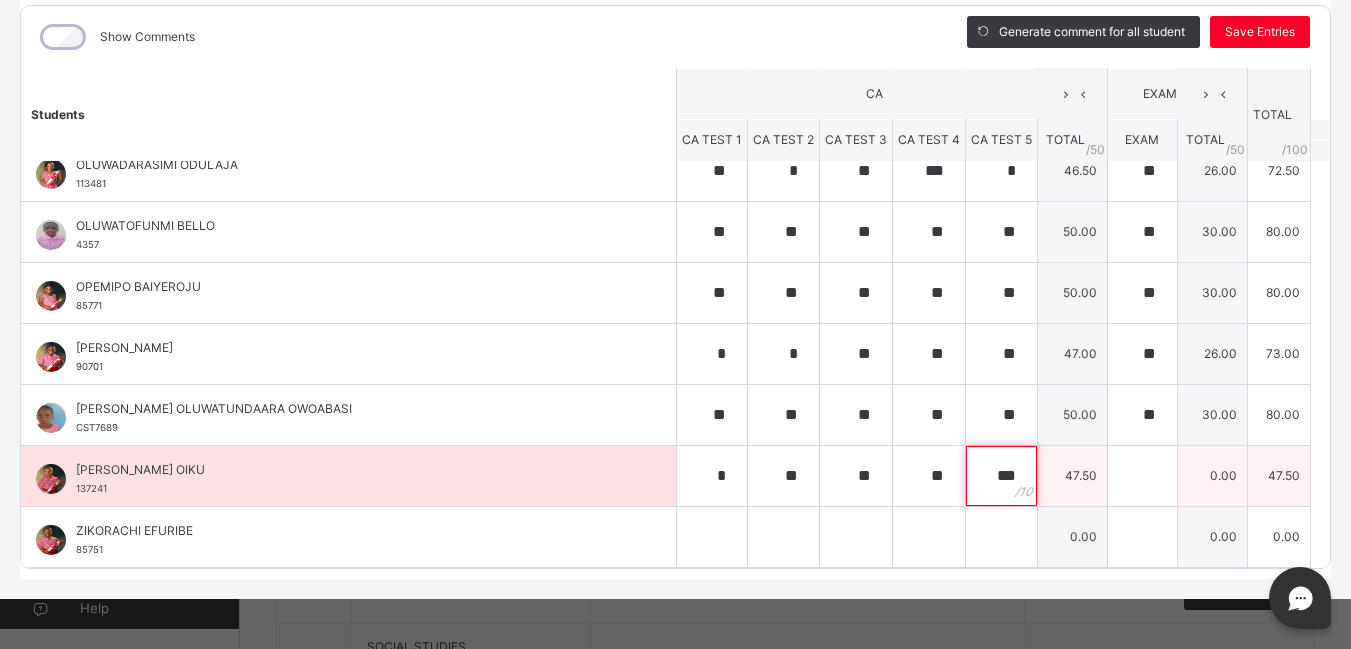 type on "***" 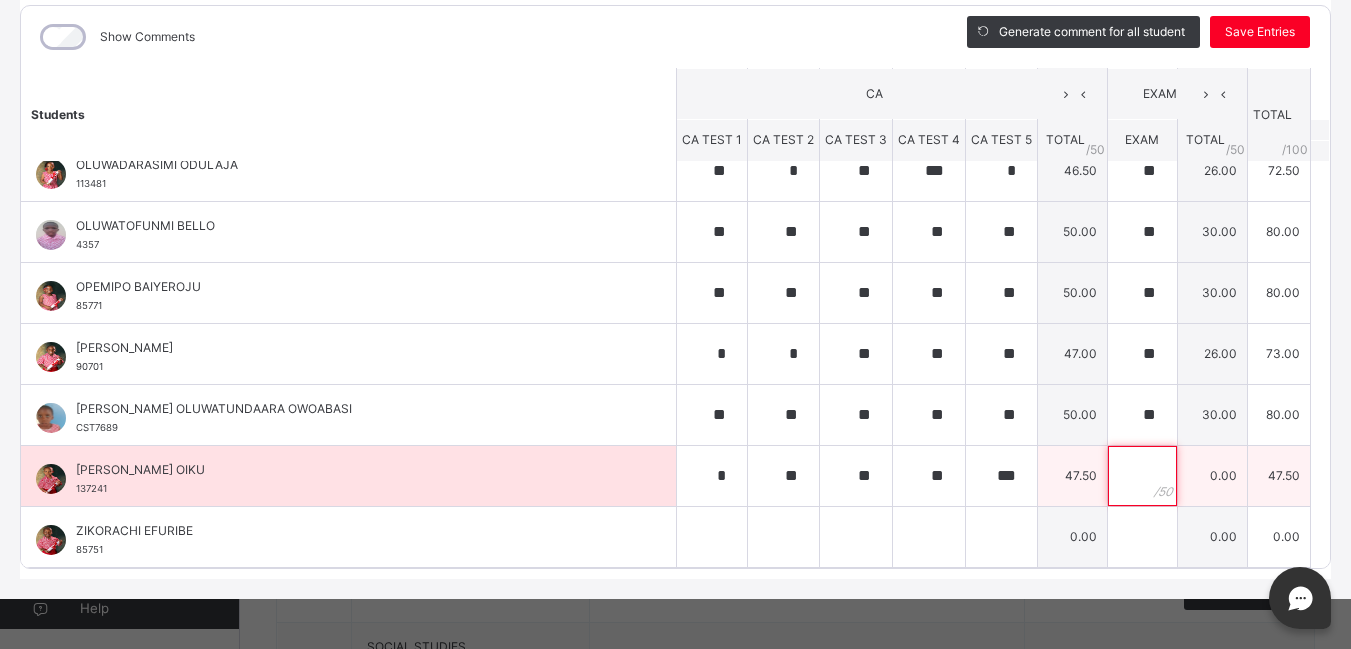 click at bounding box center (1142, 476) 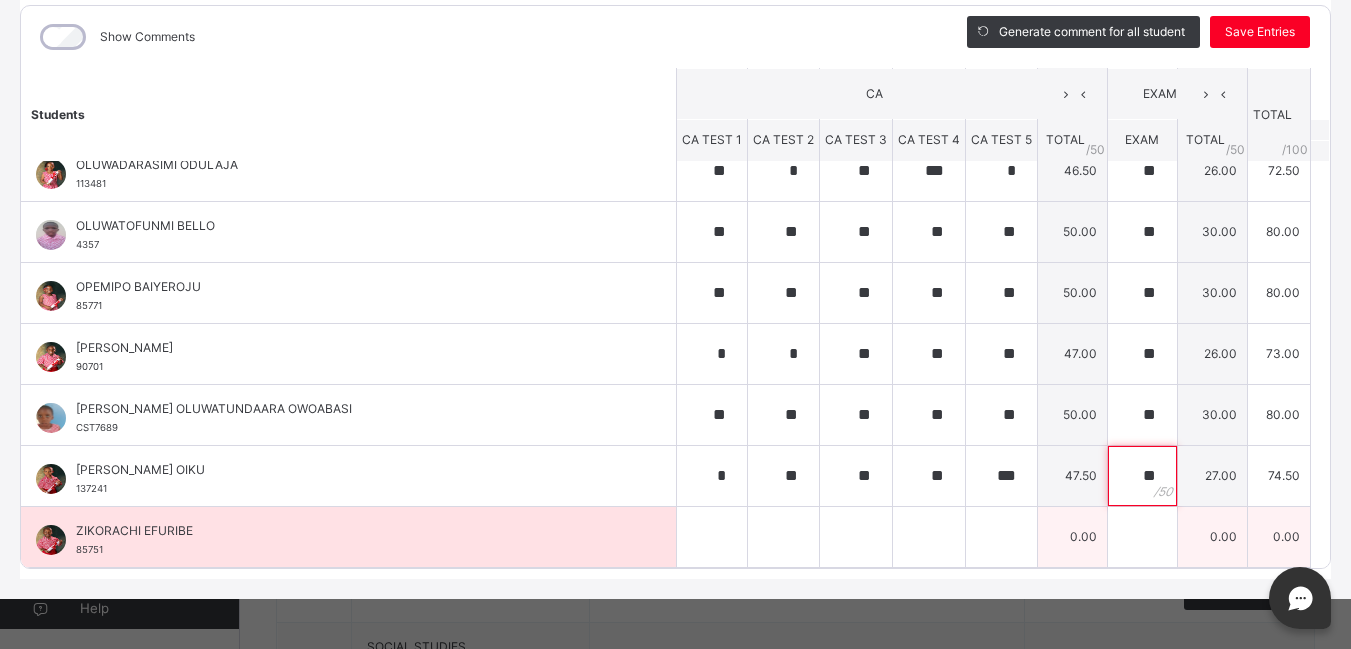 type on "**" 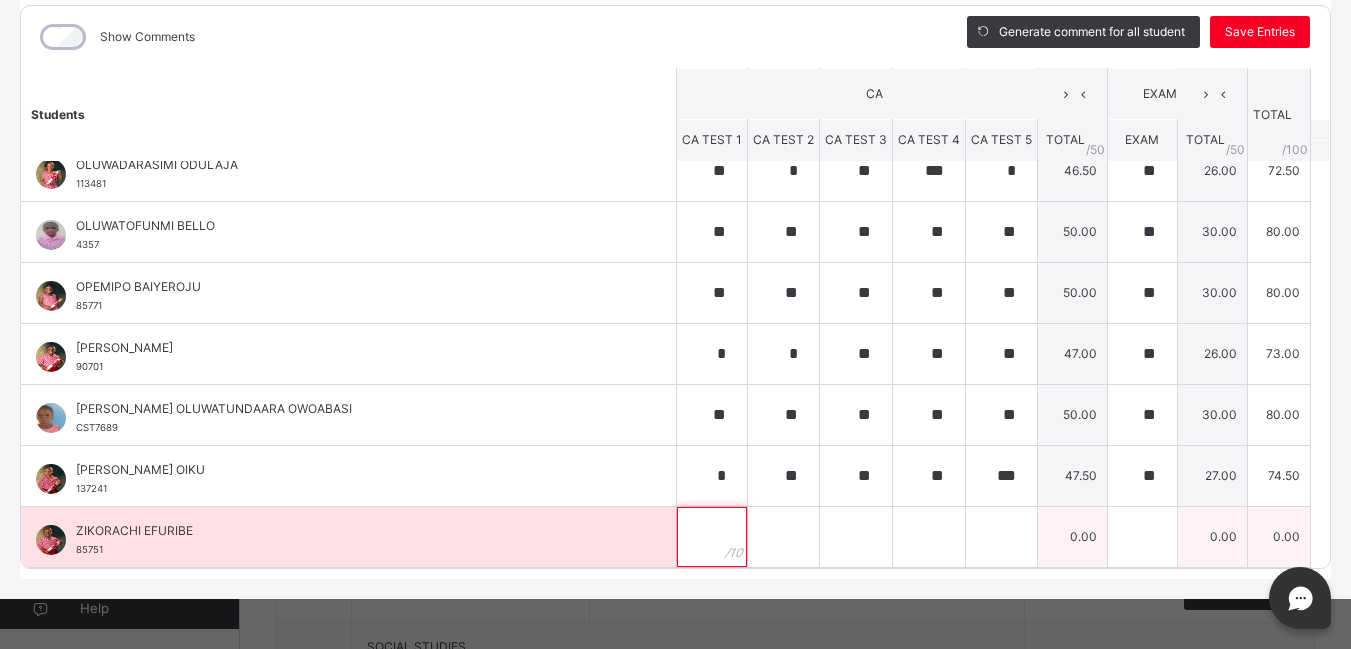 click at bounding box center [712, 537] 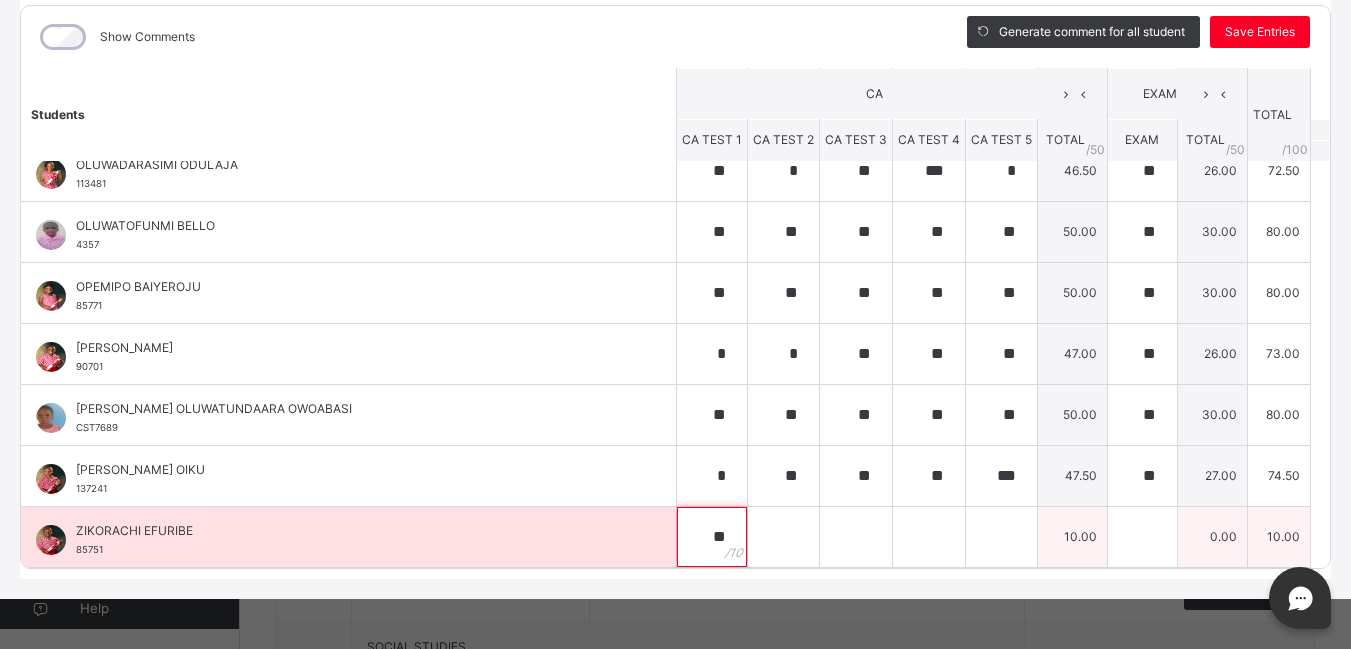 type on "*" 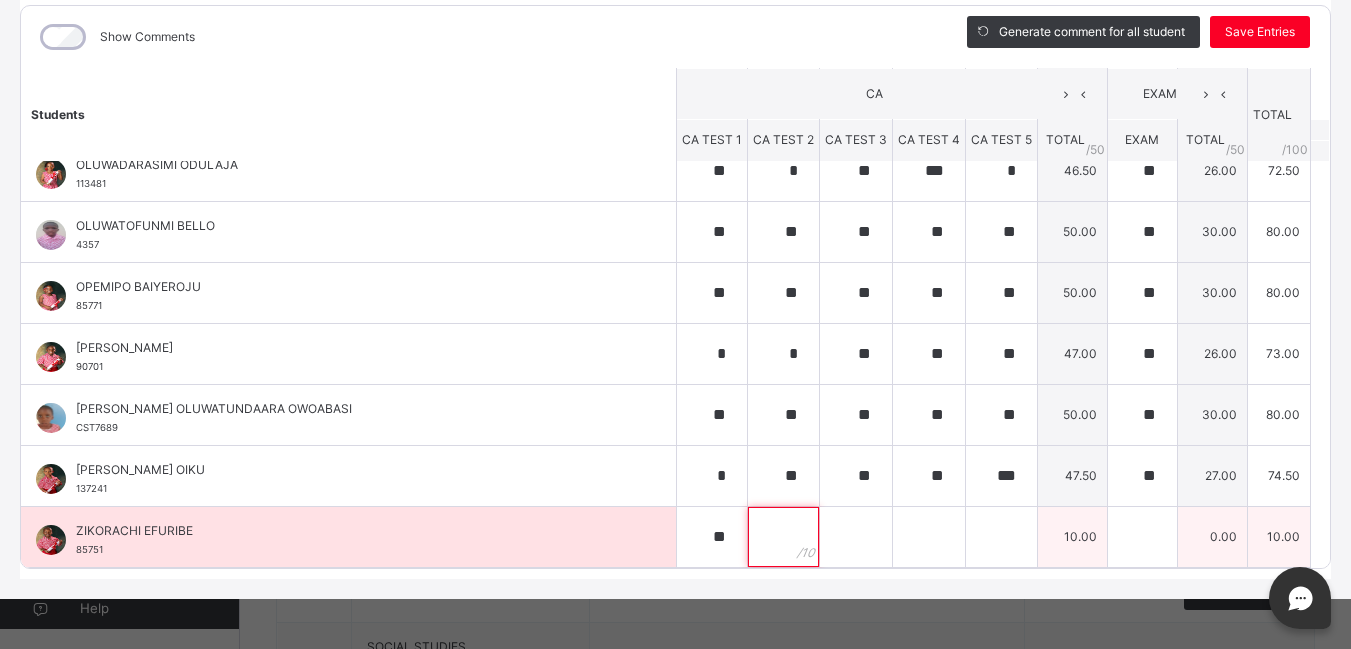 click at bounding box center [783, 537] 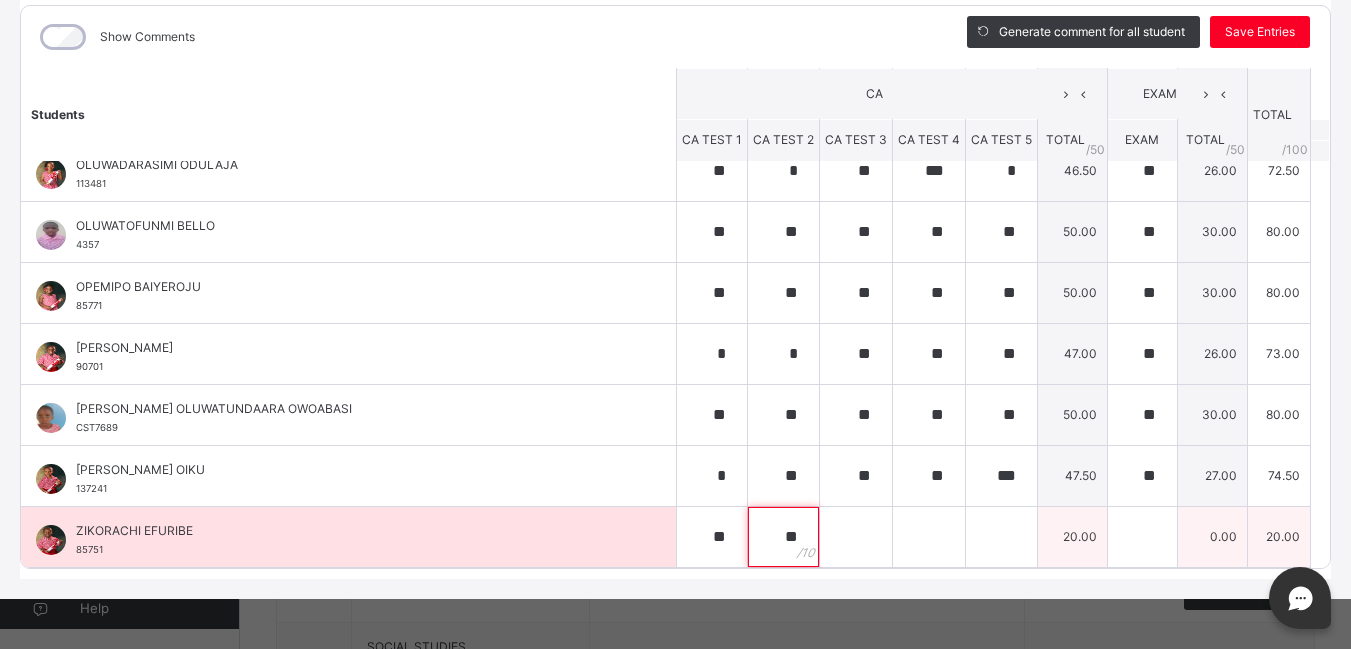 type on "**" 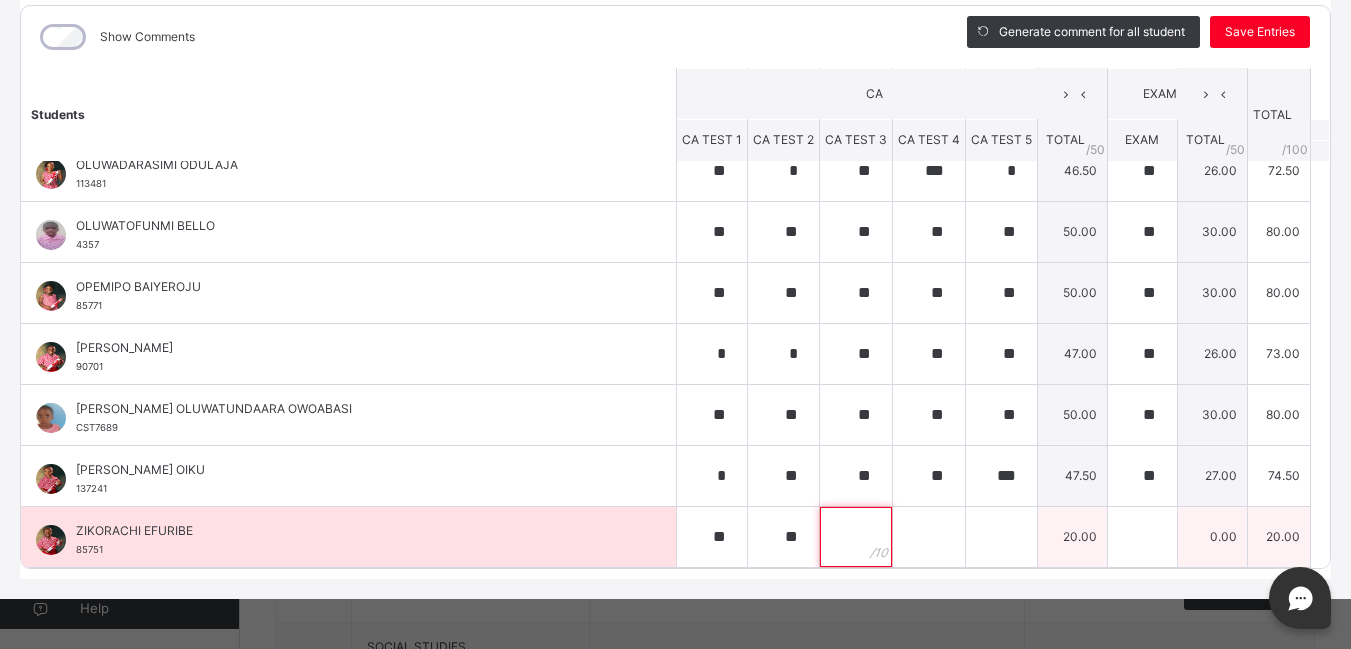 click at bounding box center [856, 537] 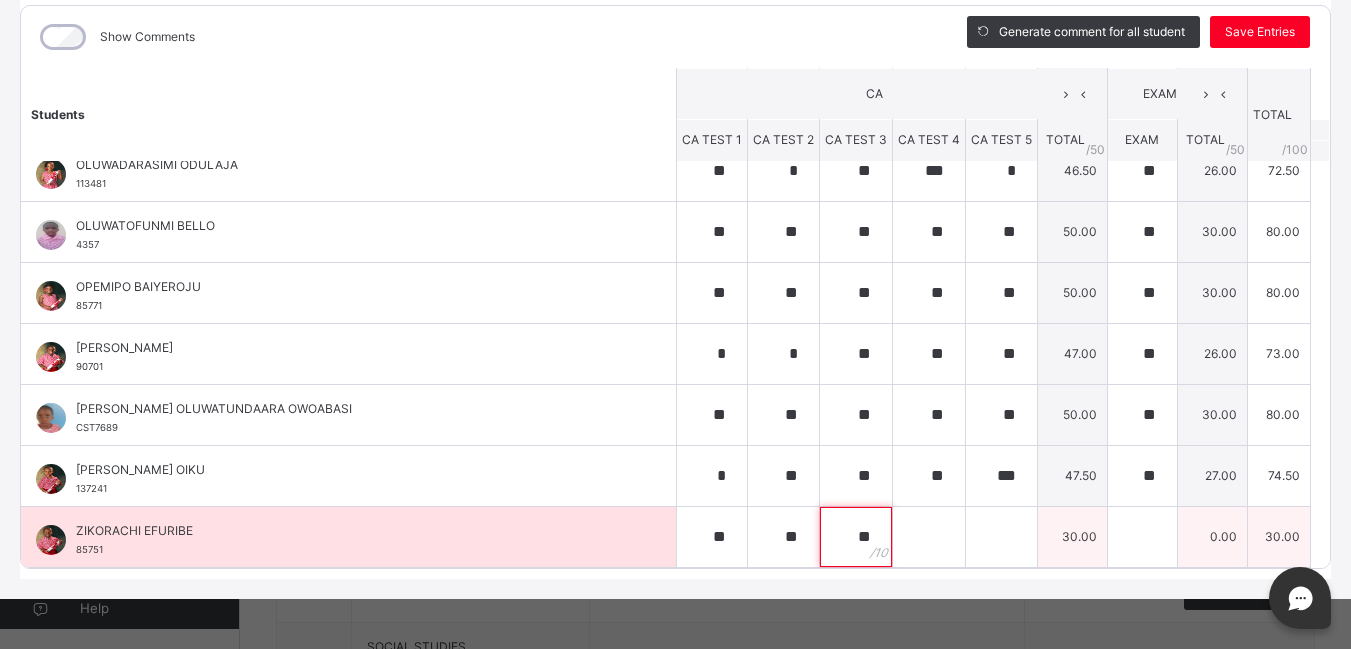 type on "**" 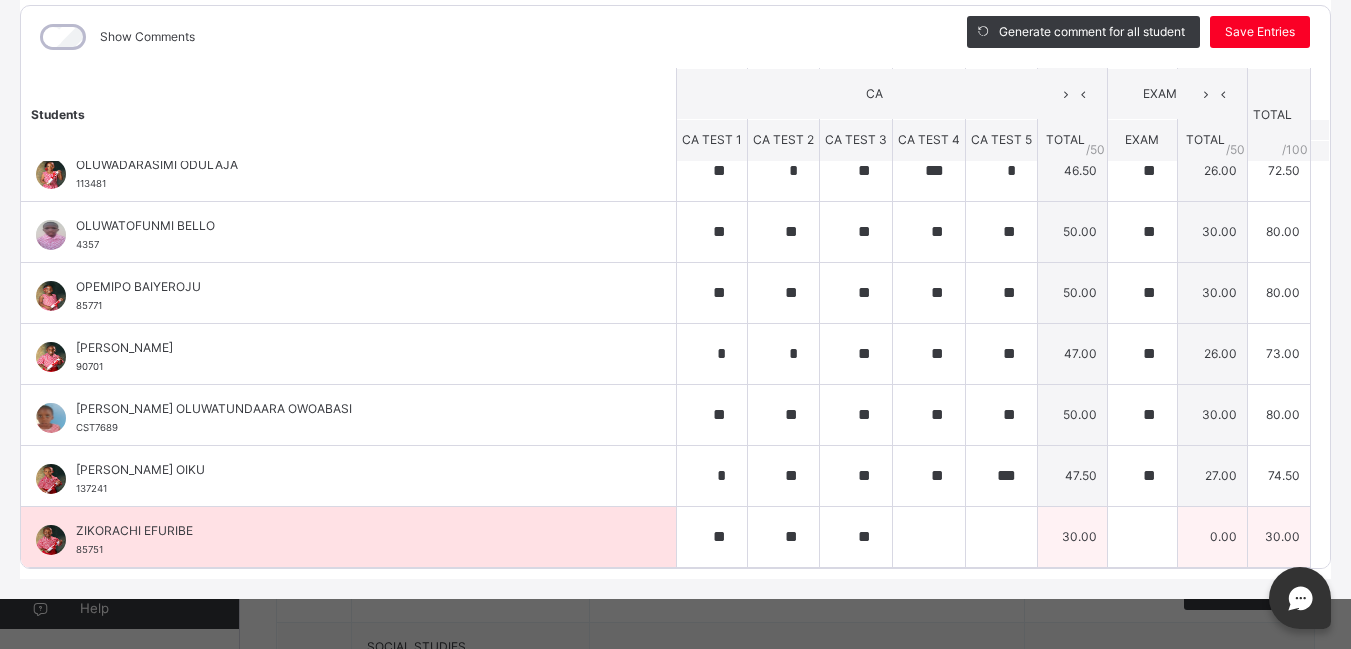 click on "**" at bounding box center (856, 537) 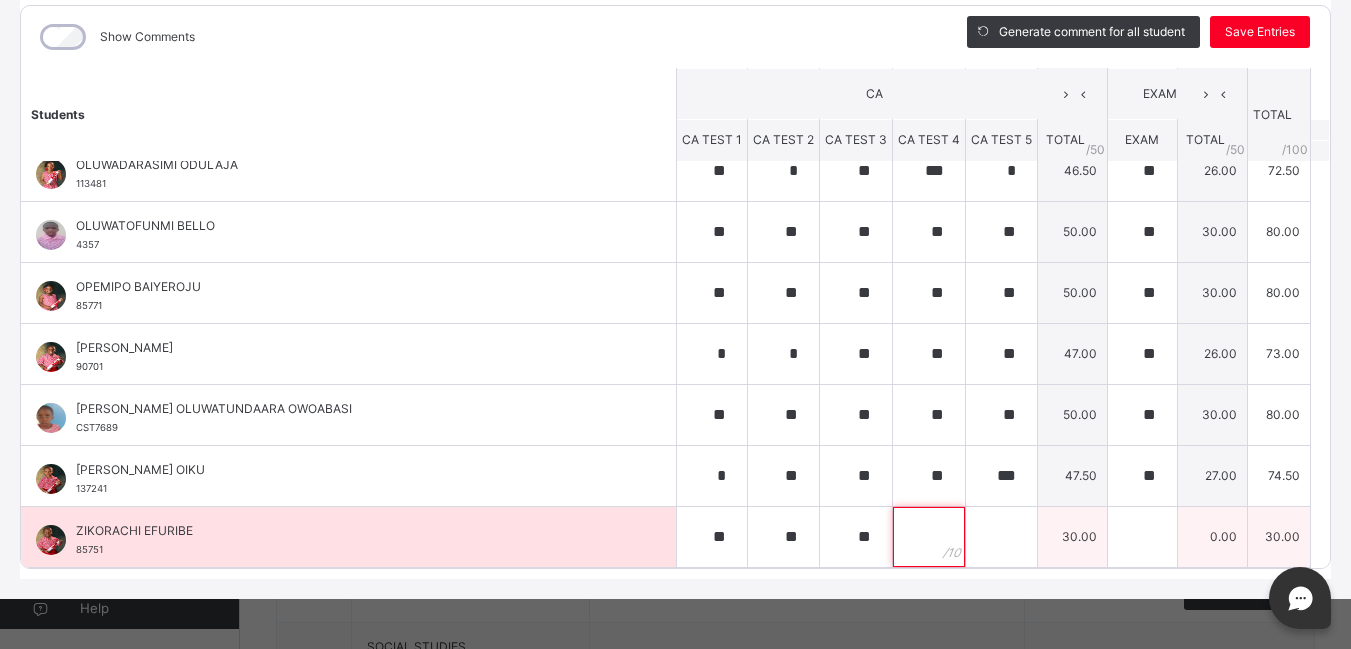 click at bounding box center [929, 537] 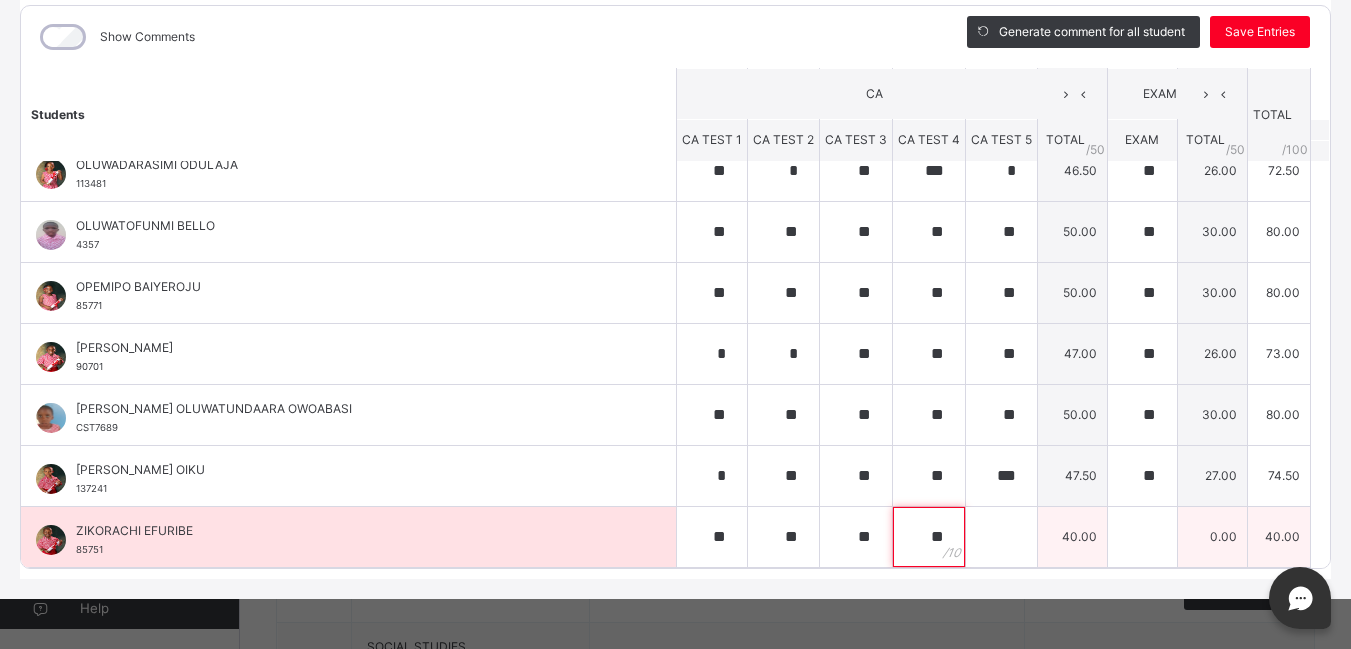 type on "**" 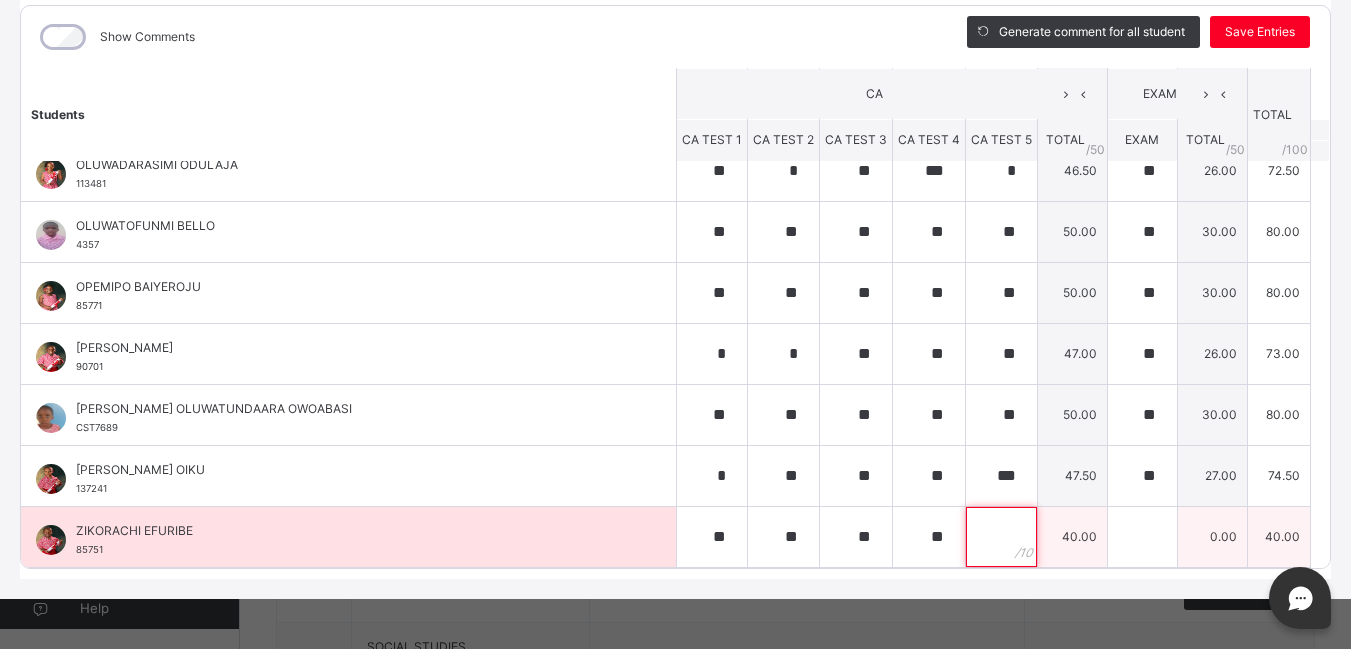 click at bounding box center (1001, 537) 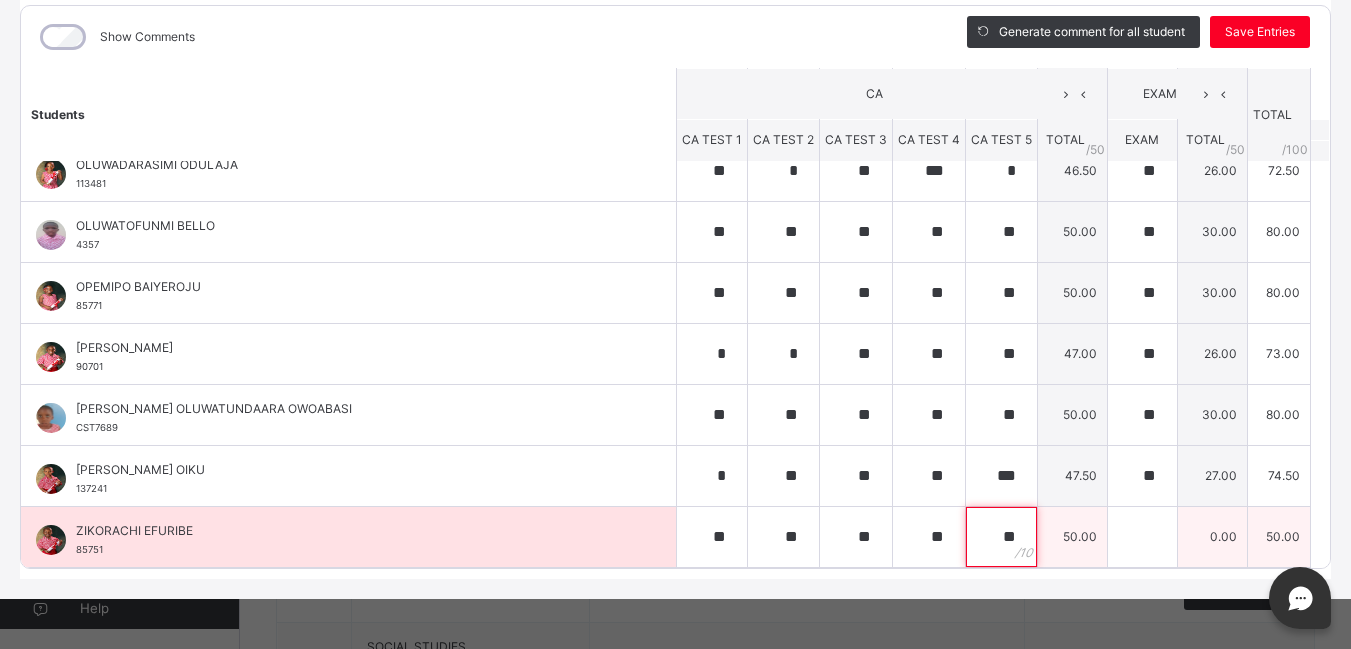 type on "**" 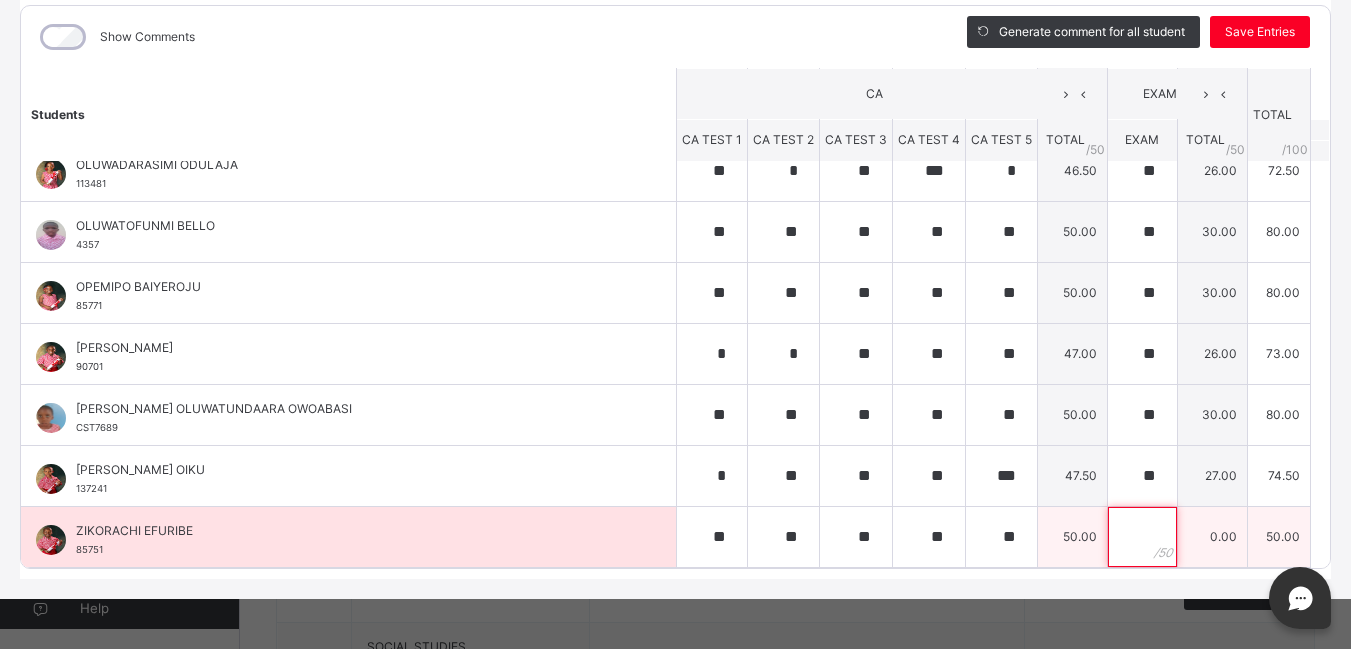 click at bounding box center [1142, 537] 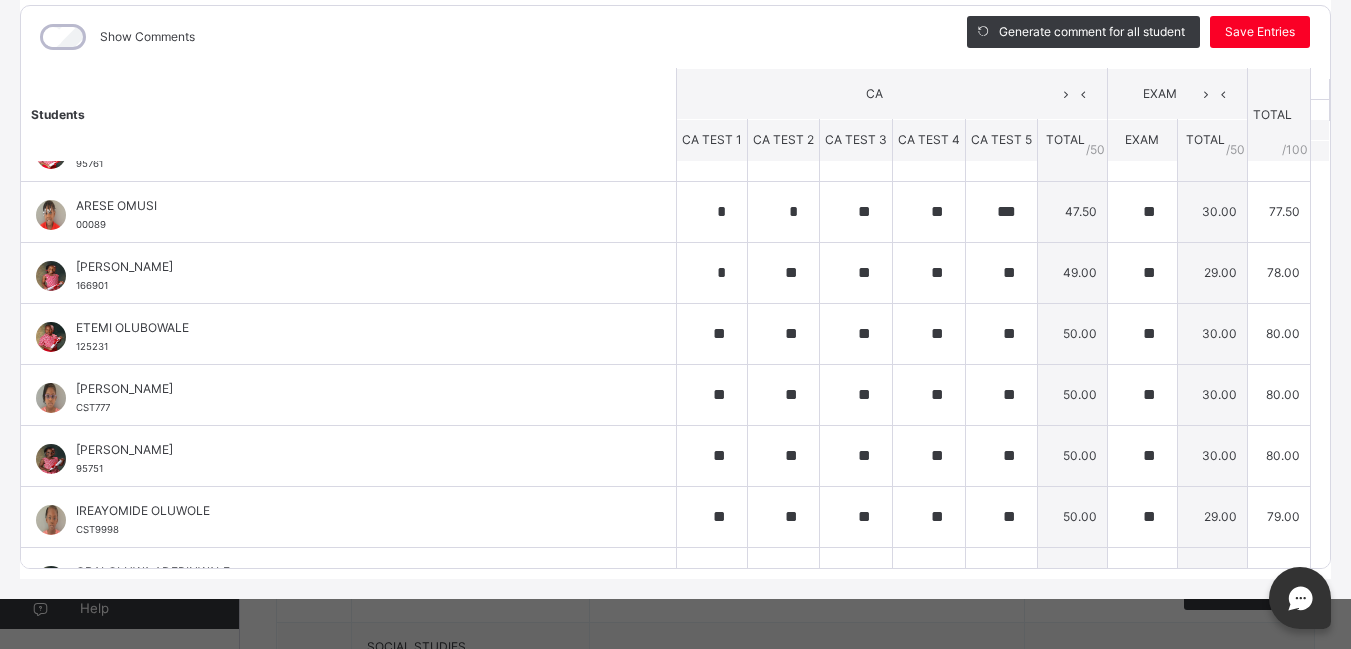 scroll, scrollTop: 0, scrollLeft: 0, axis: both 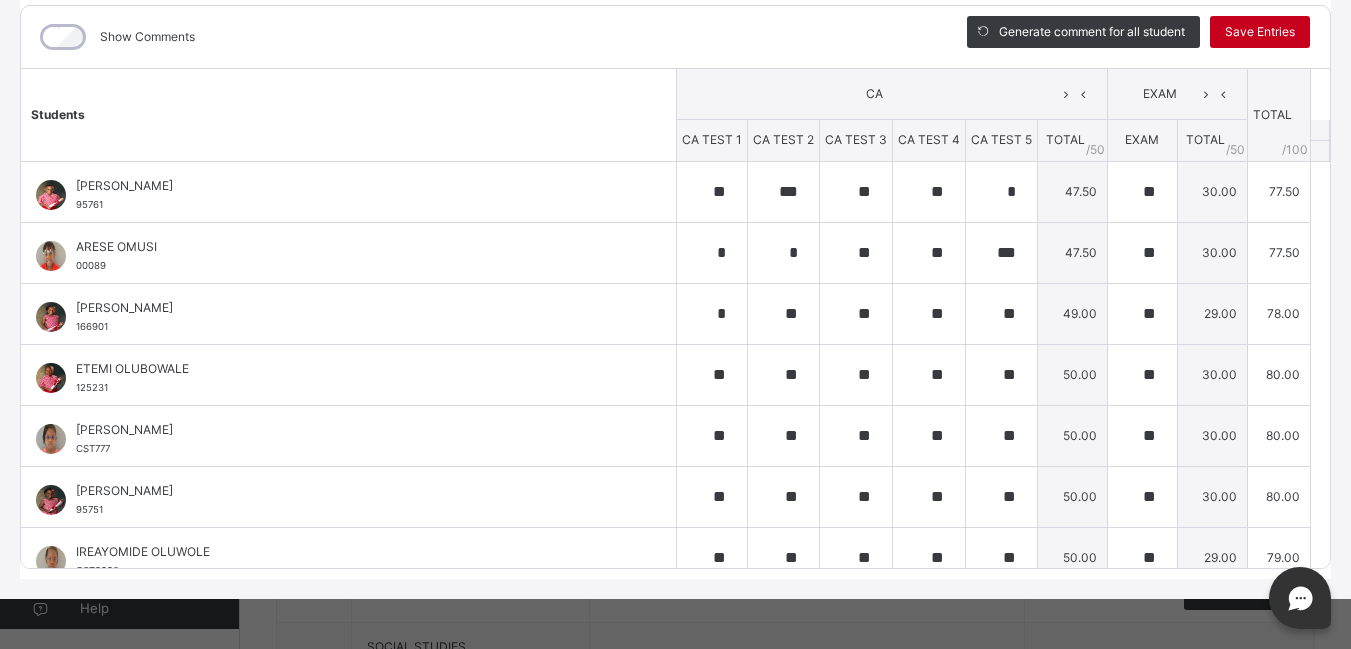 type on "**" 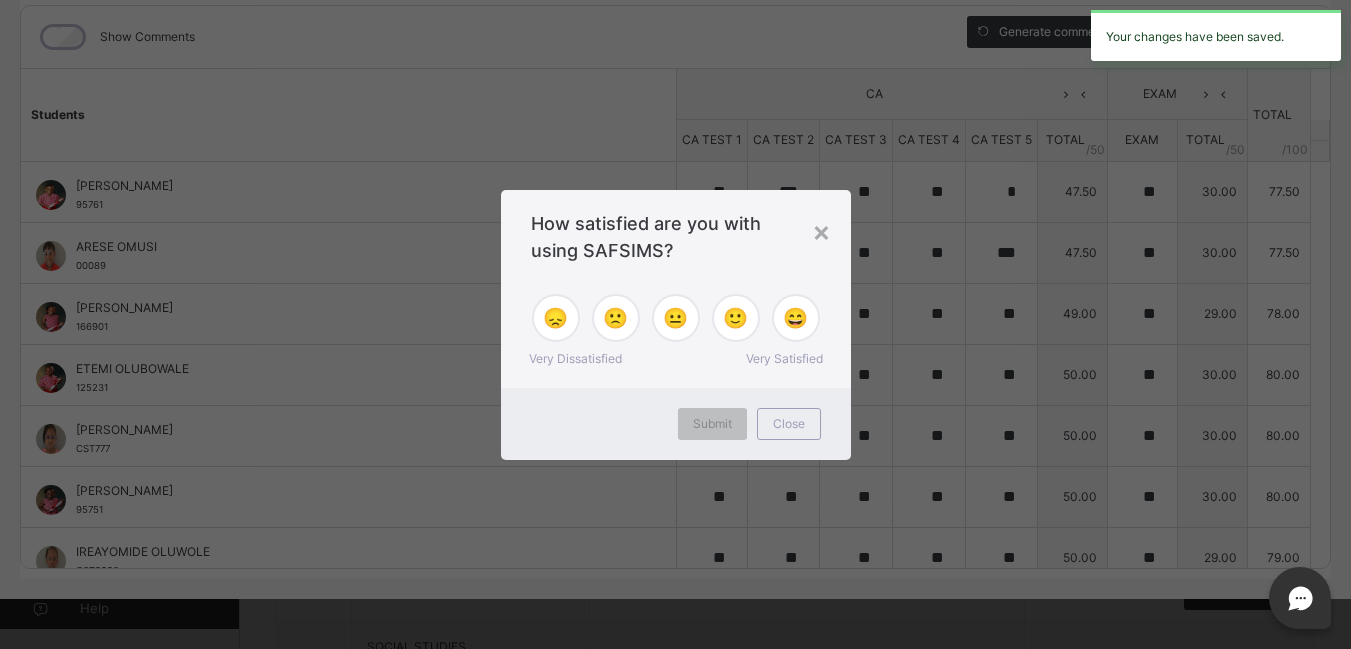 type on "**" 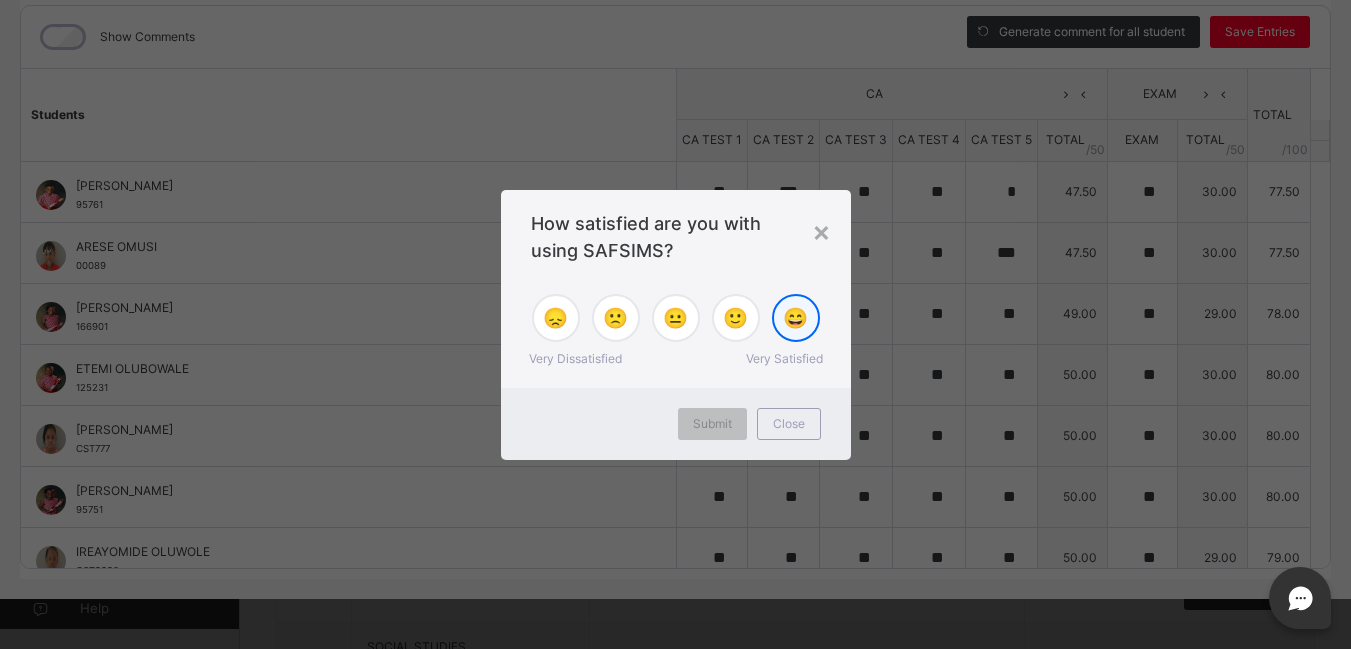 click on "😄" at bounding box center [795, 318] 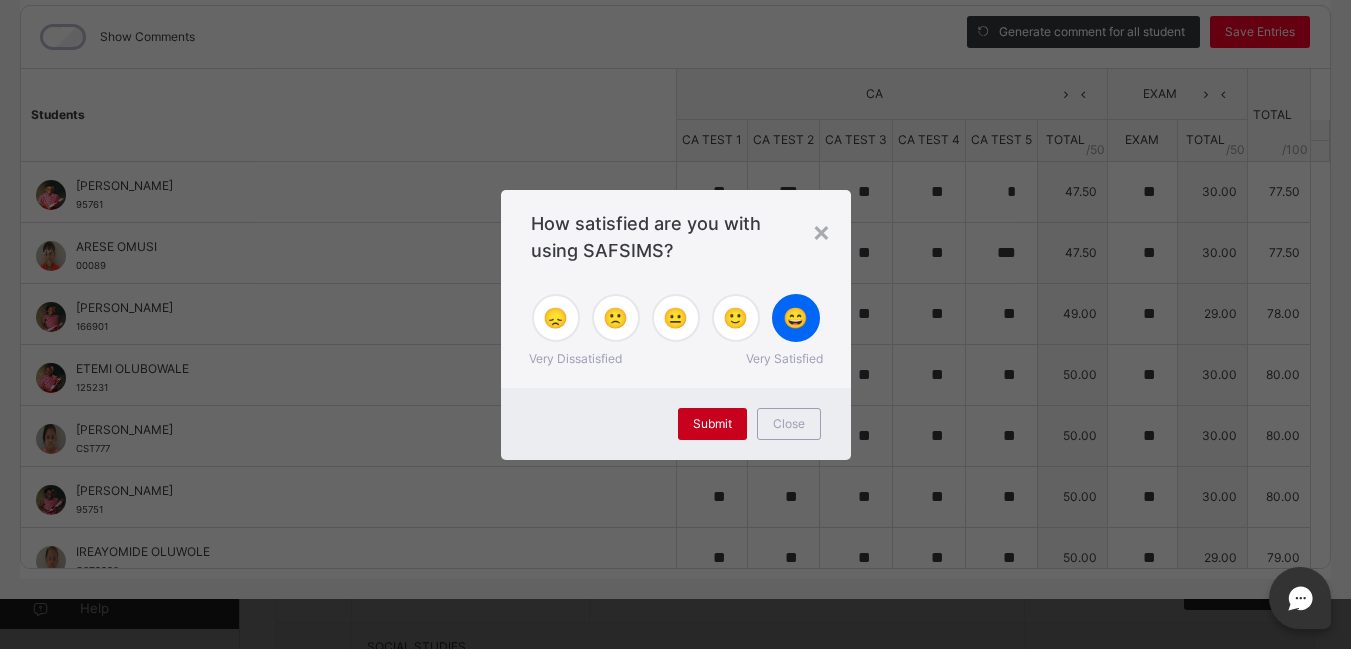 click on "Submit" at bounding box center [712, 424] 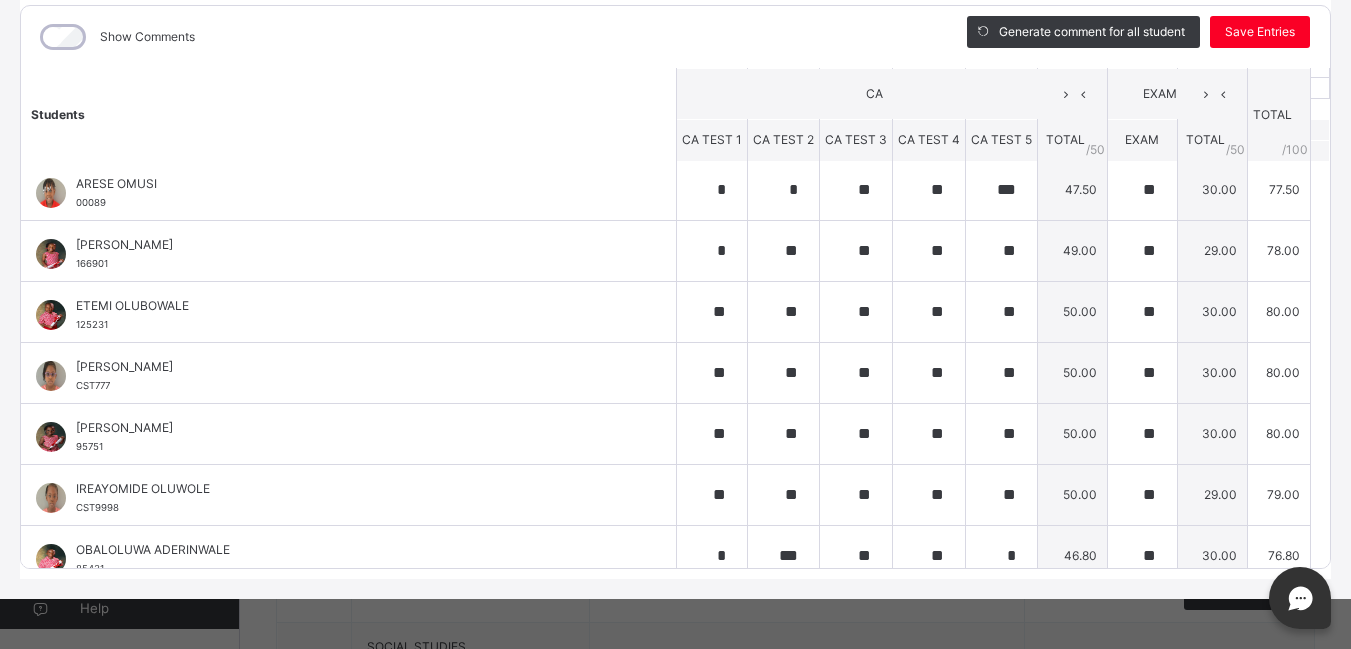 scroll, scrollTop: 78, scrollLeft: 0, axis: vertical 